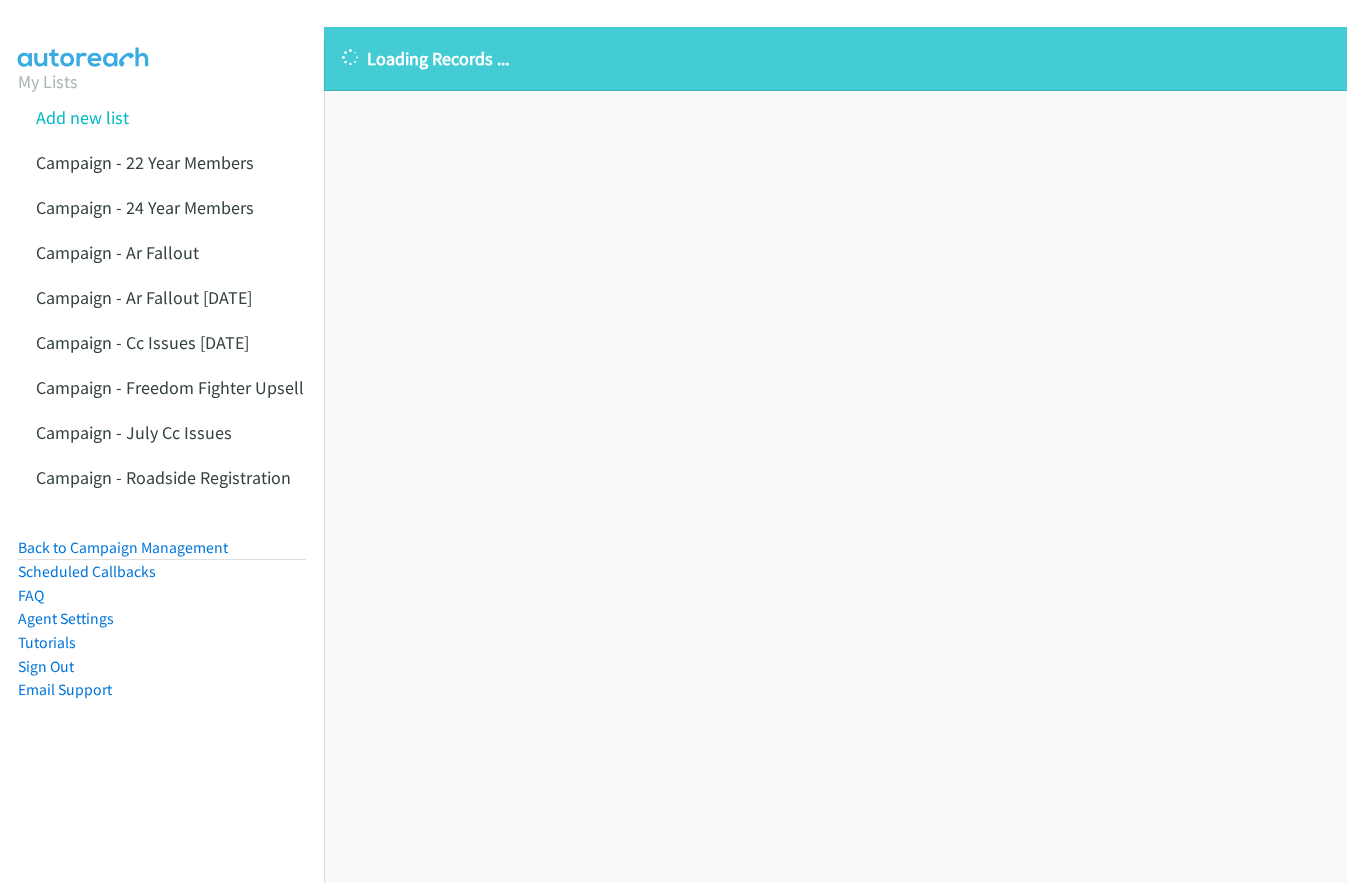 scroll, scrollTop: 0, scrollLeft: 0, axis: both 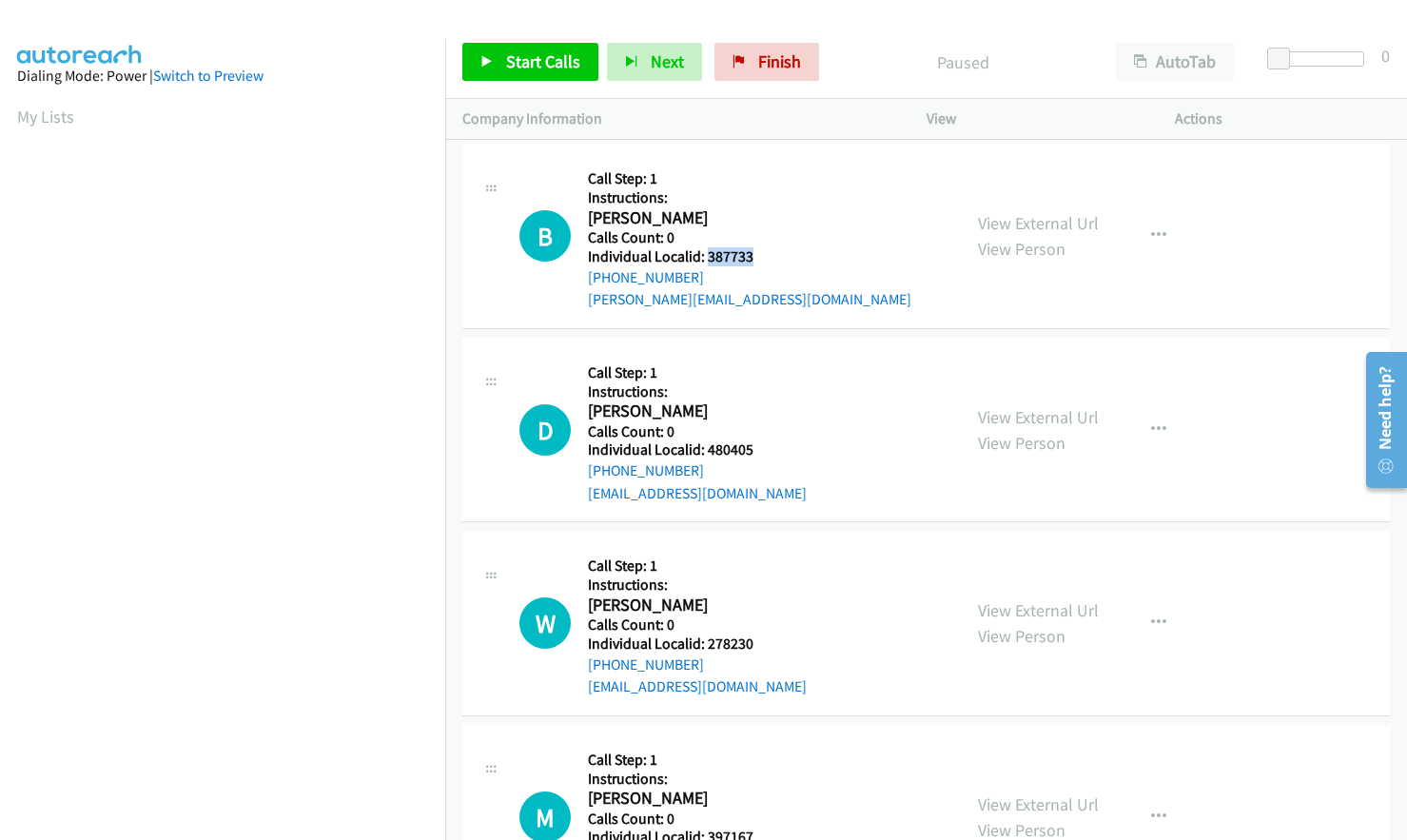 drag, startPoint x: 705, startPoint y: 253, endPoint x: 757, endPoint y: 254, distance: 52.00961 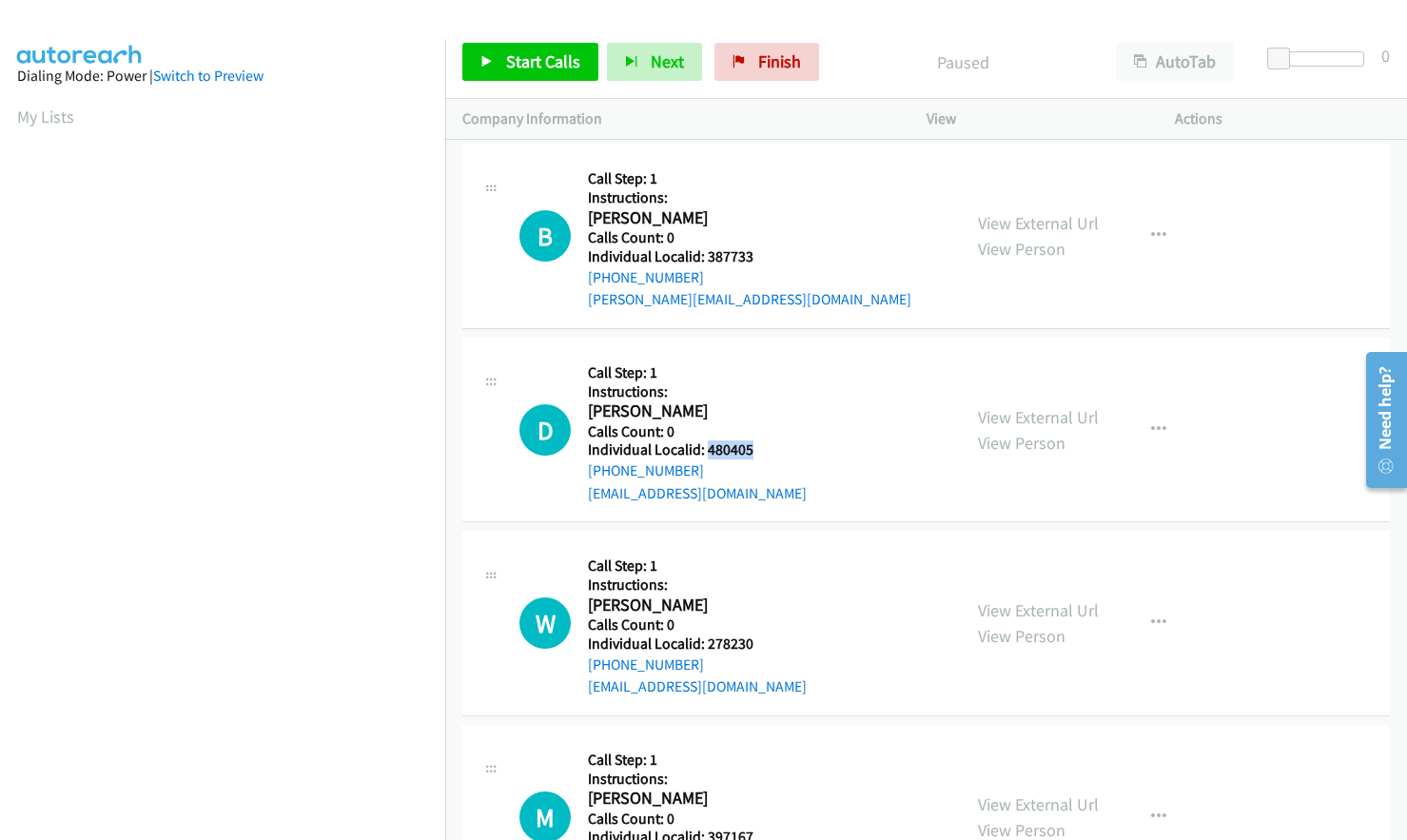 drag, startPoint x: 705, startPoint y: 449, endPoint x: 766, endPoint y: 450, distance: 61.0082 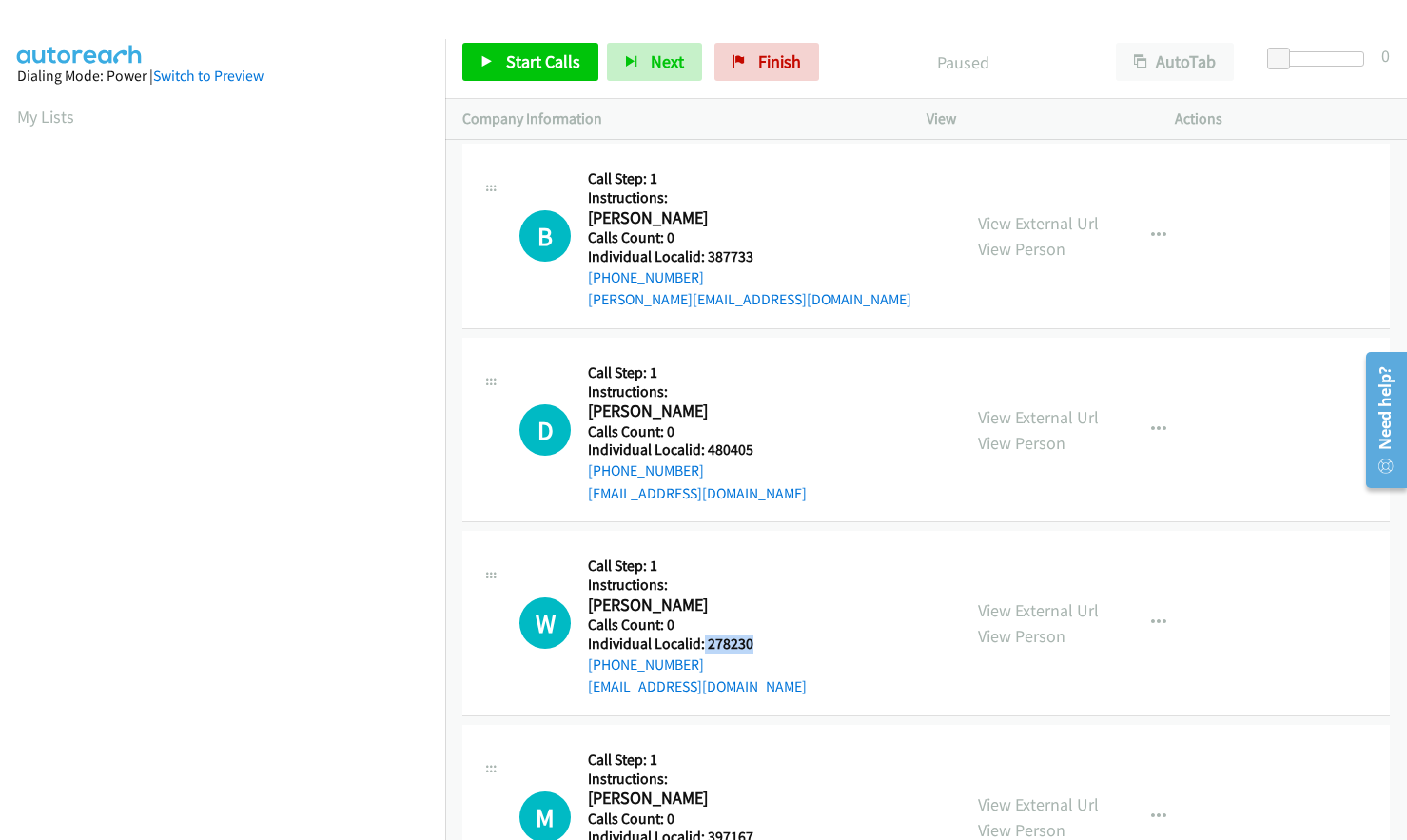 drag, startPoint x: 702, startPoint y: 645, endPoint x: 751, endPoint y: 645, distance: 49 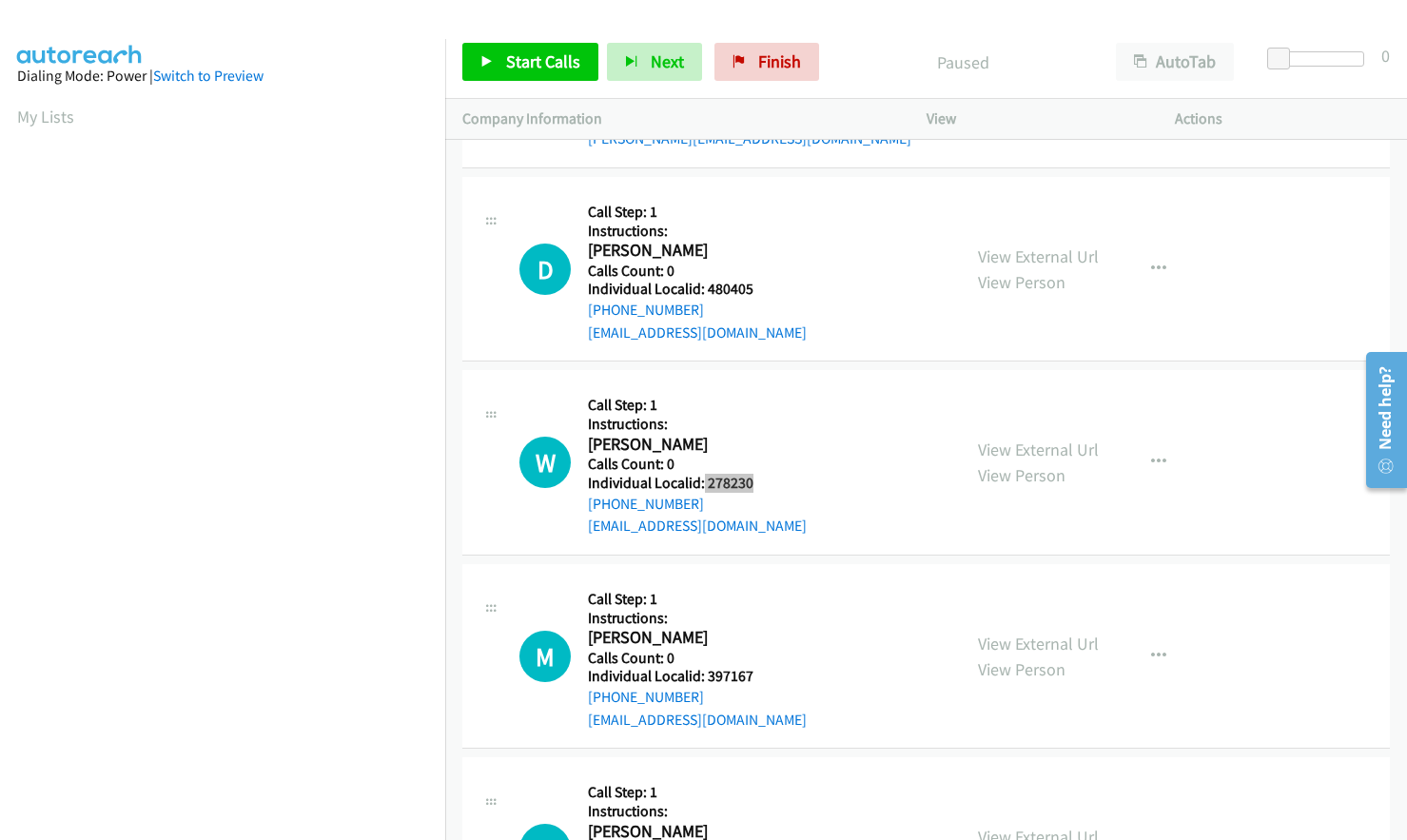 scroll, scrollTop: 166, scrollLeft: 0, axis: vertical 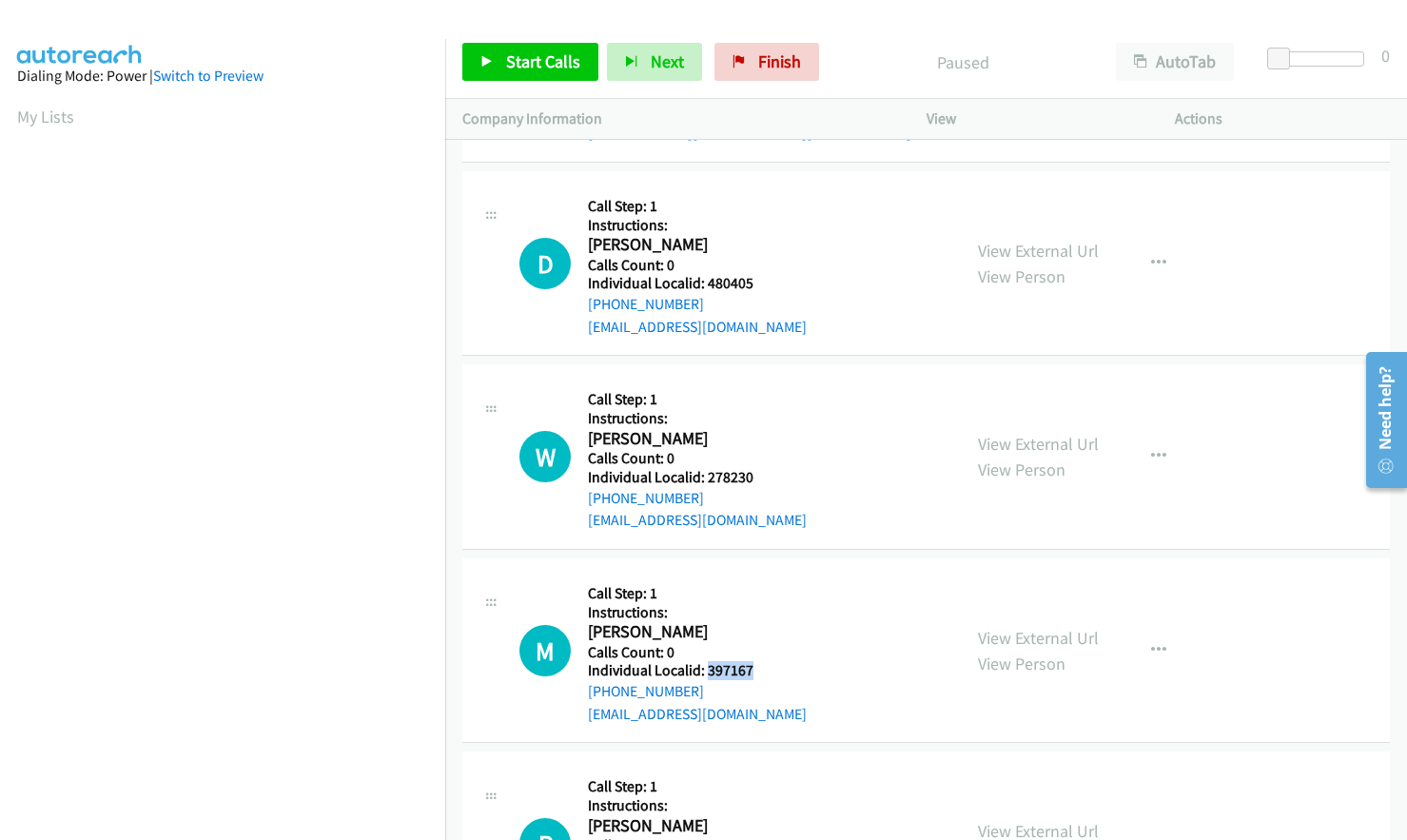 drag, startPoint x: 705, startPoint y: 665, endPoint x: 759, endPoint y: 670, distance: 54.23099 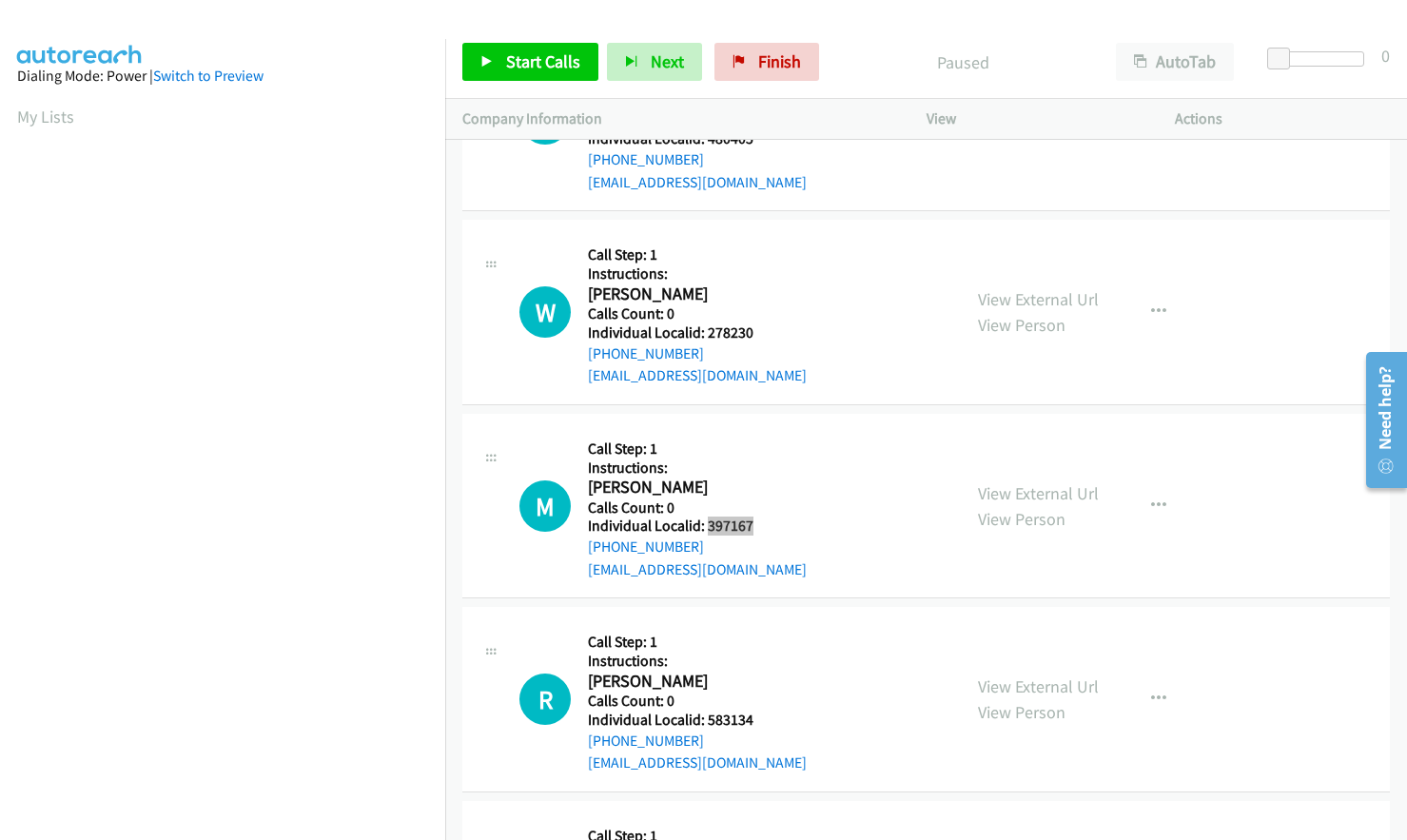 scroll, scrollTop: 333, scrollLeft: 0, axis: vertical 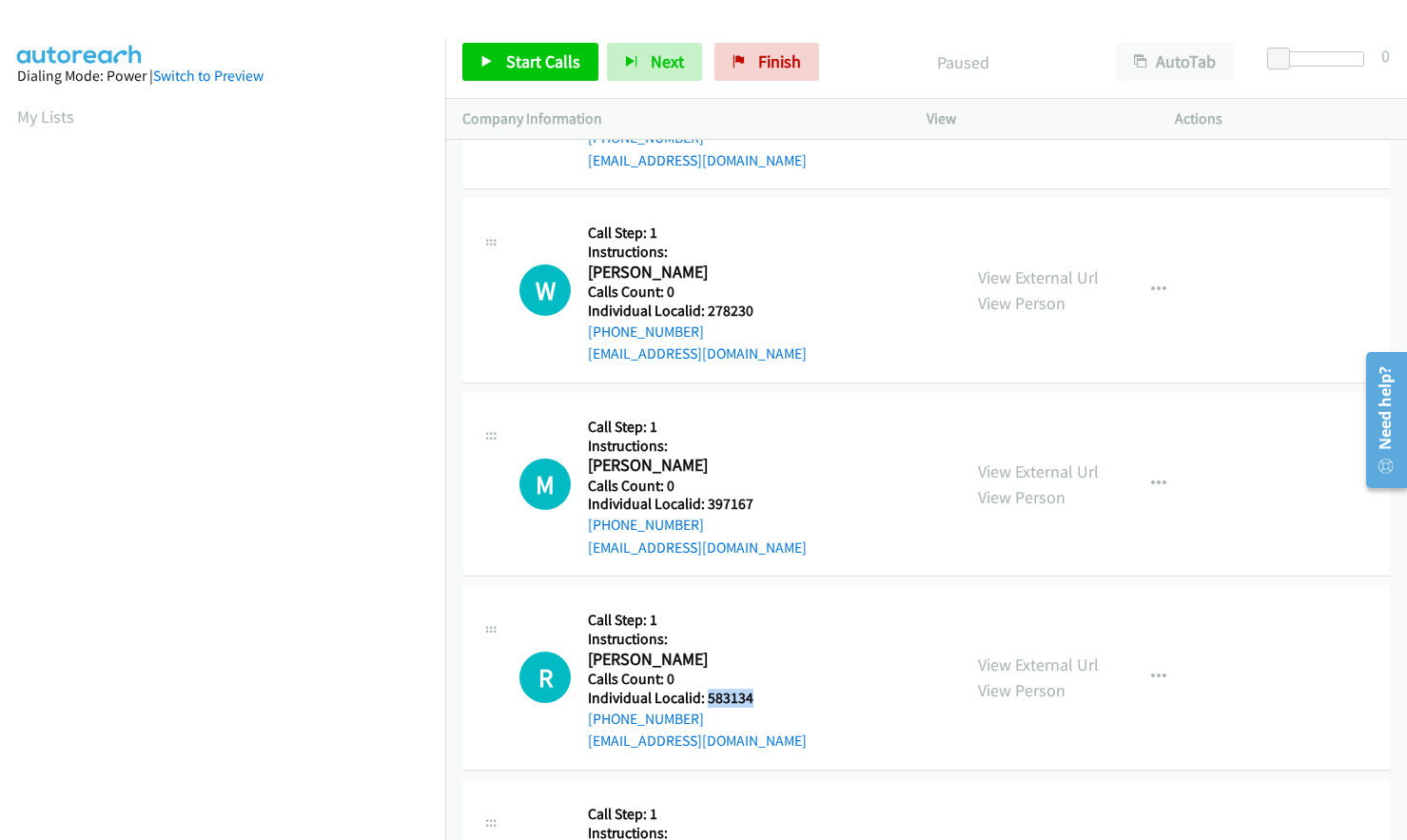 drag, startPoint x: 707, startPoint y: 696, endPoint x: 760, endPoint y: 698, distance: 53.0377 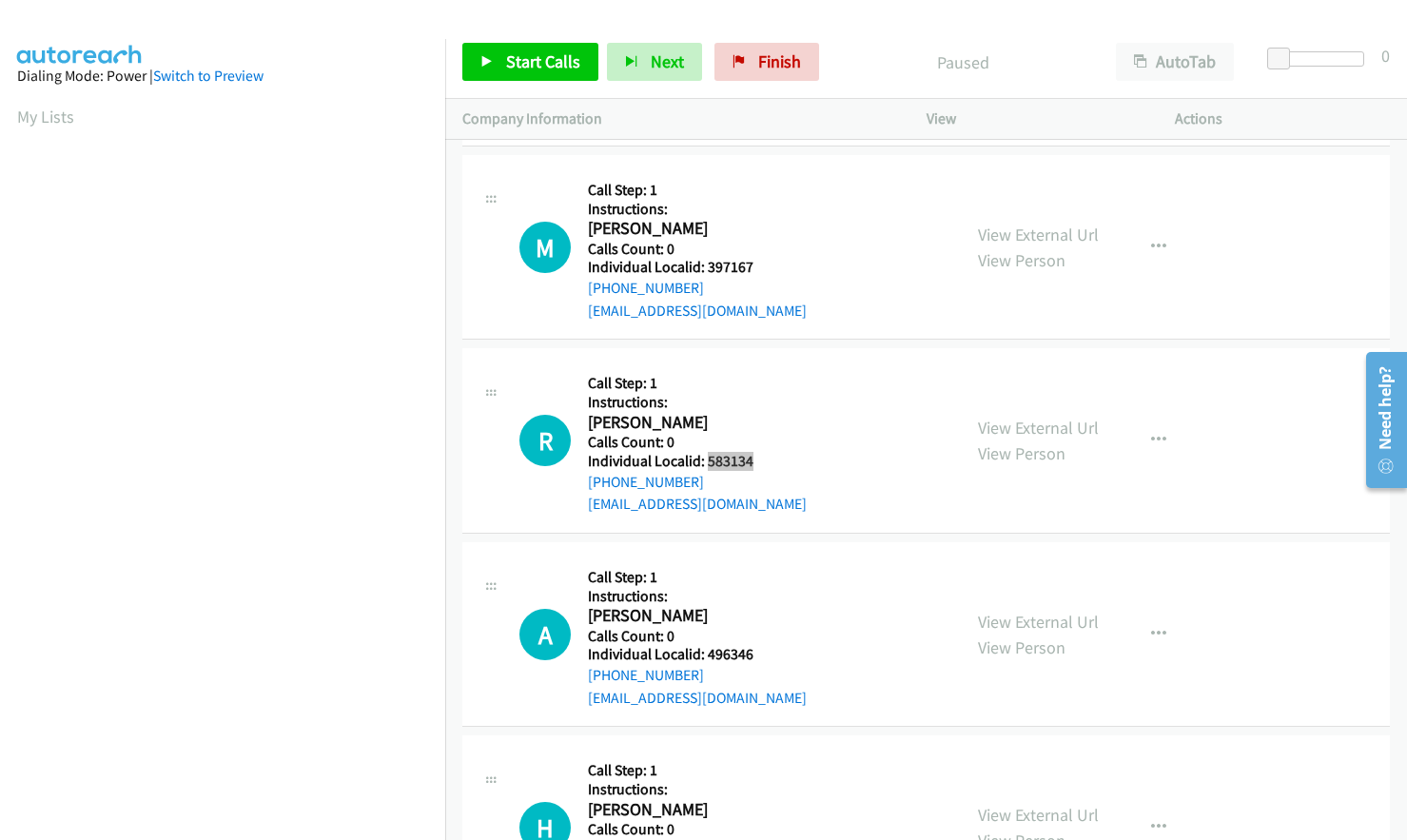 scroll, scrollTop: 571, scrollLeft: 0, axis: vertical 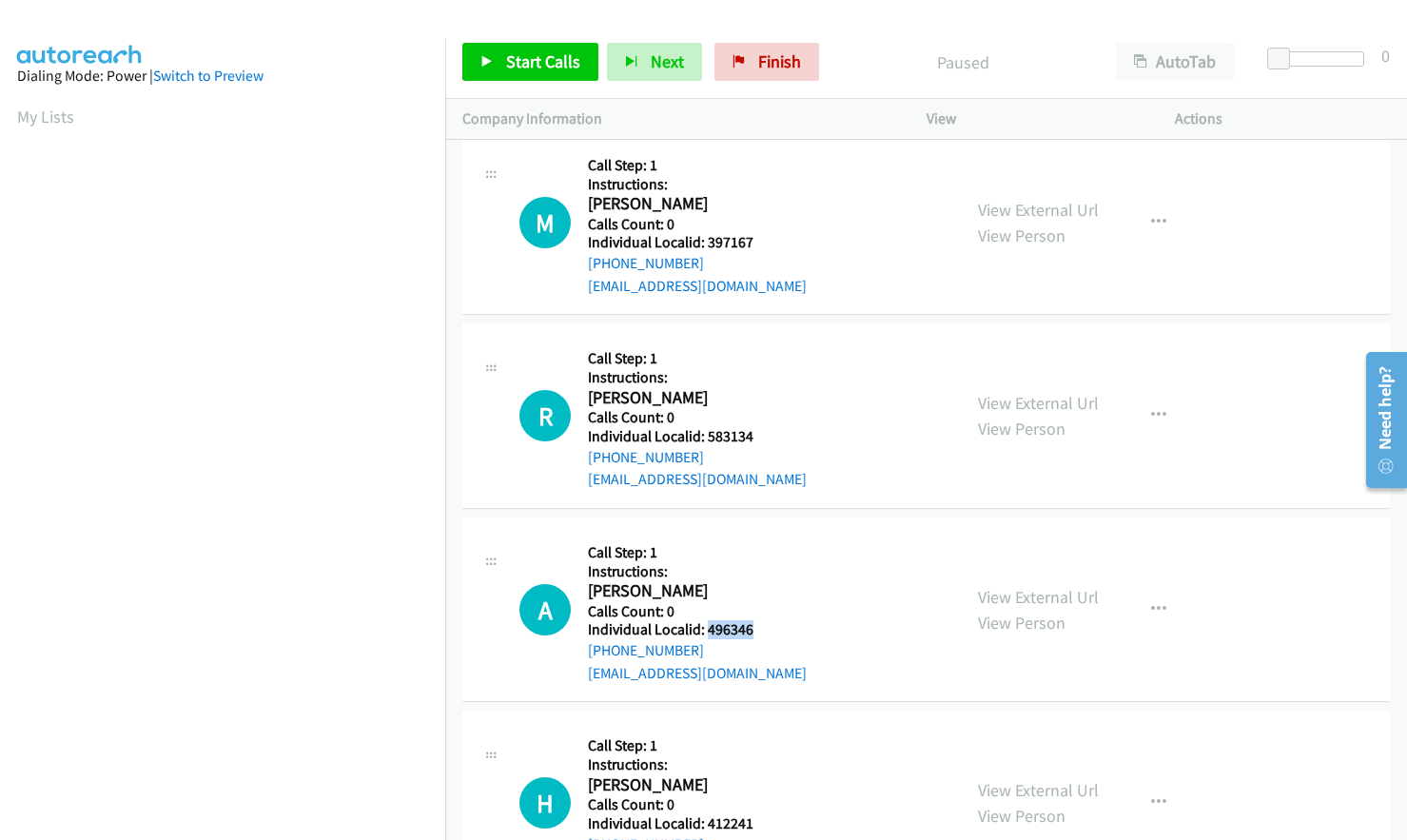 drag, startPoint x: 708, startPoint y: 652, endPoint x: 768, endPoint y: 632, distance: 63.24555 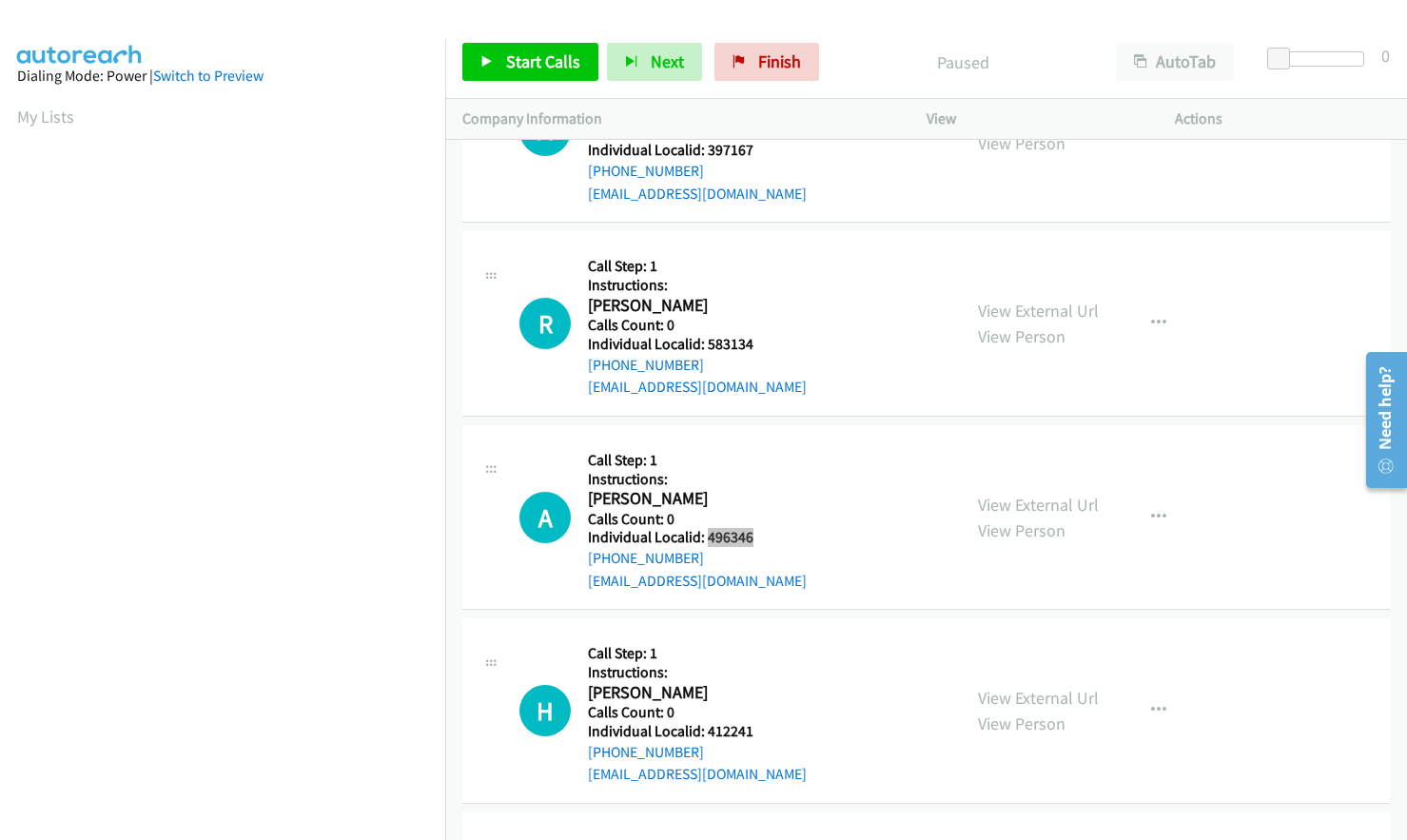 scroll, scrollTop: 690, scrollLeft: 0, axis: vertical 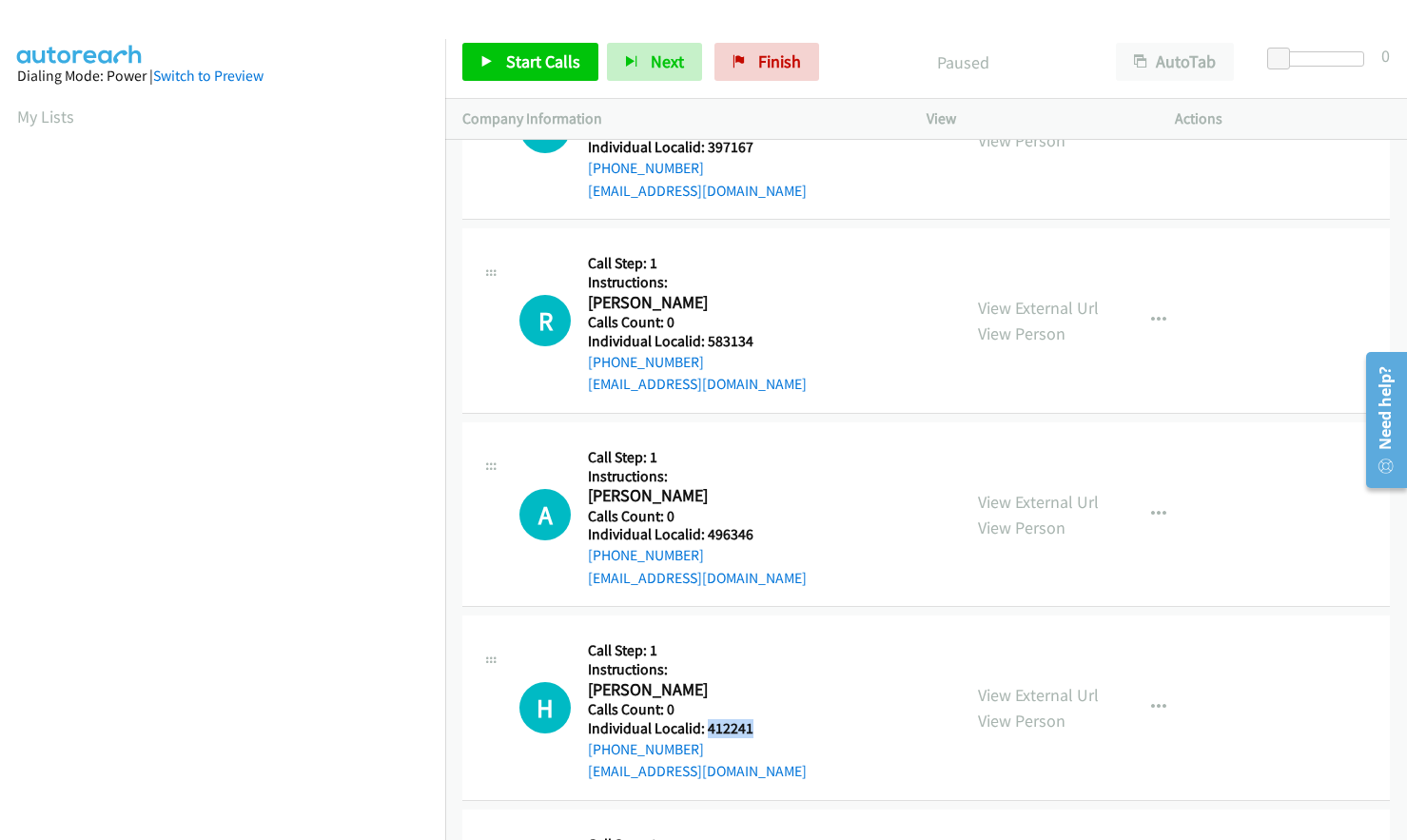 drag, startPoint x: 706, startPoint y: 730, endPoint x: 765, endPoint y: 730, distance: 59 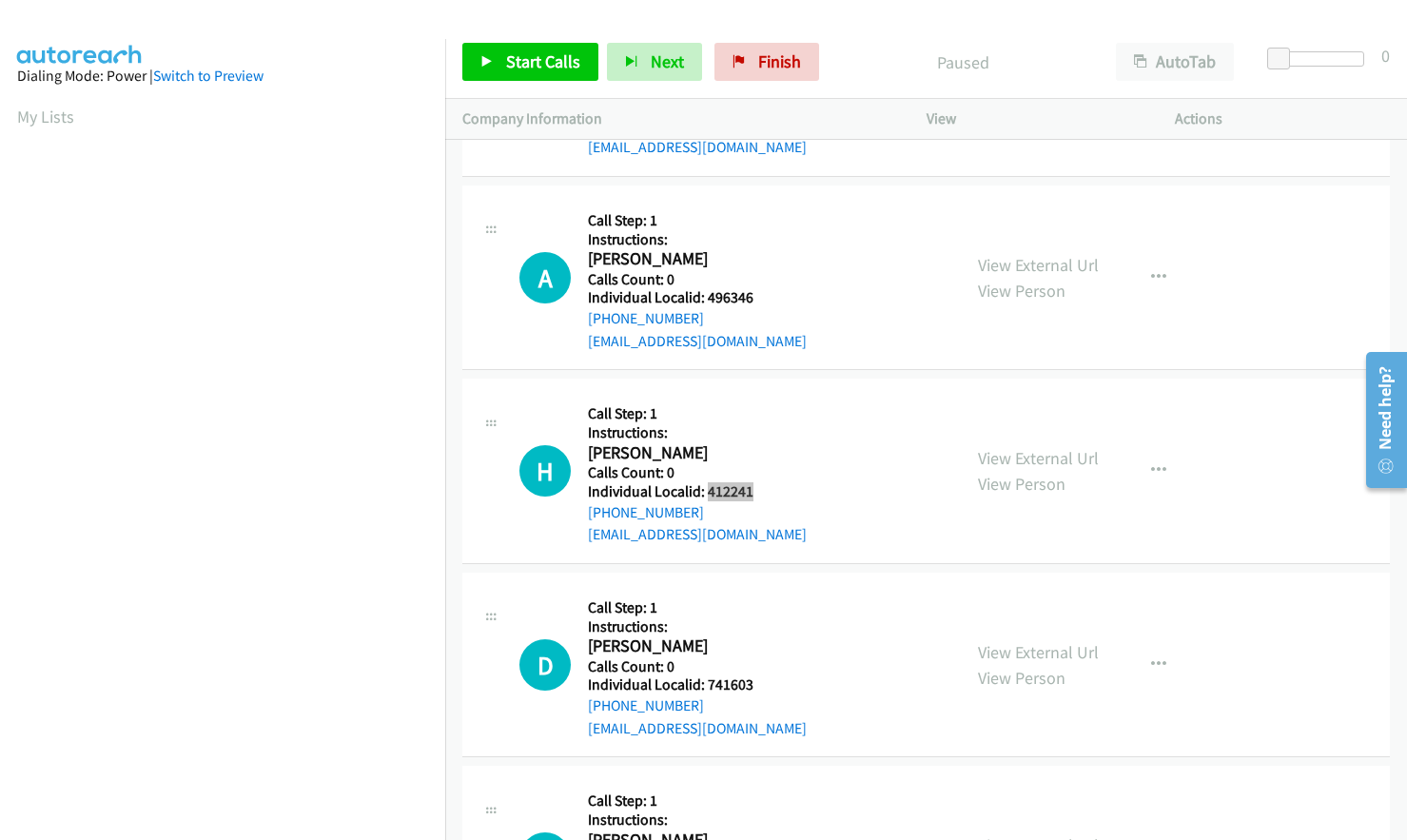 scroll, scrollTop: 928, scrollLeft: 0, axis: vertical 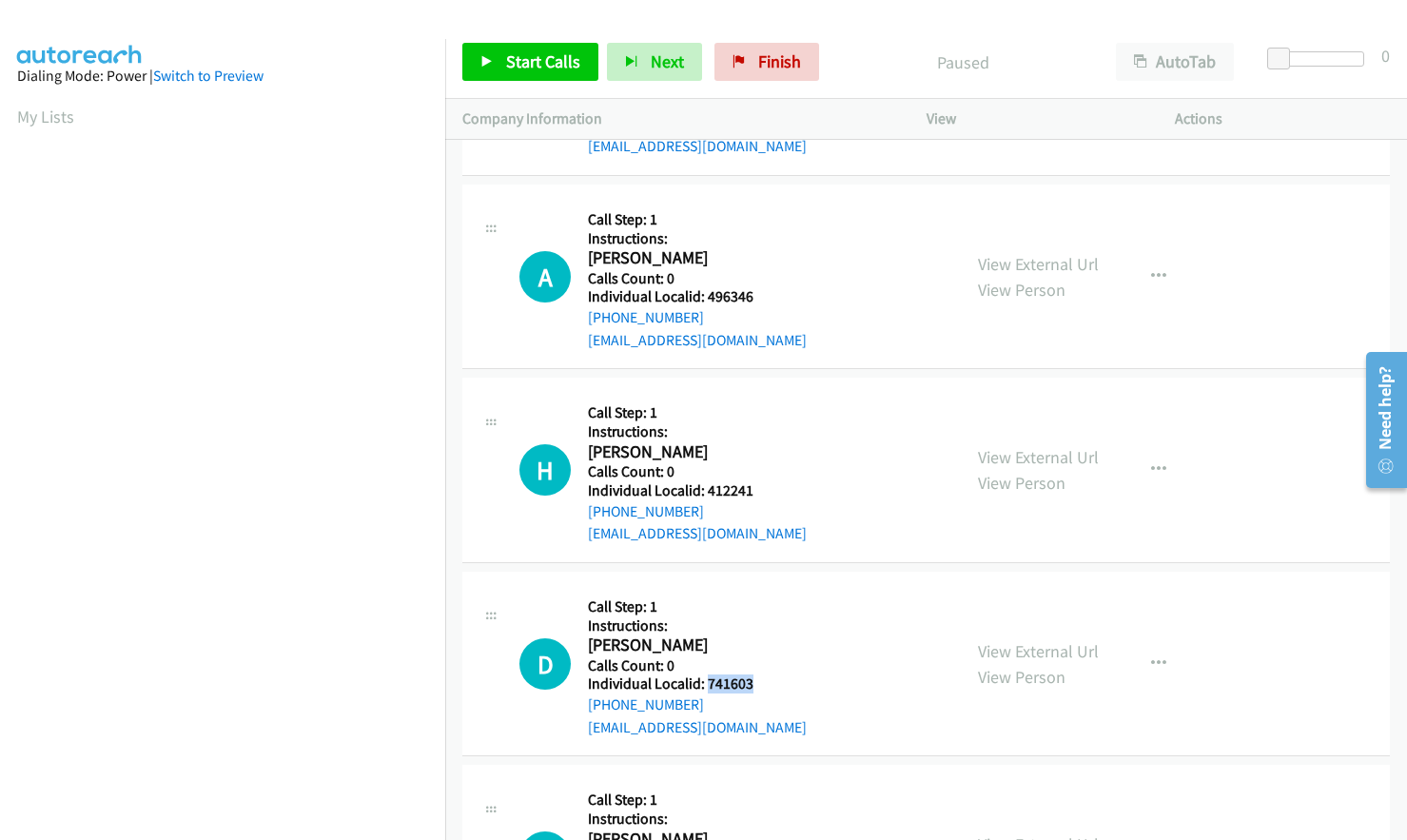 drag, startPoint x: 705, startPoint y: 681, endPoint x: 754, endPoint y: 681, distance: 49 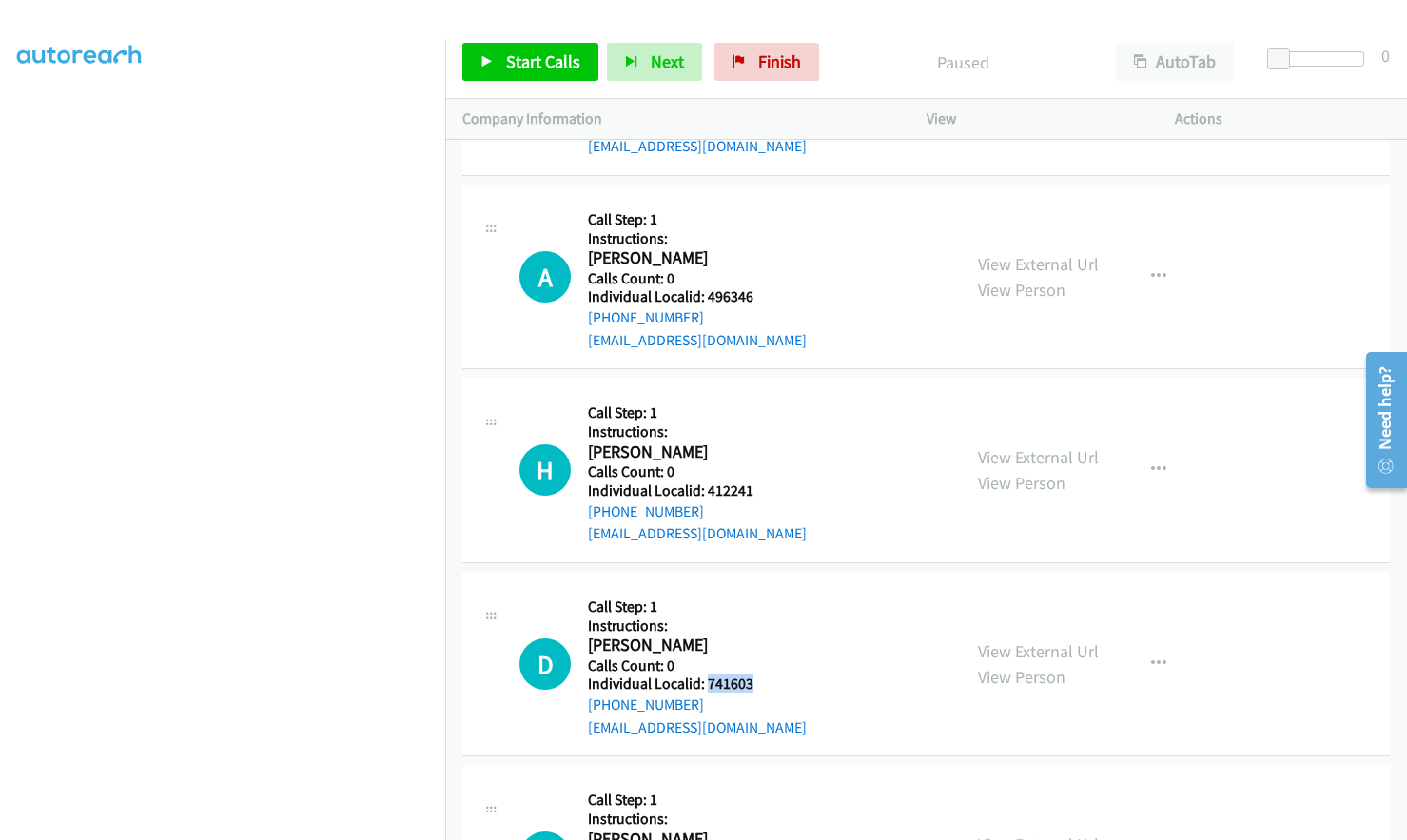 scroll, scrollTop: 226, scrollLeft: 0, axis: vertical 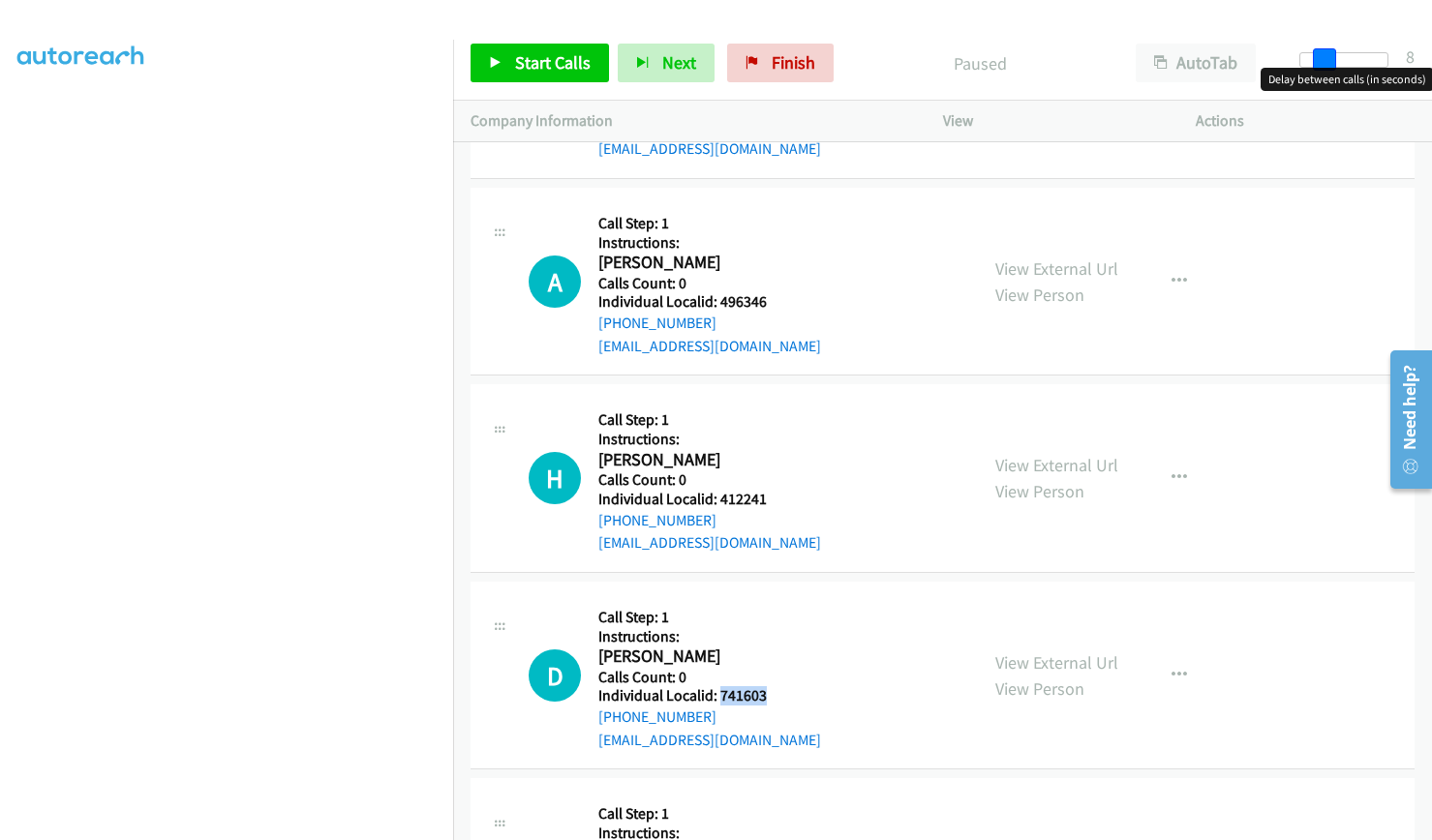 drag, startPoint x: 1305, startPoint y: 60, endPoint x: 1328, endPoint y: 60, distance: 23 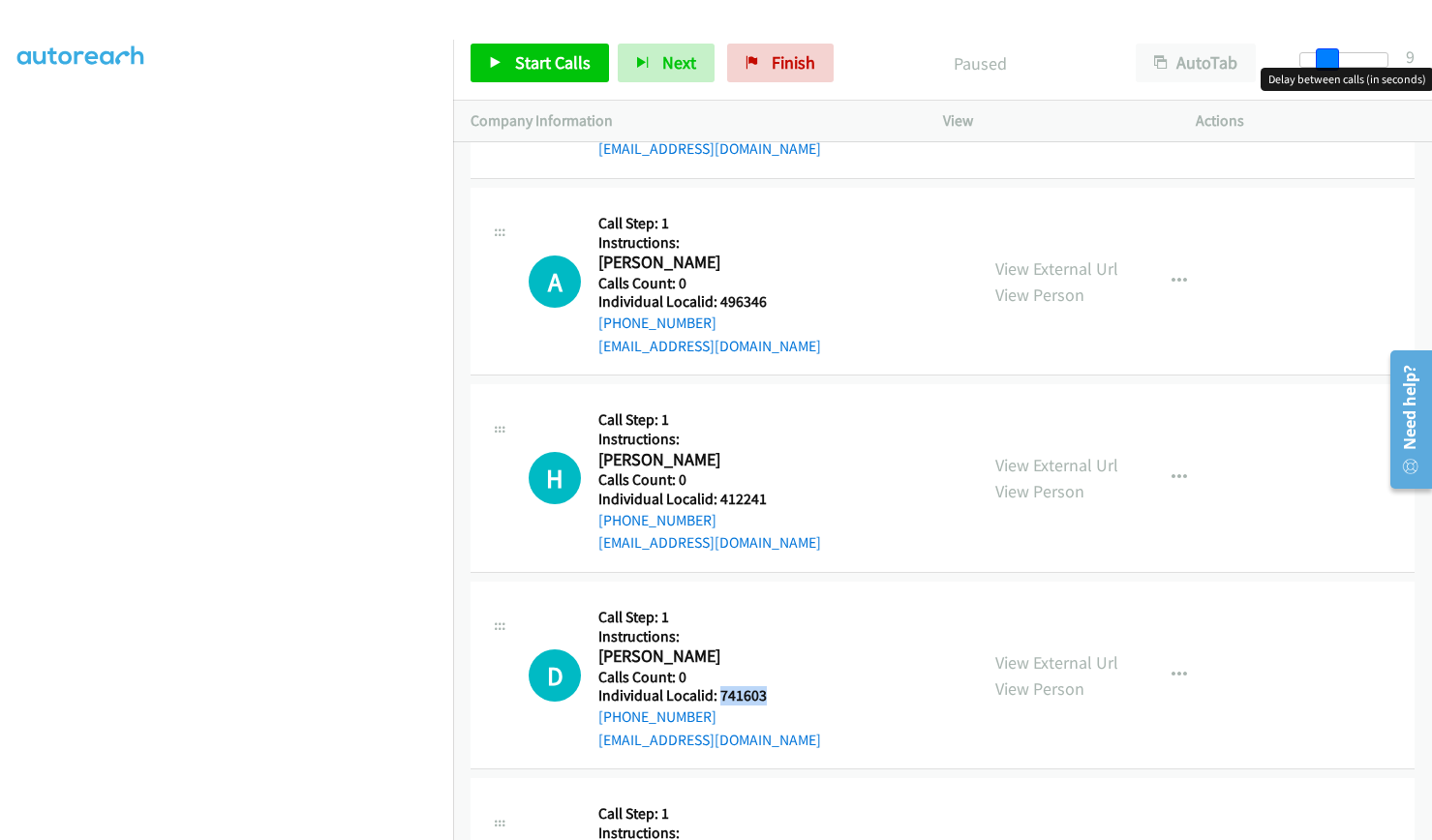 click at bounding box center [1327, 60] 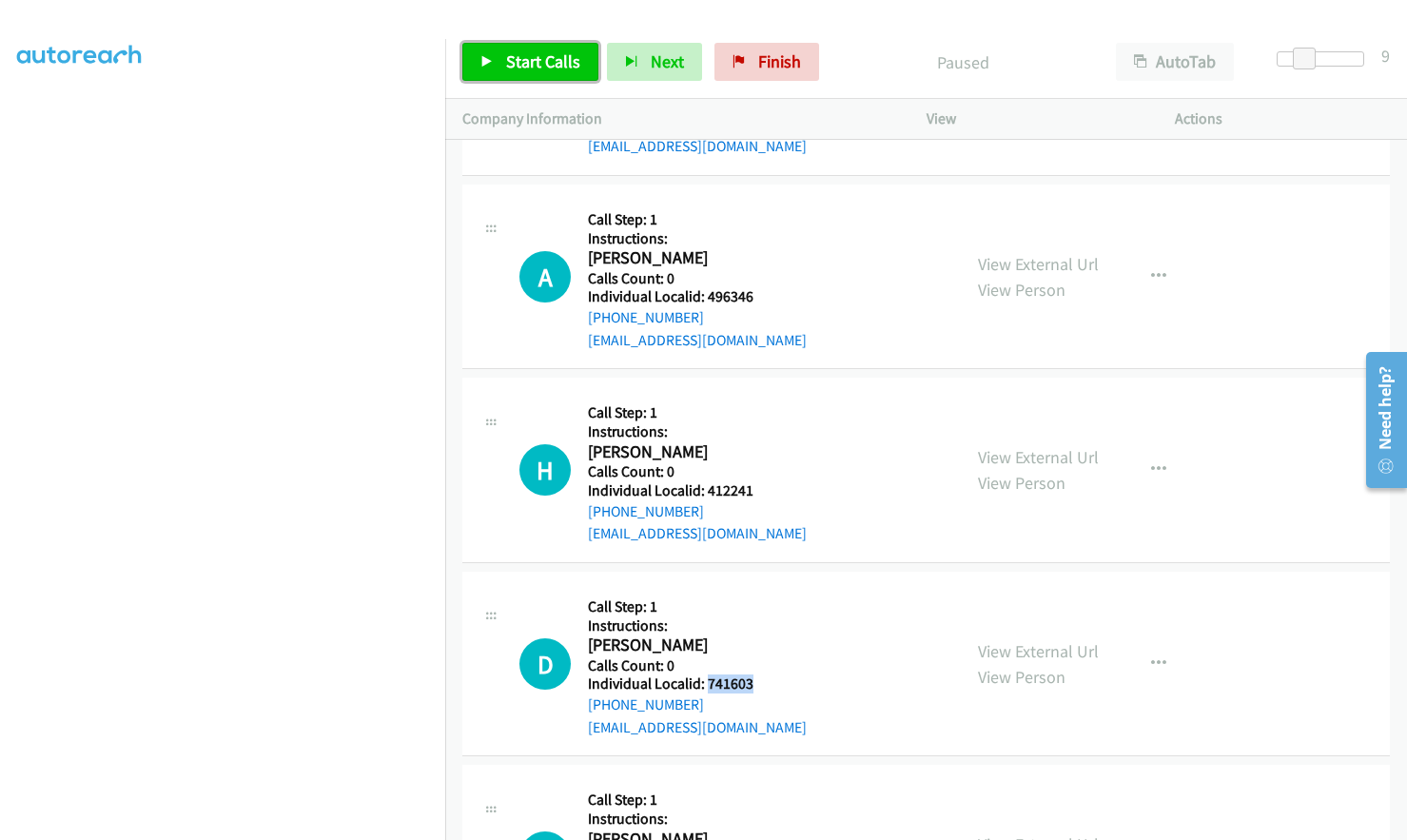 click on "Start Calls" at bounding box center [543, 61] 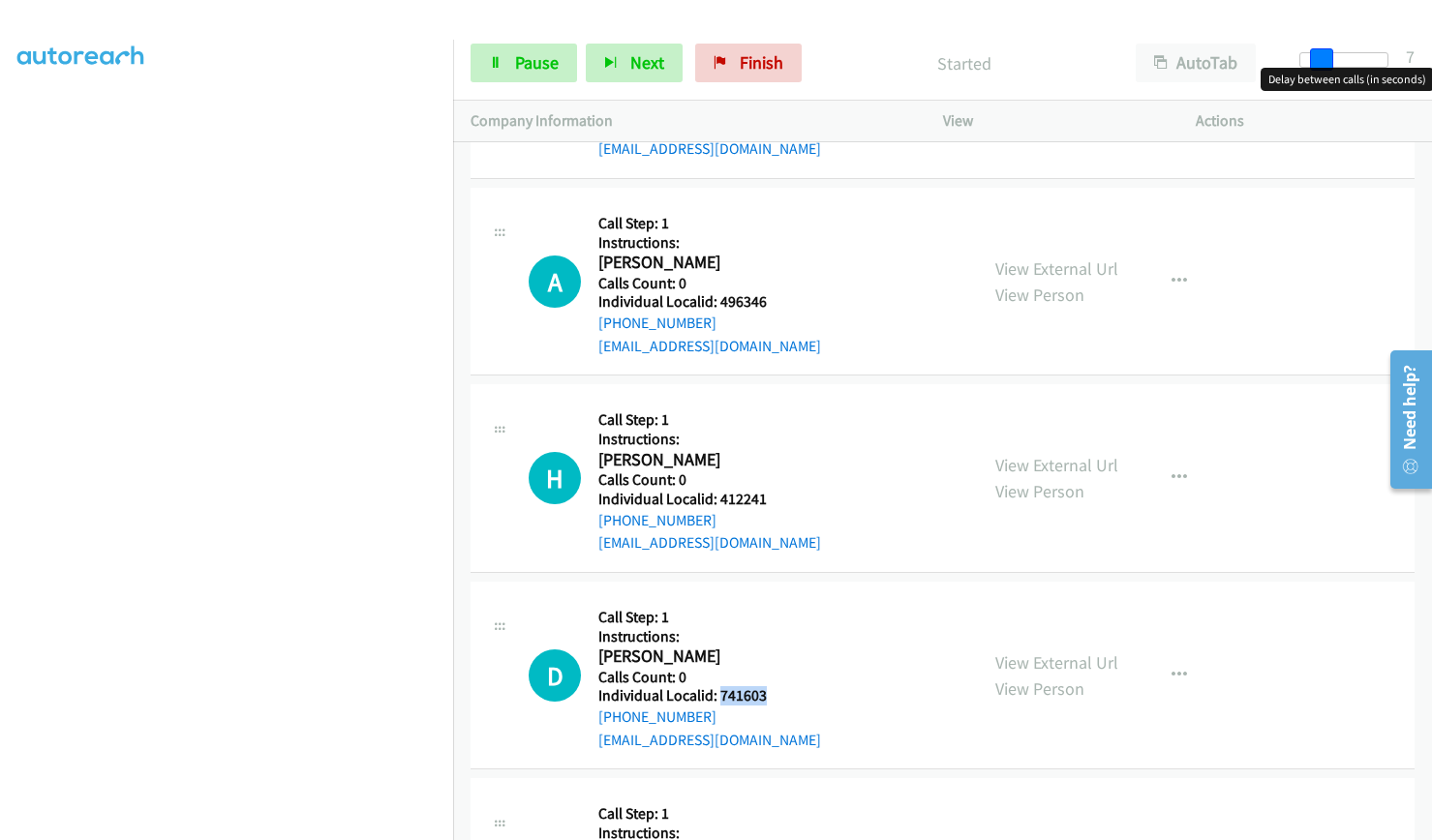 click at bounding box center [1322, 60] 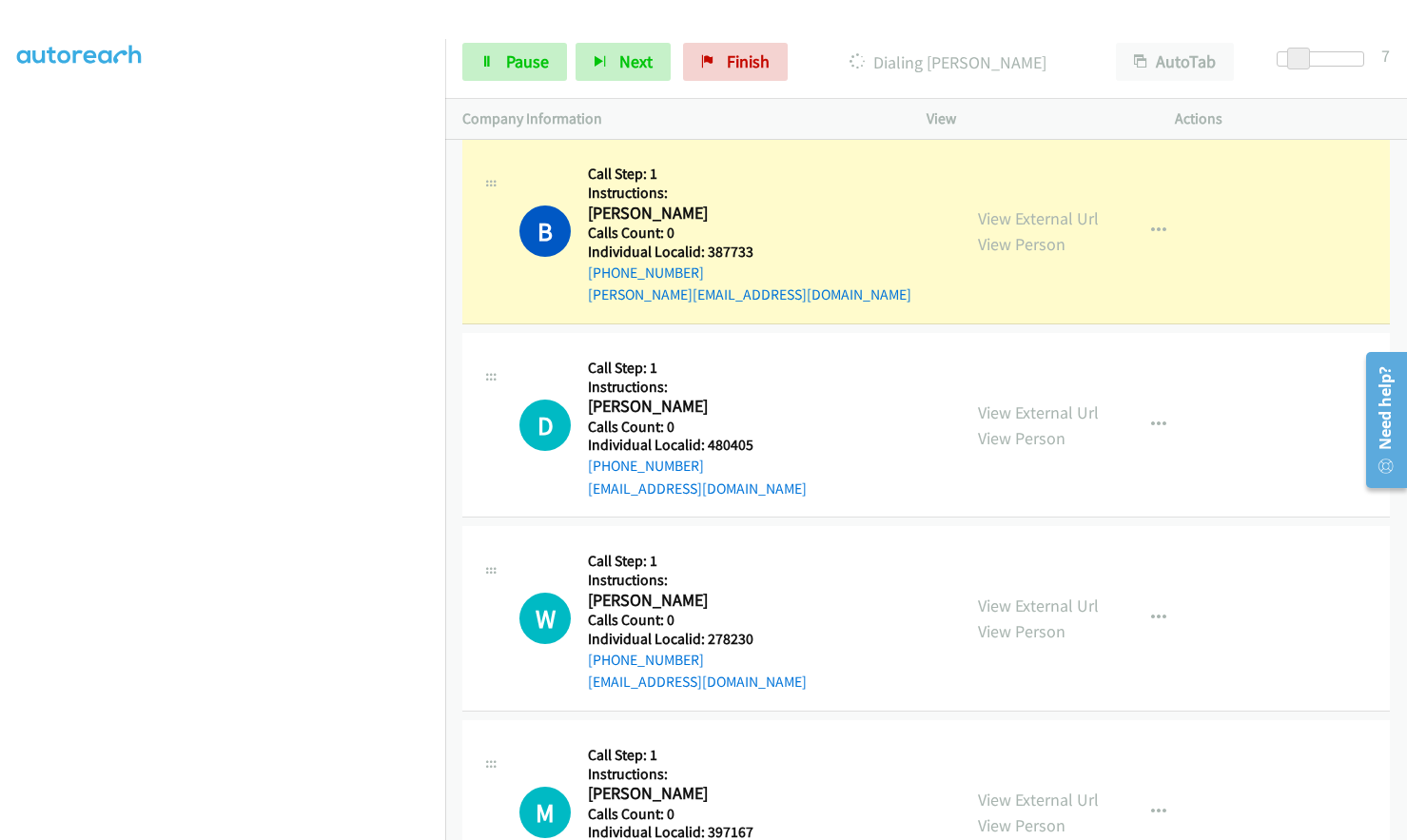 scroll, scrollTop: 0, scrollLeft: 0, axis: both 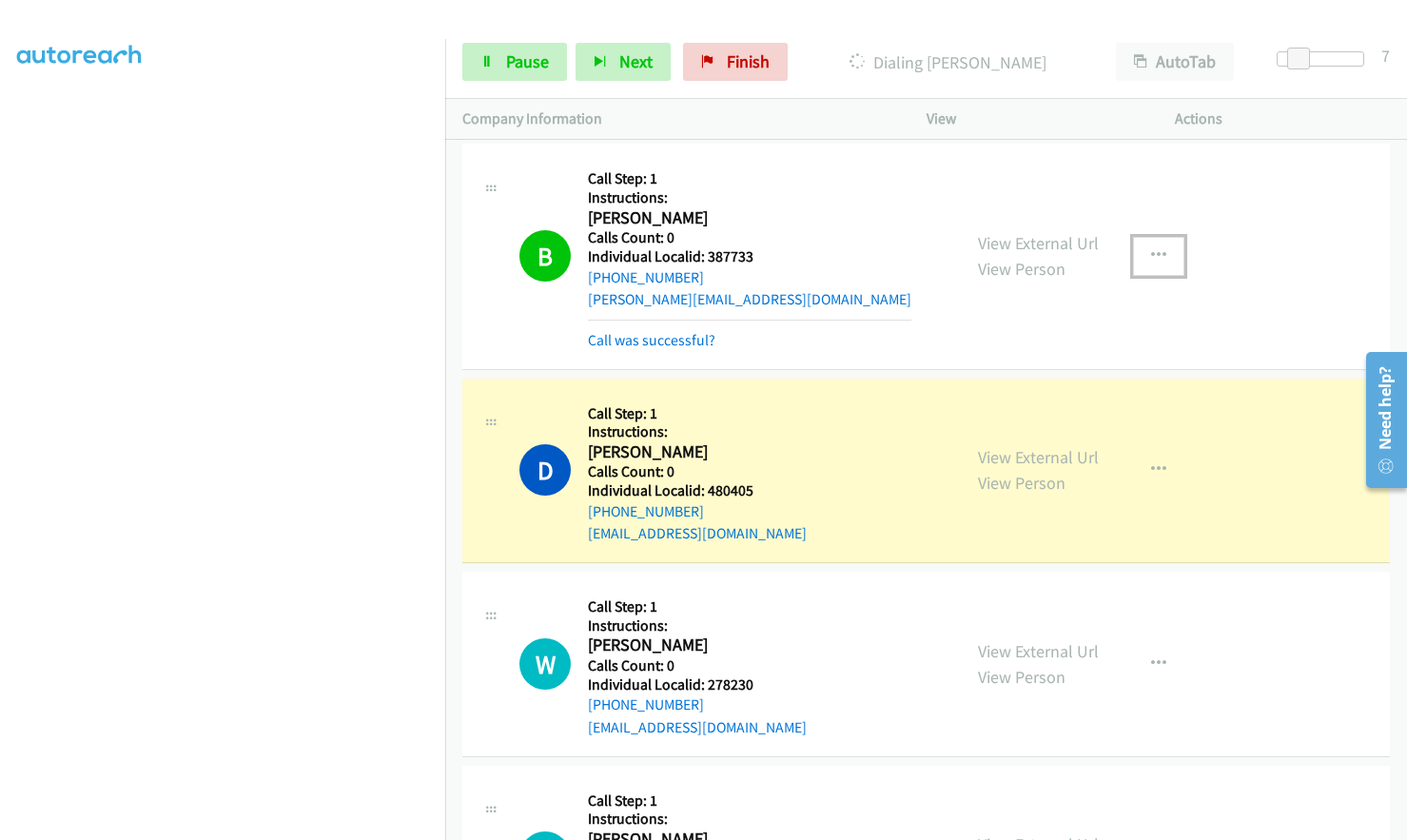 click at bounding box center [1159, 256] 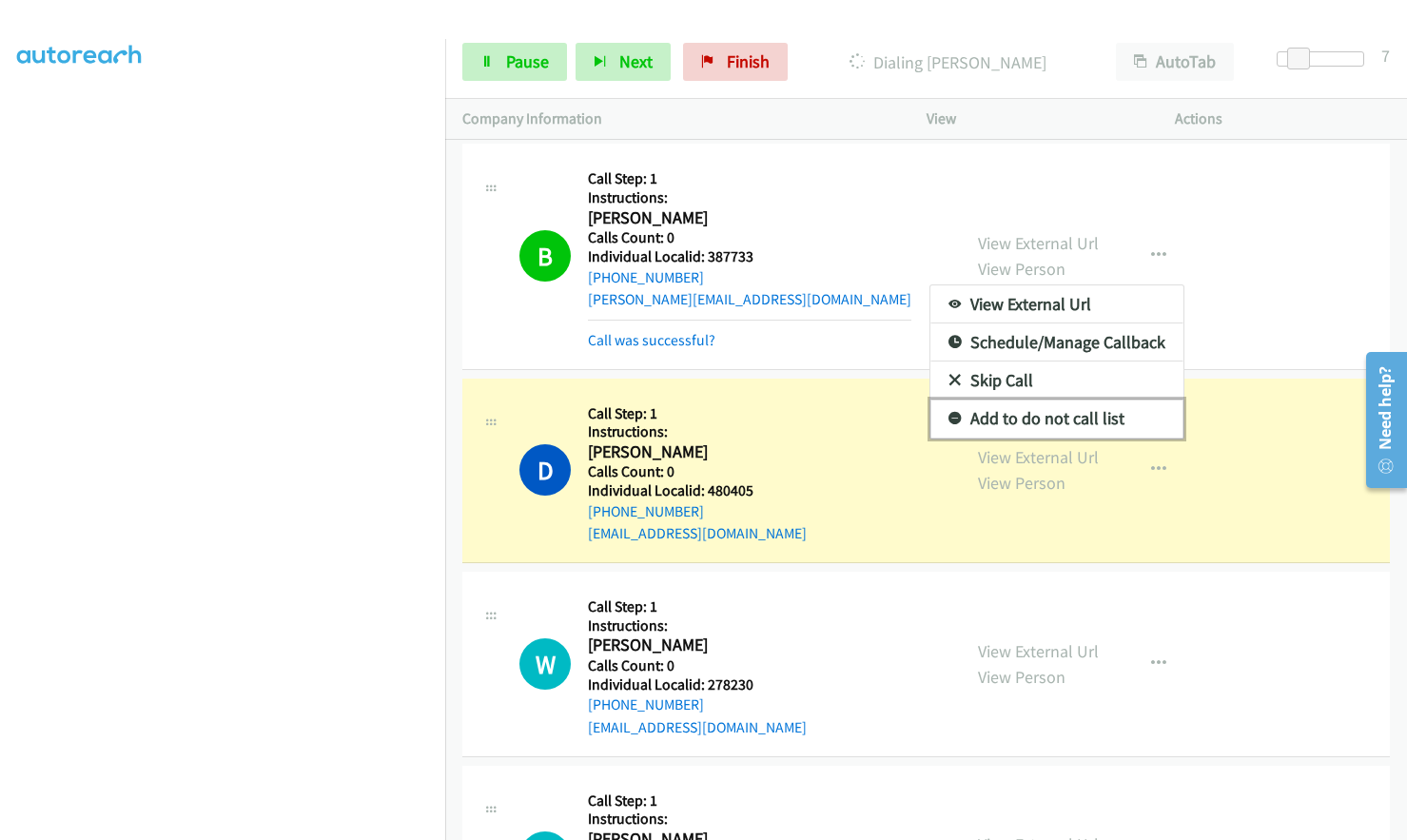 click at bounding box center (955, 420) 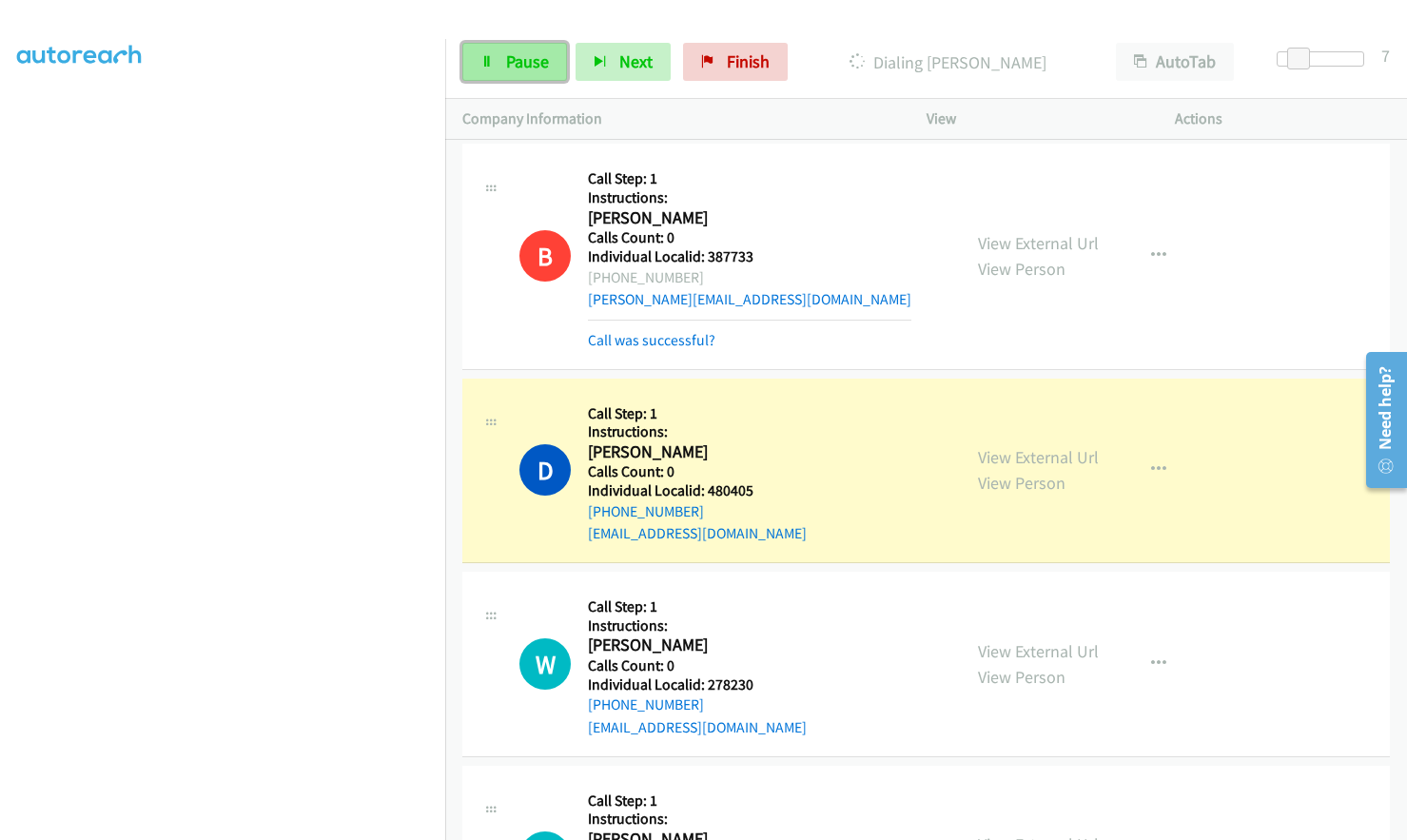 click on "Pause" at bounding box center [527, 61] 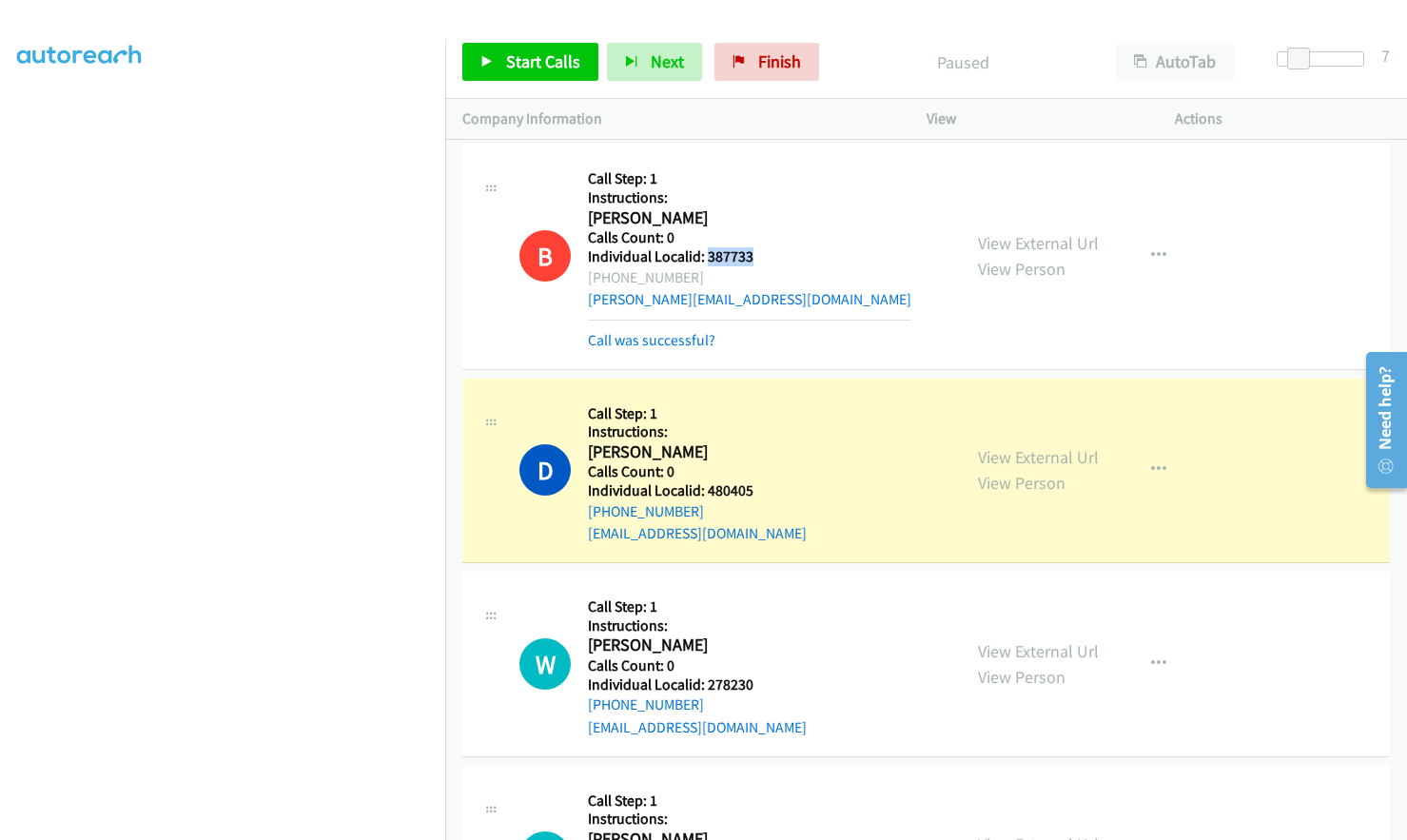 drag, startPoint x: 707, startPoint y: 259, endPoint x: 755, endPoint y: 254, distance: 48.25971 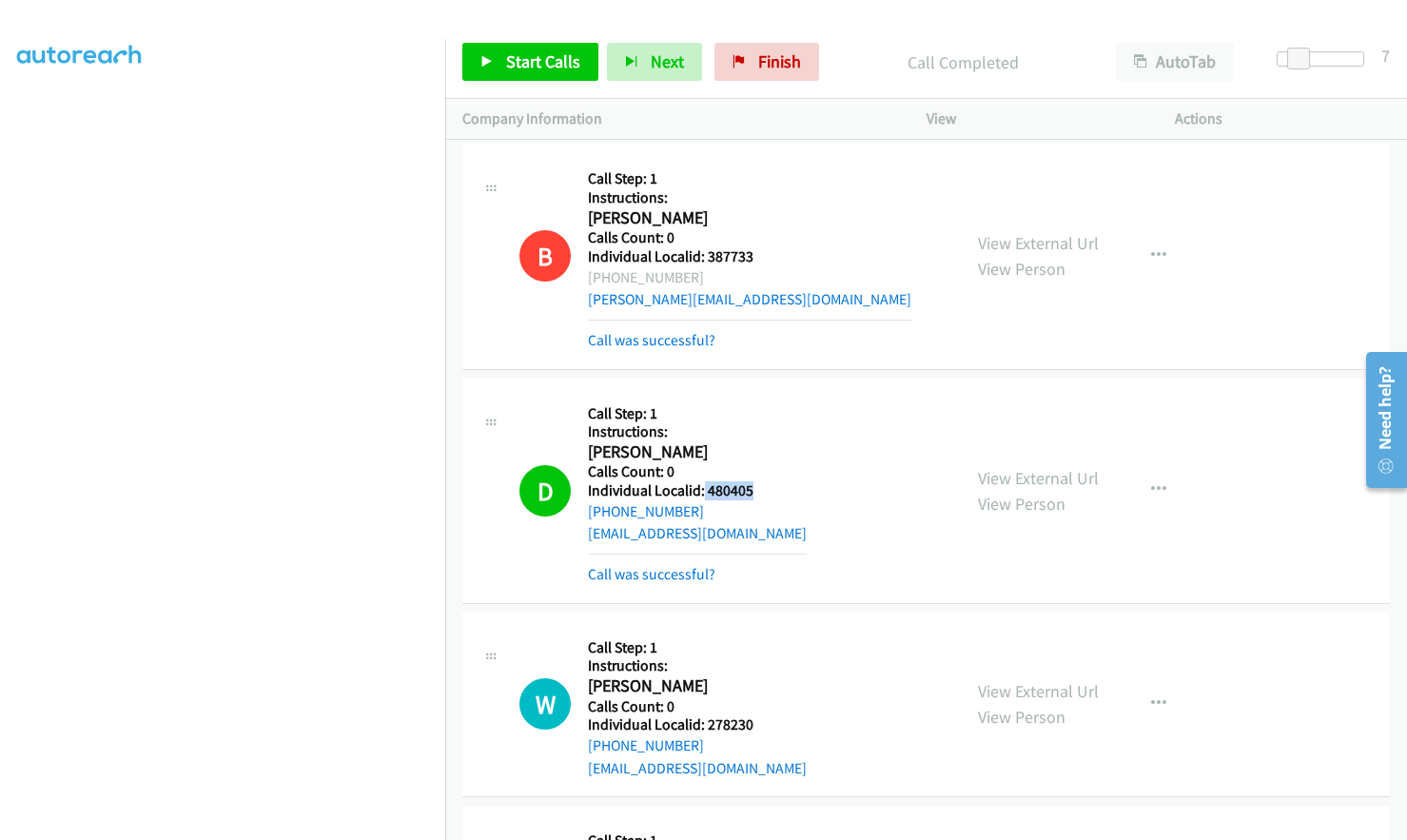 drag, startPoint x: 703, startPoint y: 487, endPoint x: 757, endPoint y: 488, distance: 54.00926 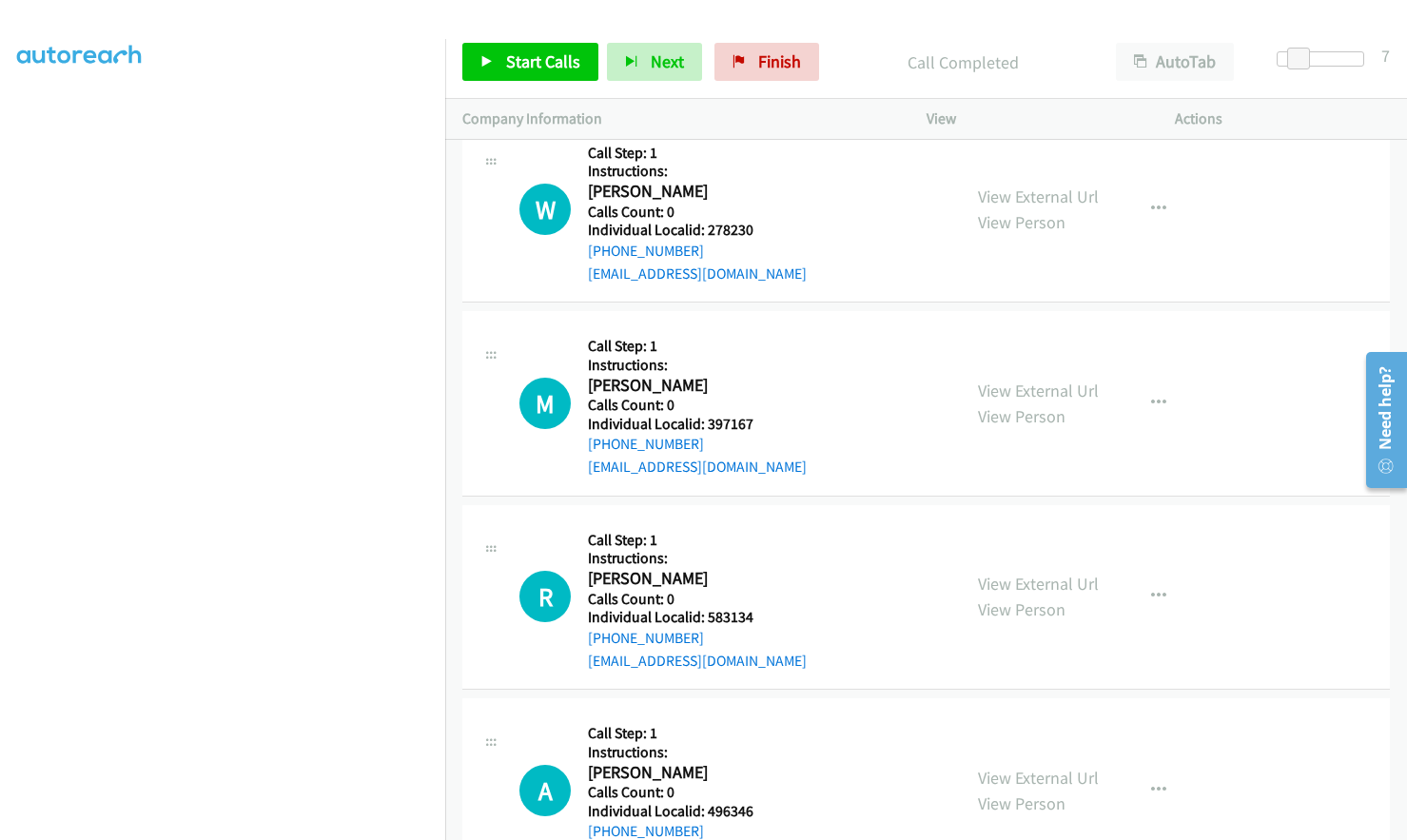 scroll, scrollTop: 499, scrollLeft: 0, axis: vertical 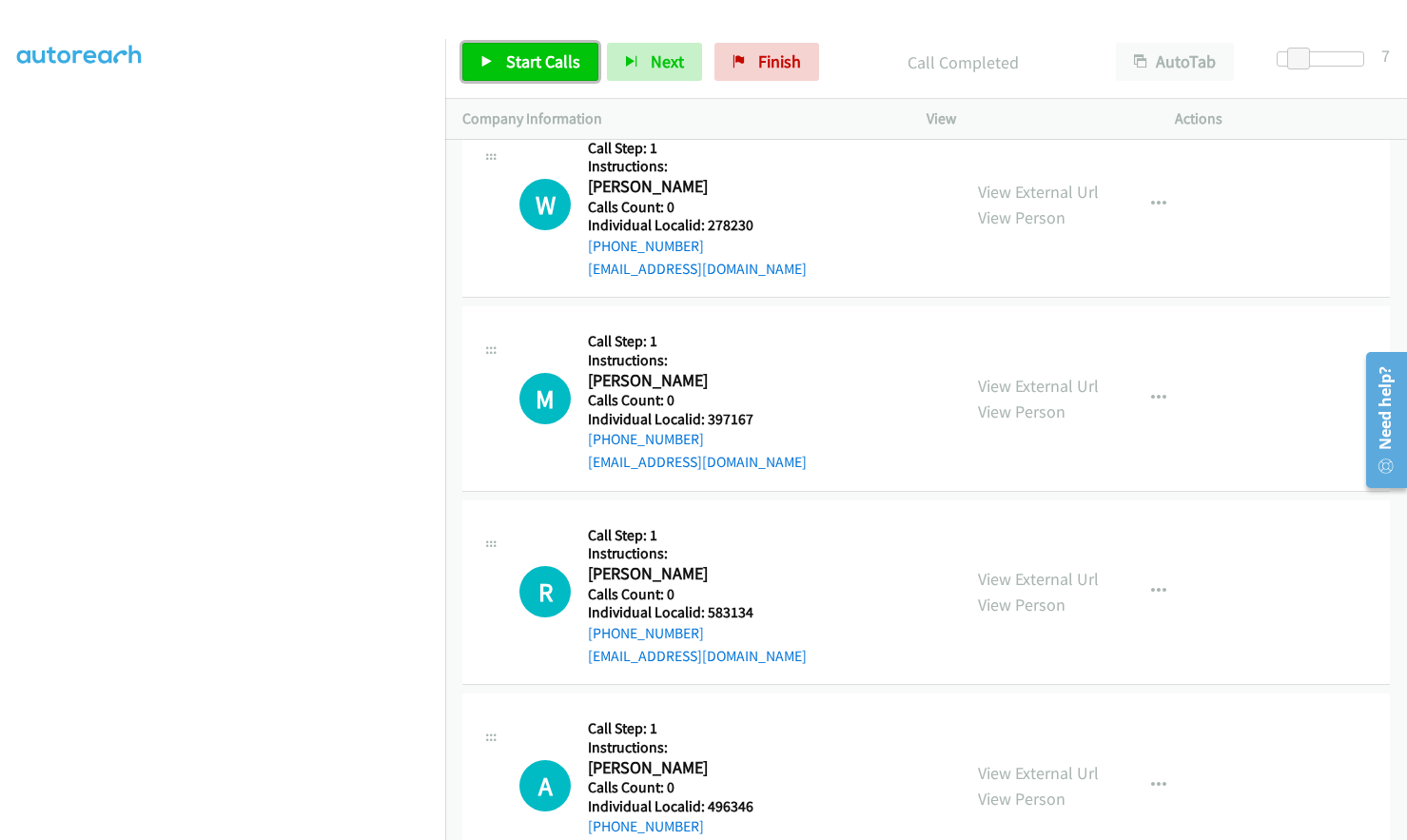 click on "Start Calls" at bounding box center (543, 61) 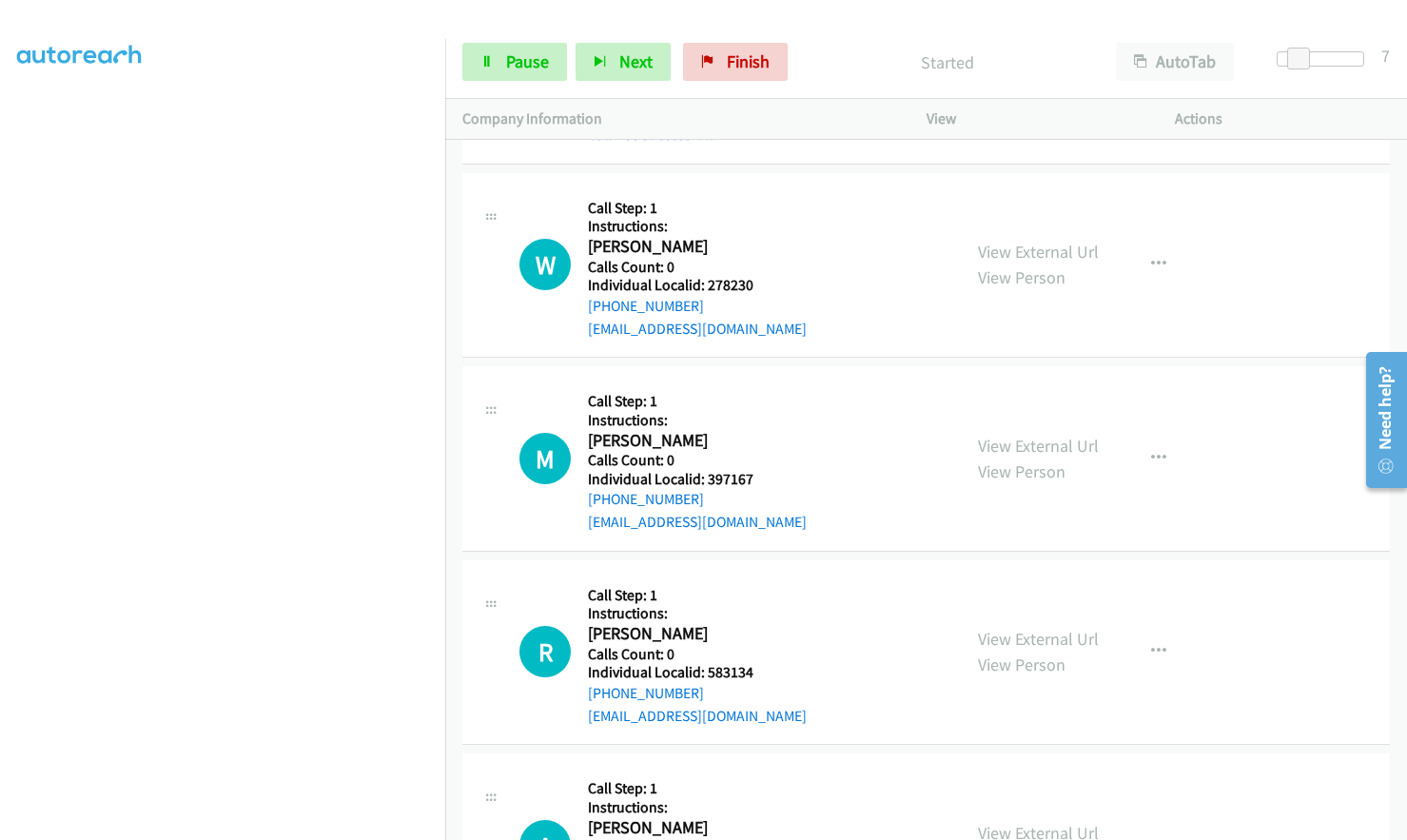 scroll, scrollTop: 452, scrollLeft: 0, axis: vertical 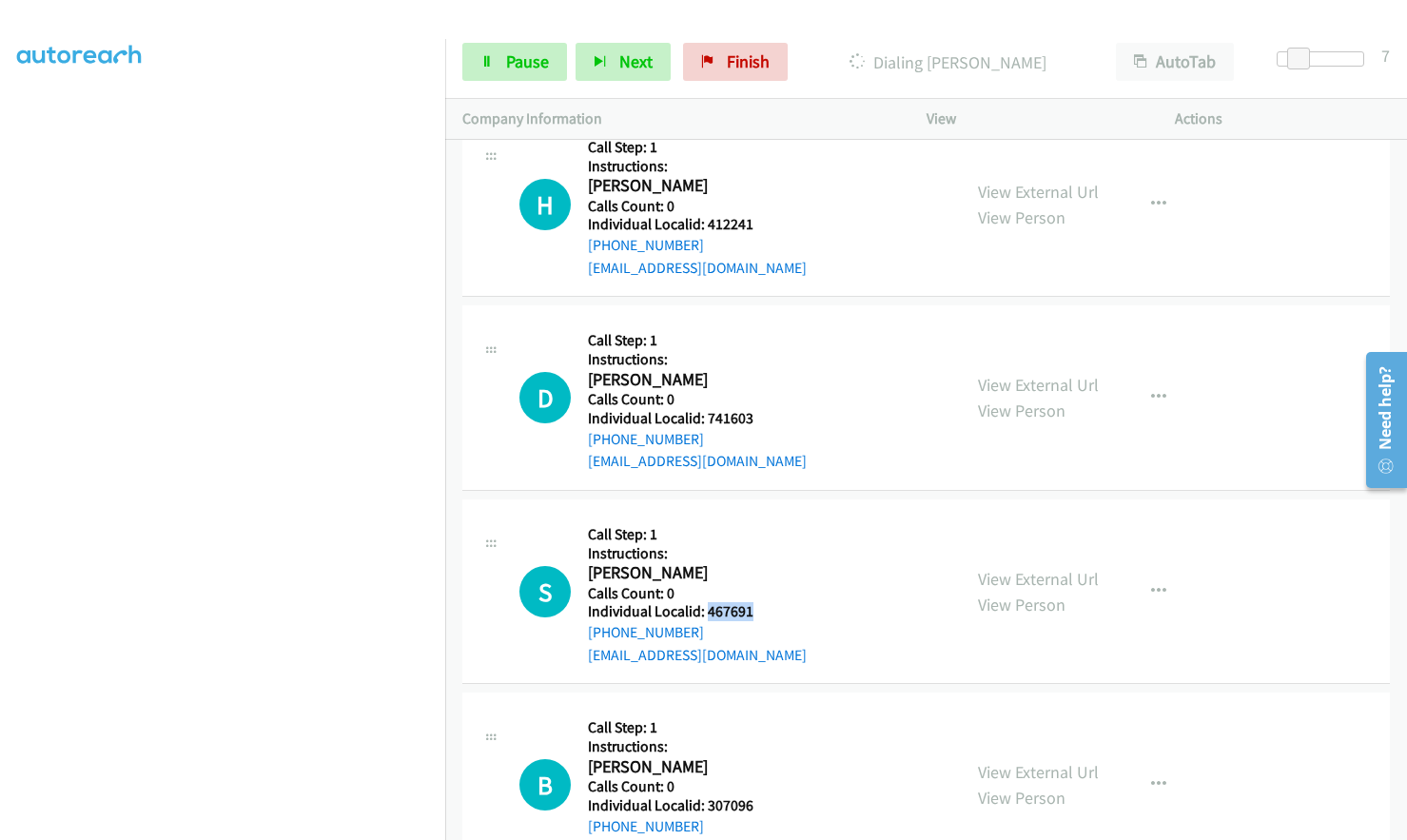 drag, startPoint x: 707, startPoint y: 607, endPoint x: 753, endPoint y: 607, distance: 46 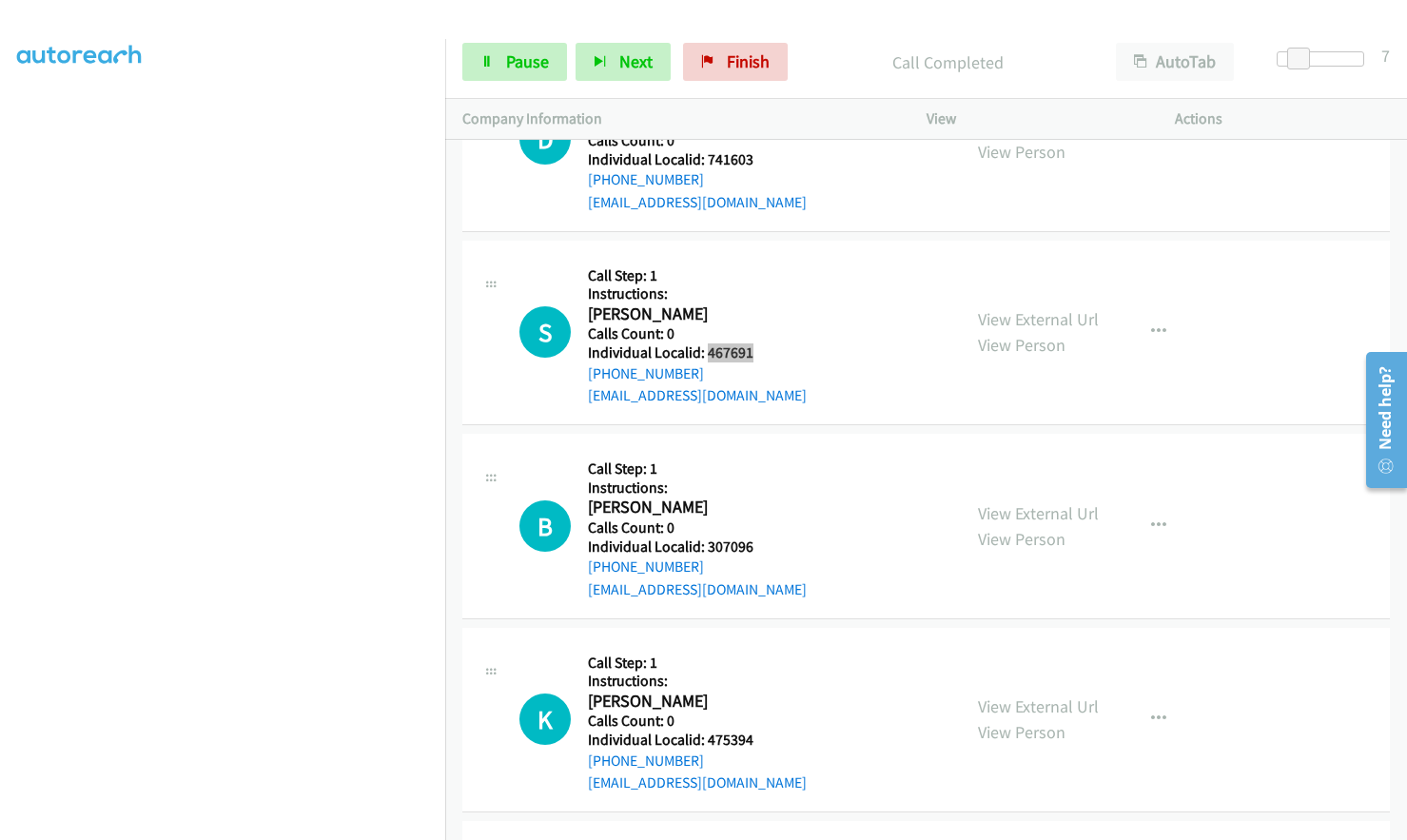 scroll, scrollTop: 1658, scrollLeft: 0, axis: vertical 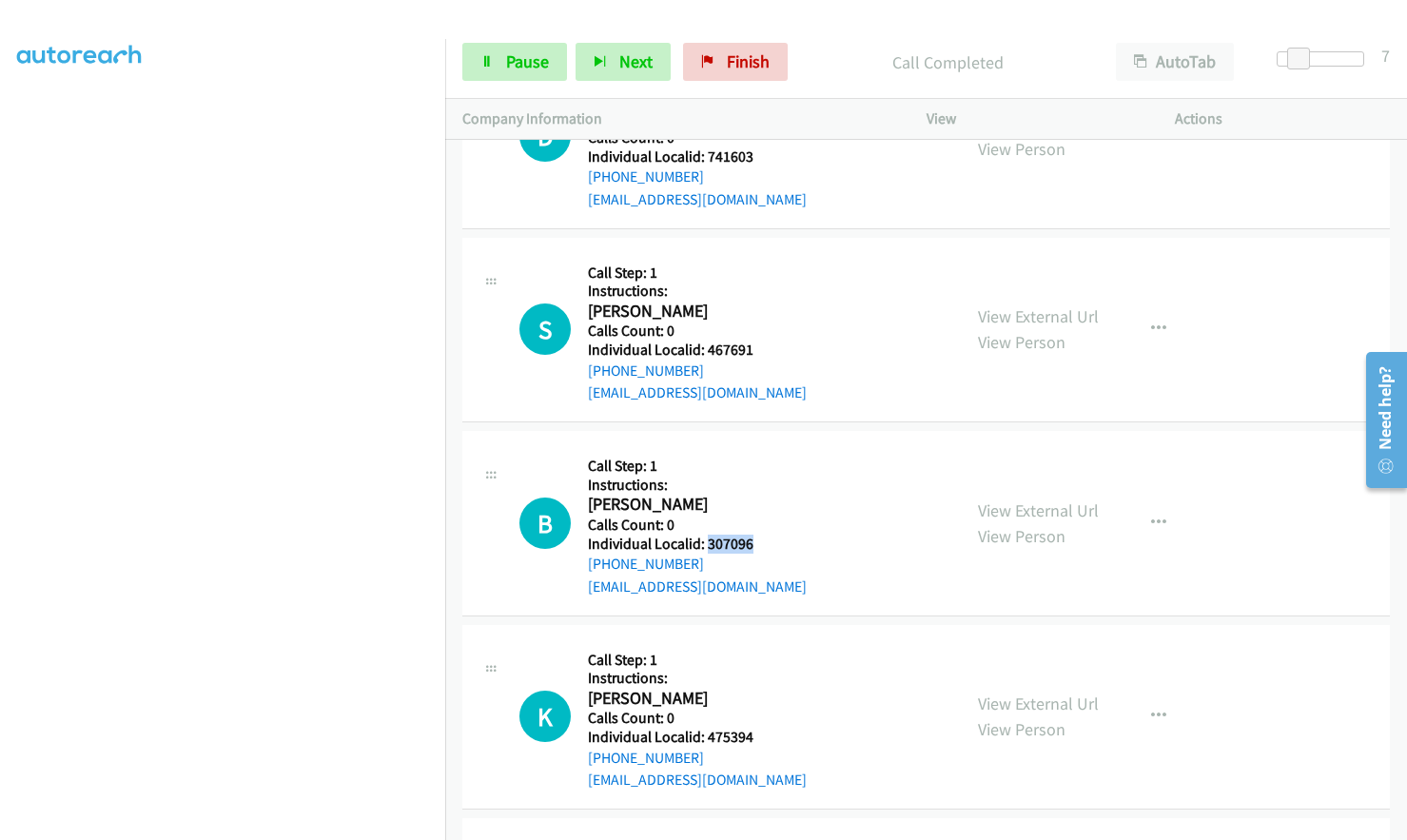drag, startPoint x: 706, startPoint y: 539, endPoint x: 768, endPoint y: 545, distance: 62.28965 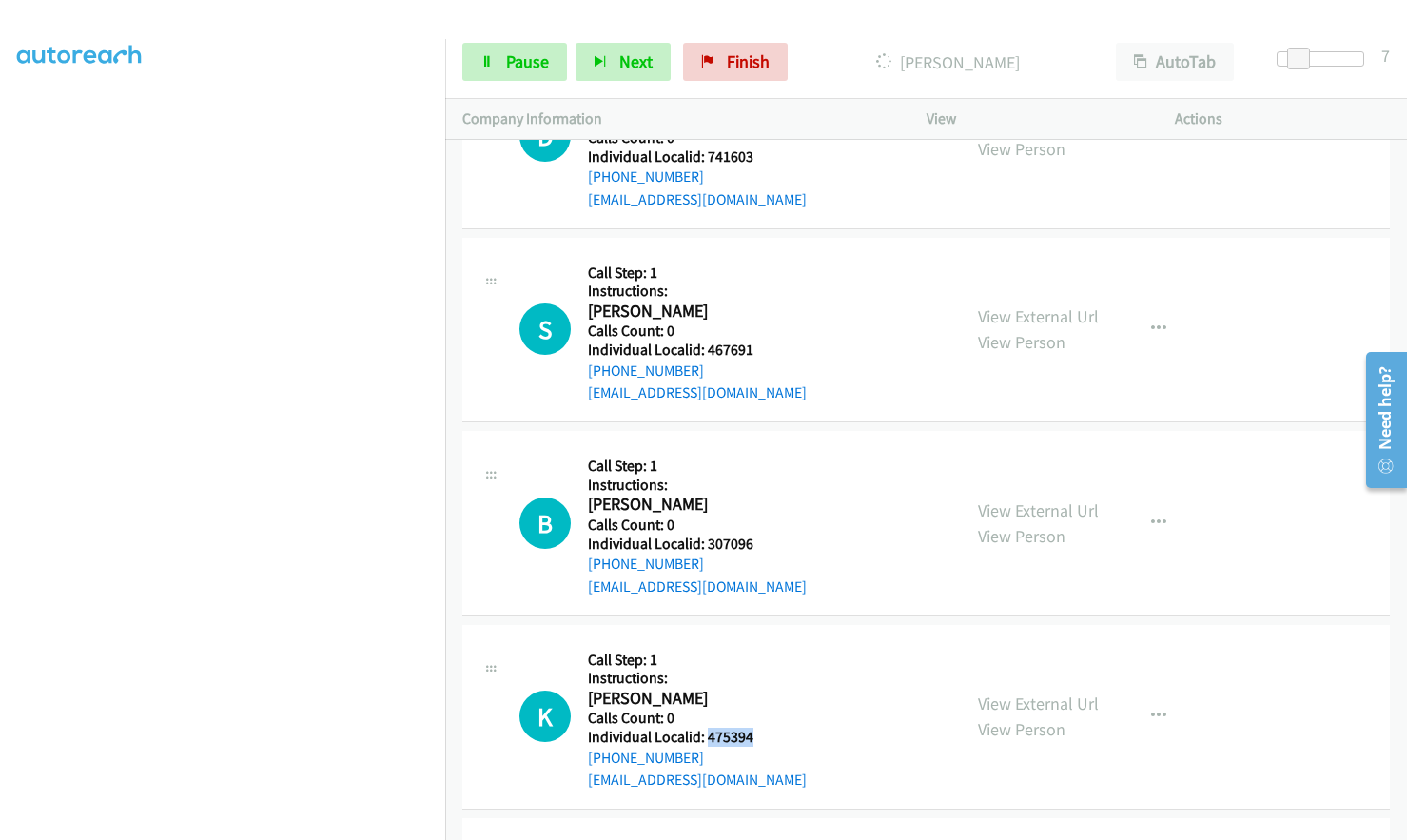 drag, startPoint x: 705, startPoint y: 734, endPoint x: 761, endPoint y: 732, distance: 56.0357 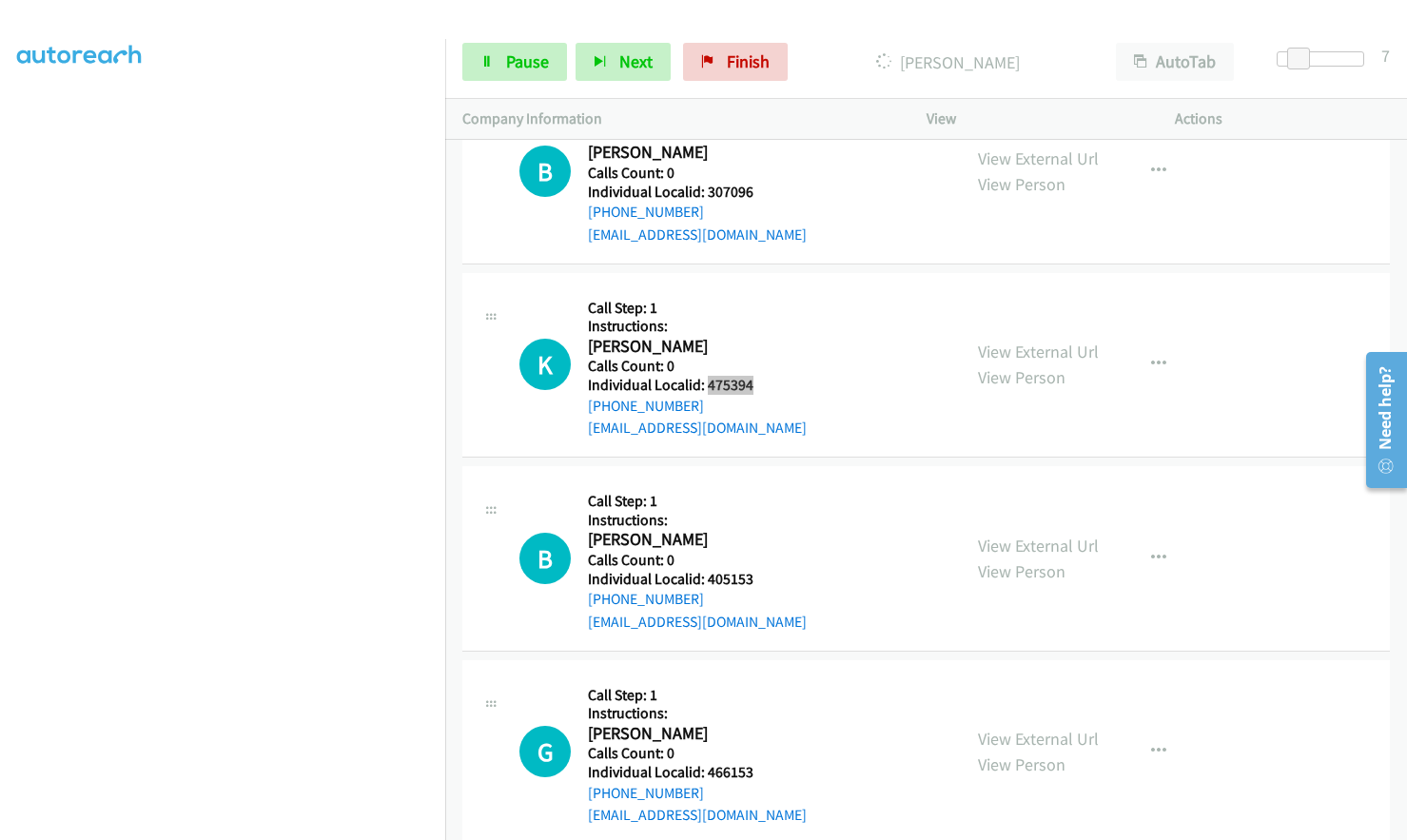 scroll, scrollTop: 2015, scrollLeft: 0, axis: vertical 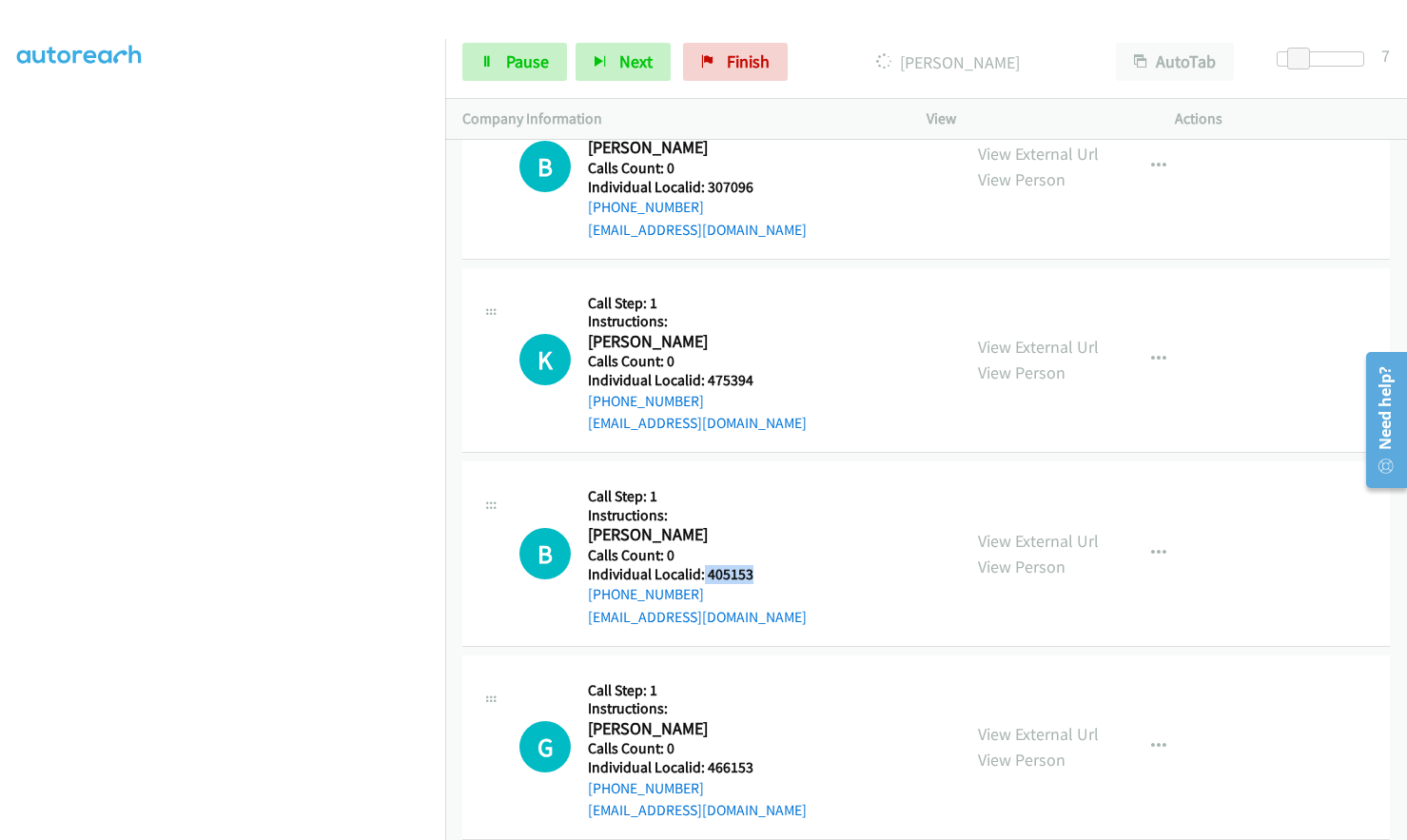 drag, startPoint x: 718, startPoint y: 576, endPoint x: 751, endPoint y: 576, distance: 33 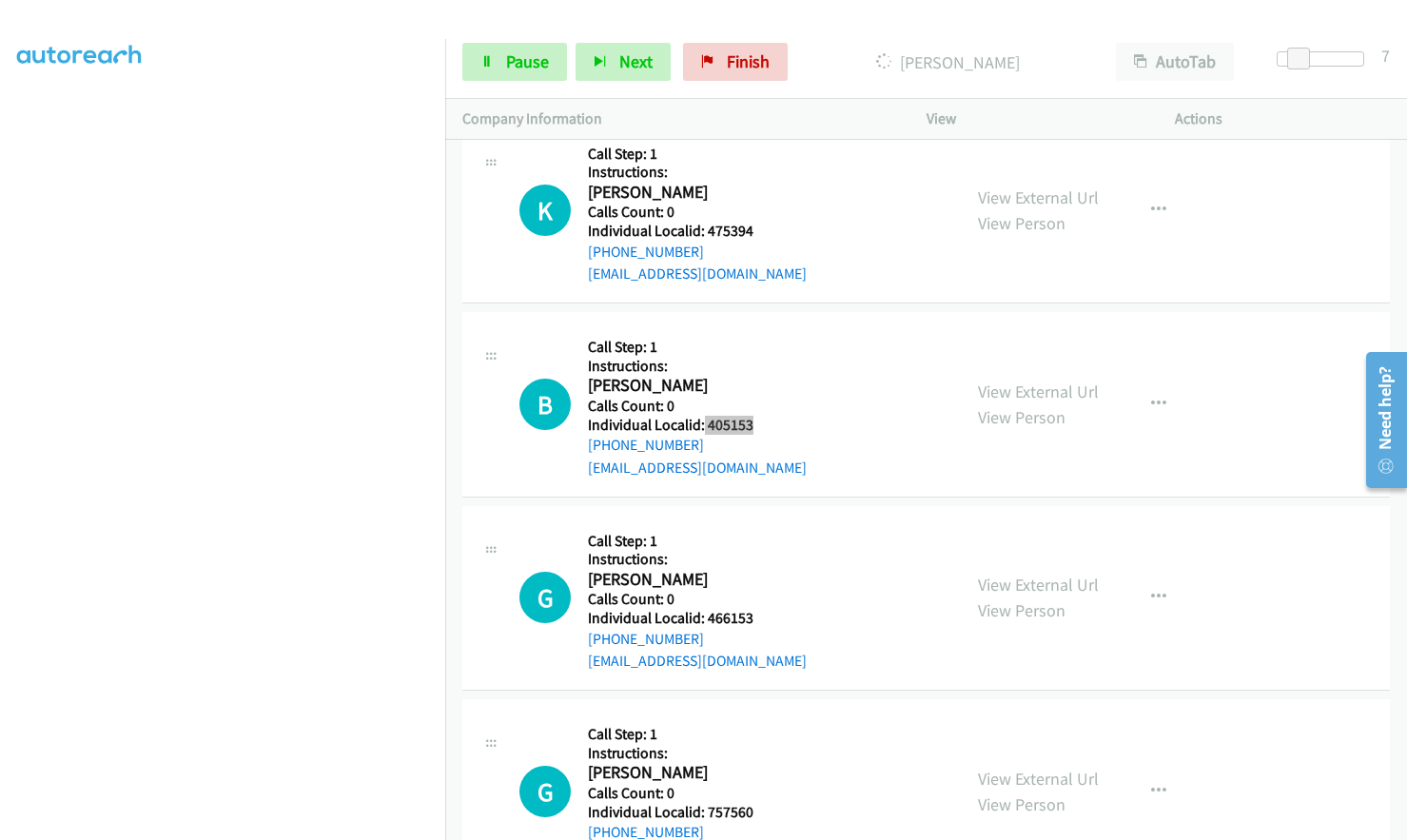 scroll, scrollTop: 2181, scrollLeft: 0, axis: vertical 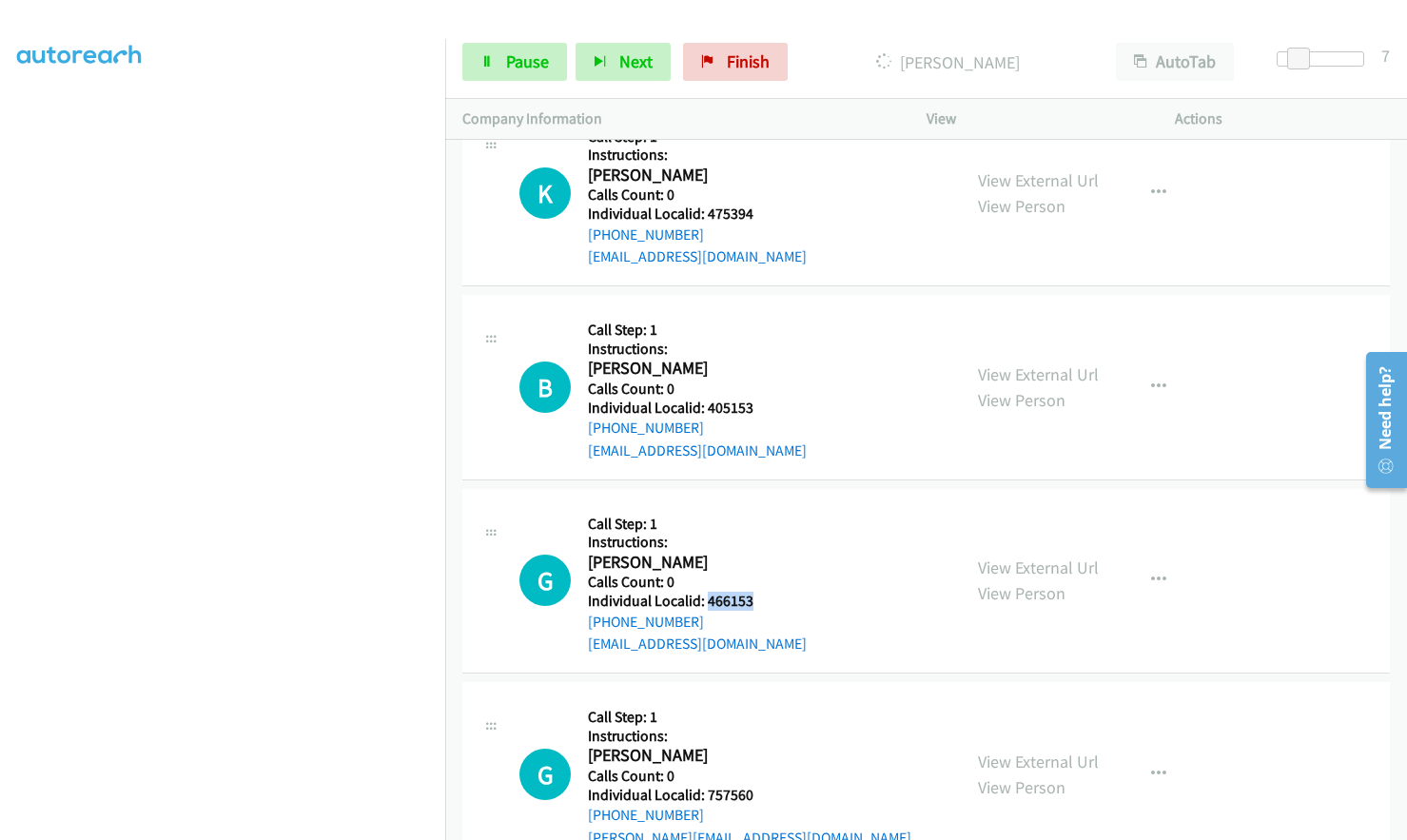 drag, startPoint x: 705, startPoint y: 598, endPoint x: 758, endPoint y: 598, distance: 53 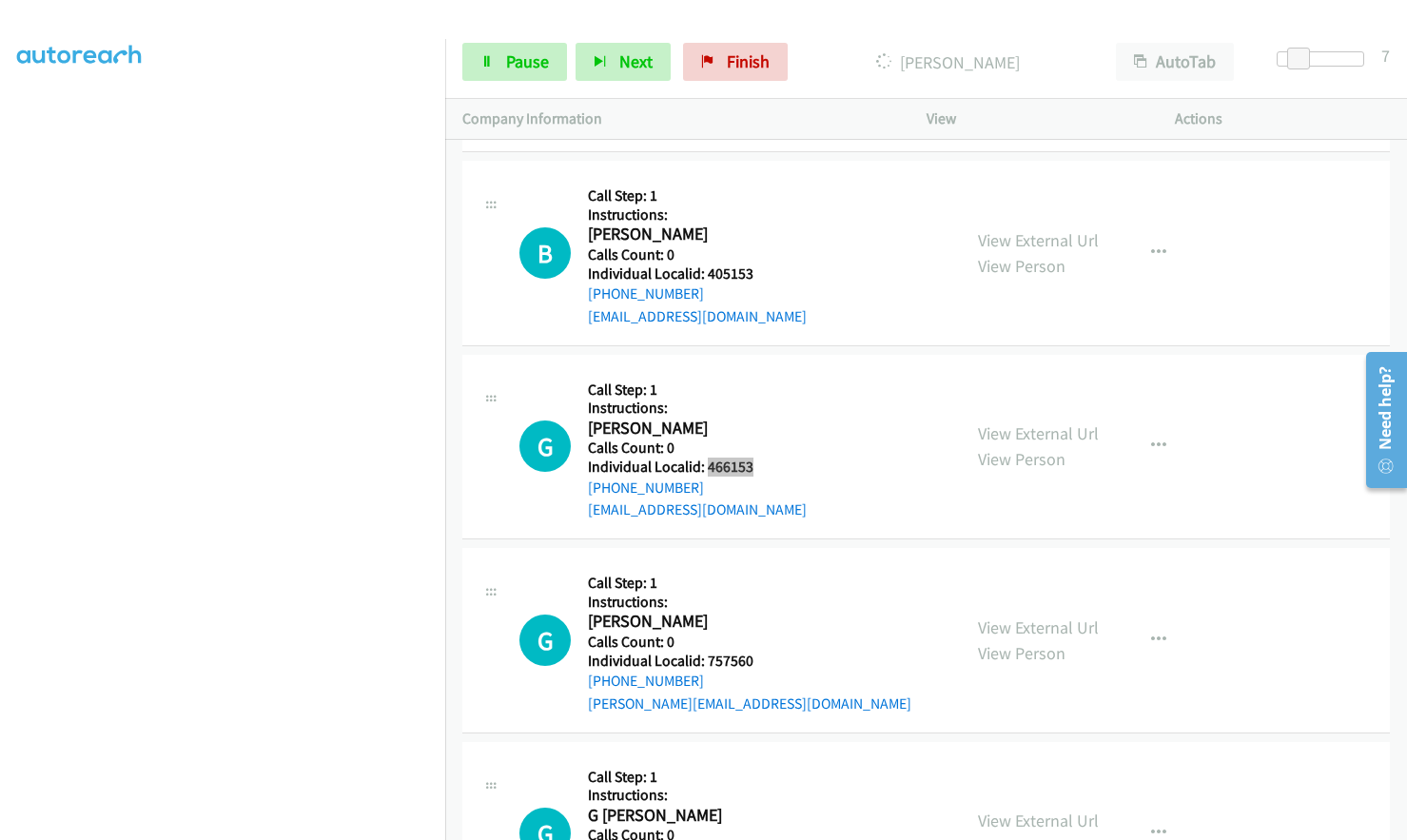 scroll, scrollTop: 2324, scrollLeft: 0, axis: vertical 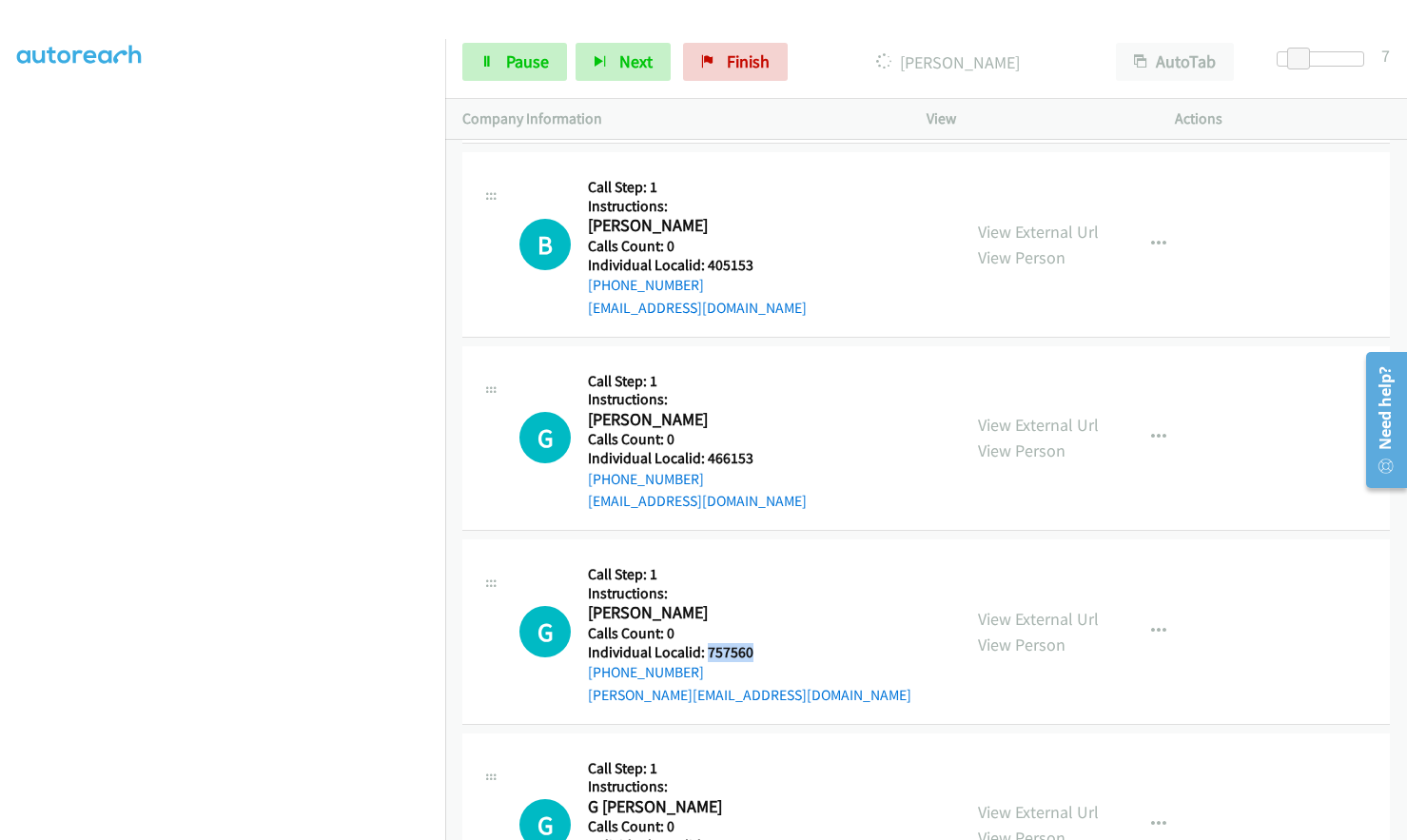 drag, startPoint x: 708, startPoint y: 647, endPoint x: 758, endPoint y: 649, distance: 50.039984 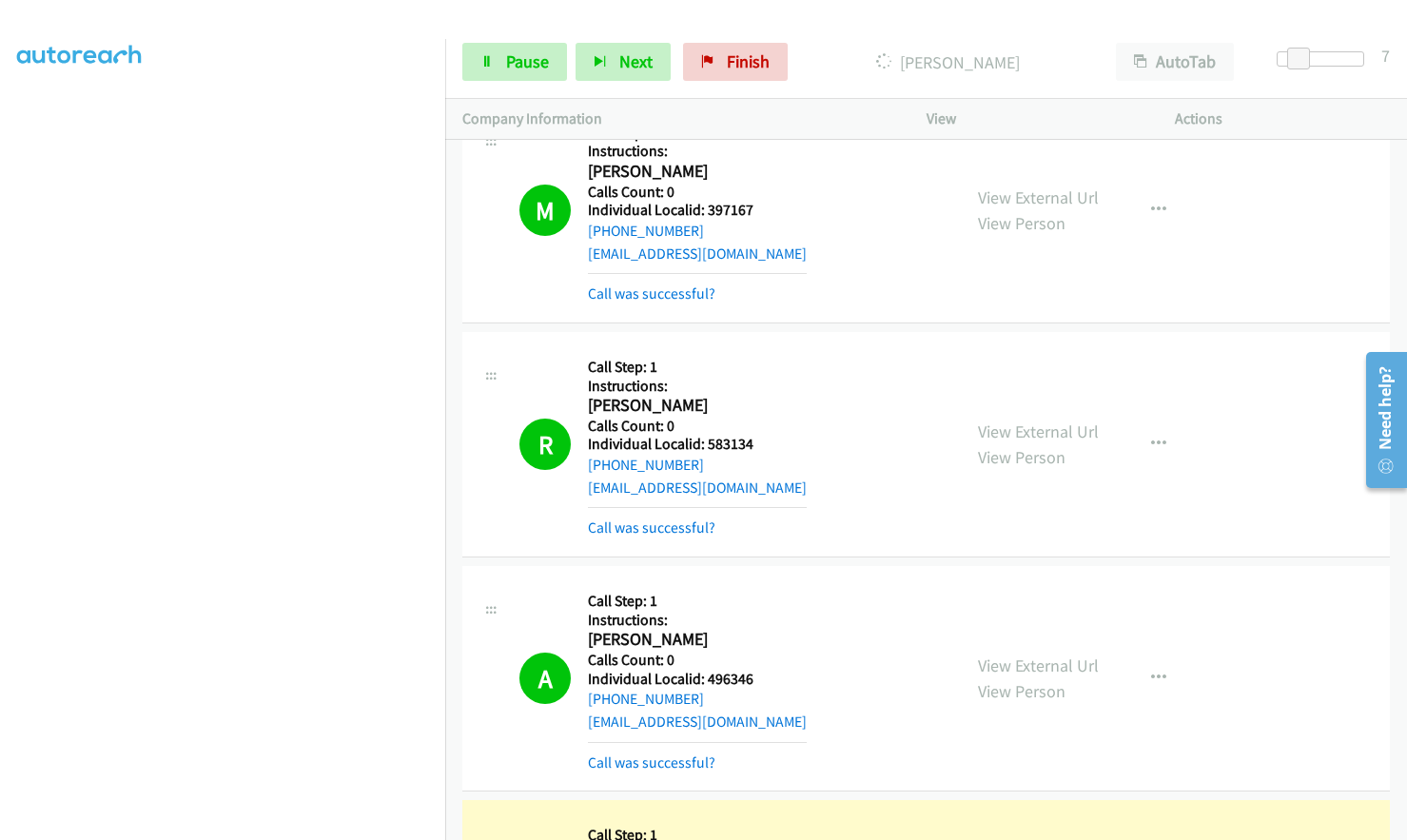 scroll, scrollTop: 747, scrollLeft: 0, axis: vertical 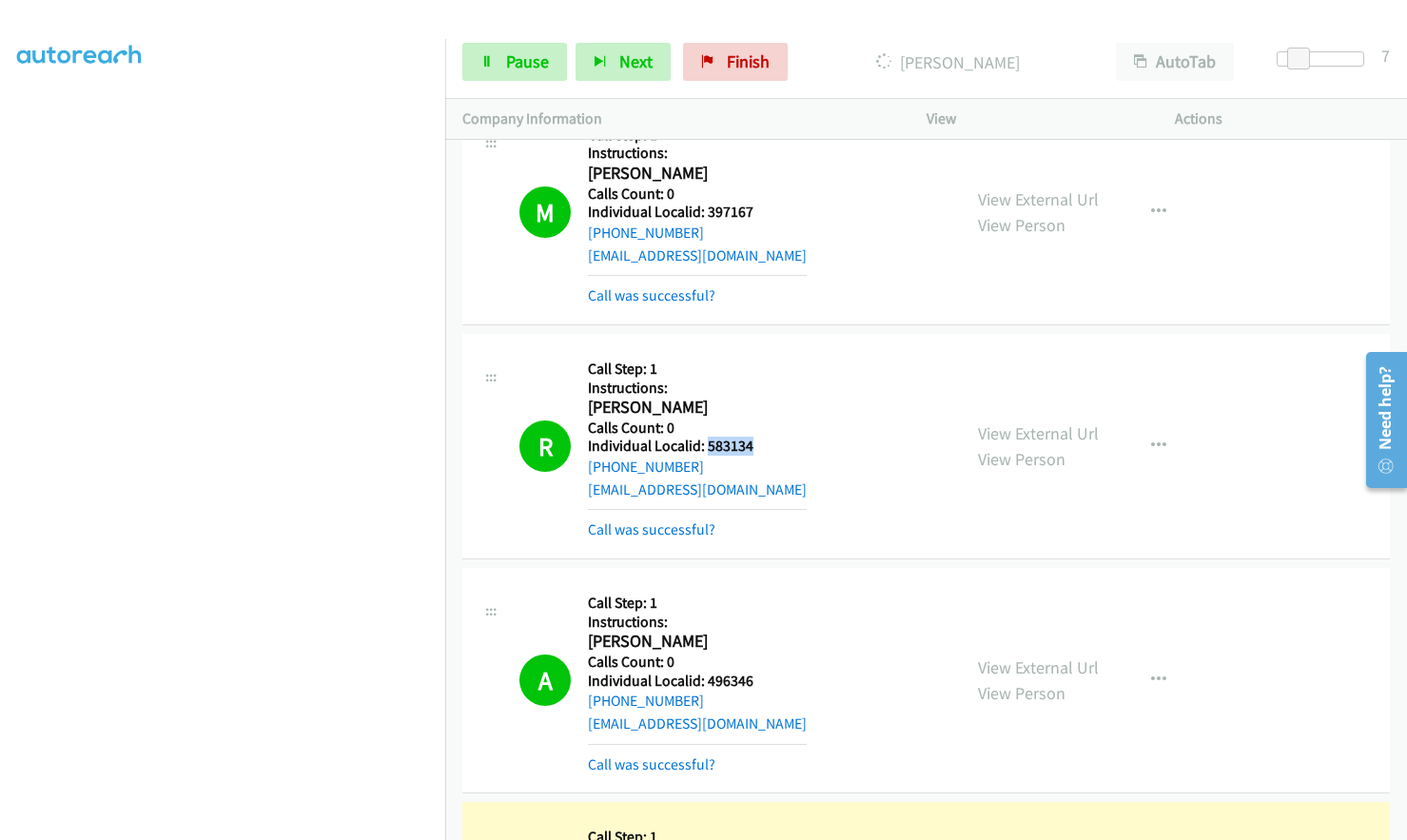 drag, startPoint x: 706, startPoint y: 444, endPoint x: 749, endPoint y: 444, distance: 43 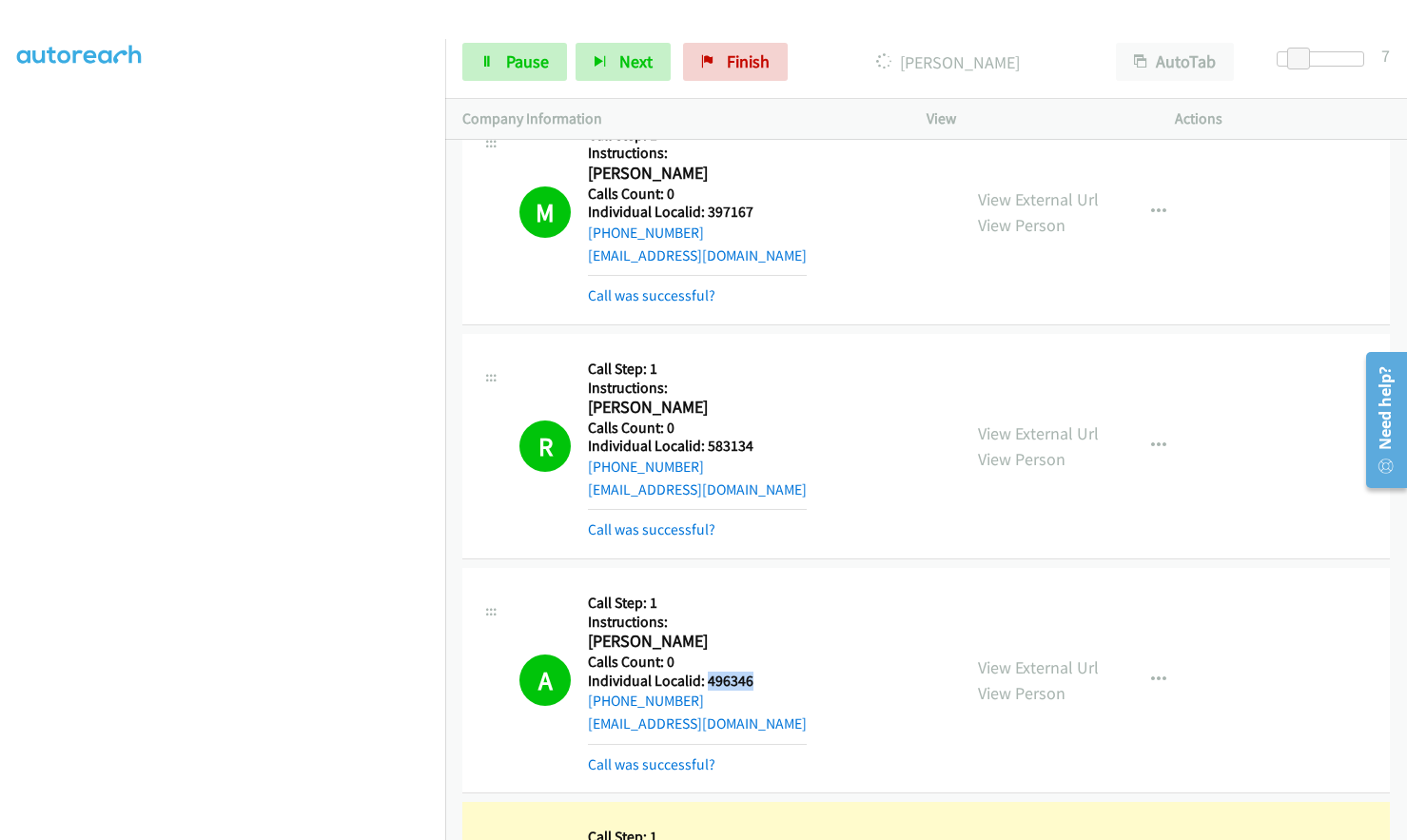 drag, startPoint x: 705, startPoint y: 678, endPoint x: 755, endPoint y: 677, distance: 50.009999 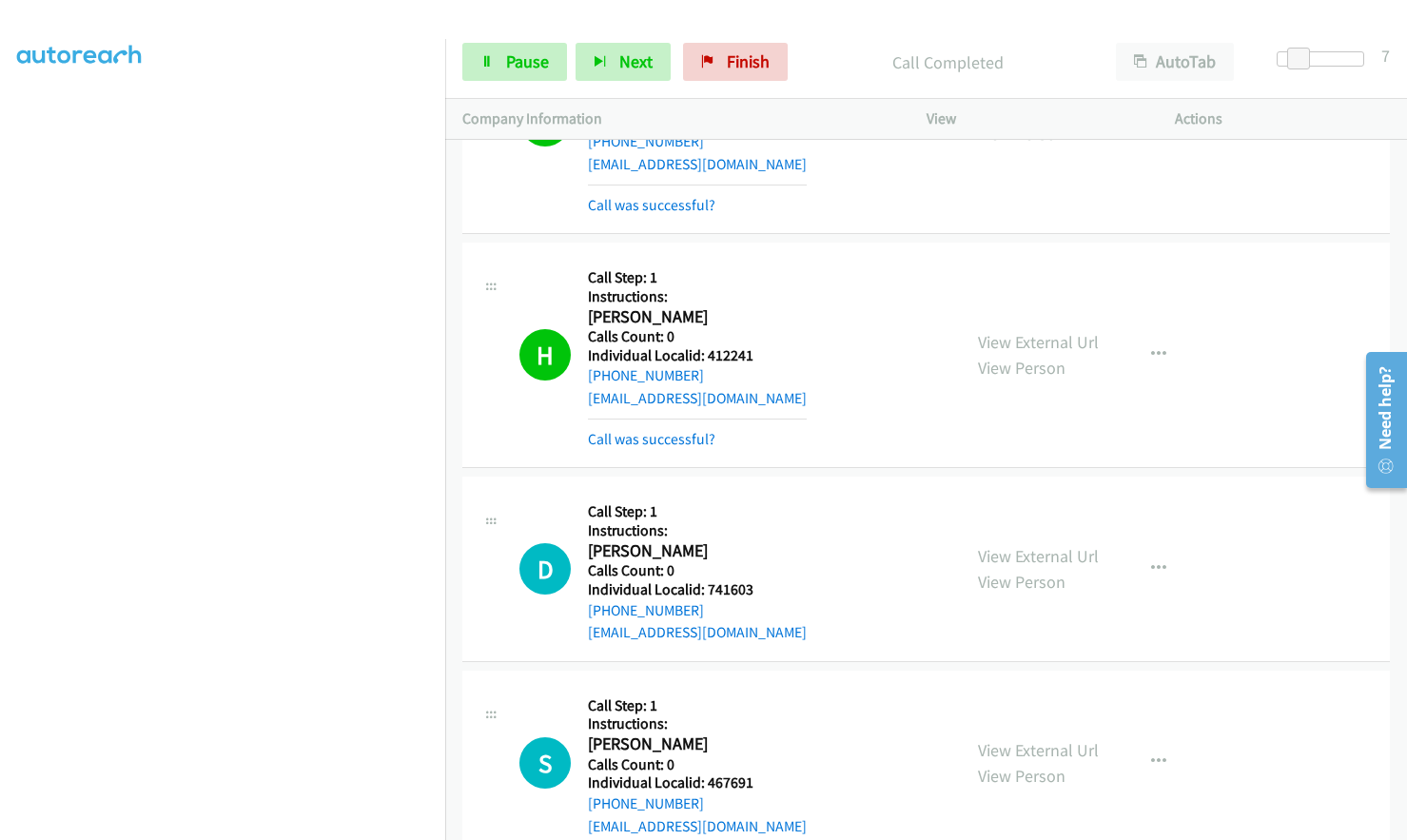 scroll, scrollTop: 1413, scrollLeft: 0, axis: vertical 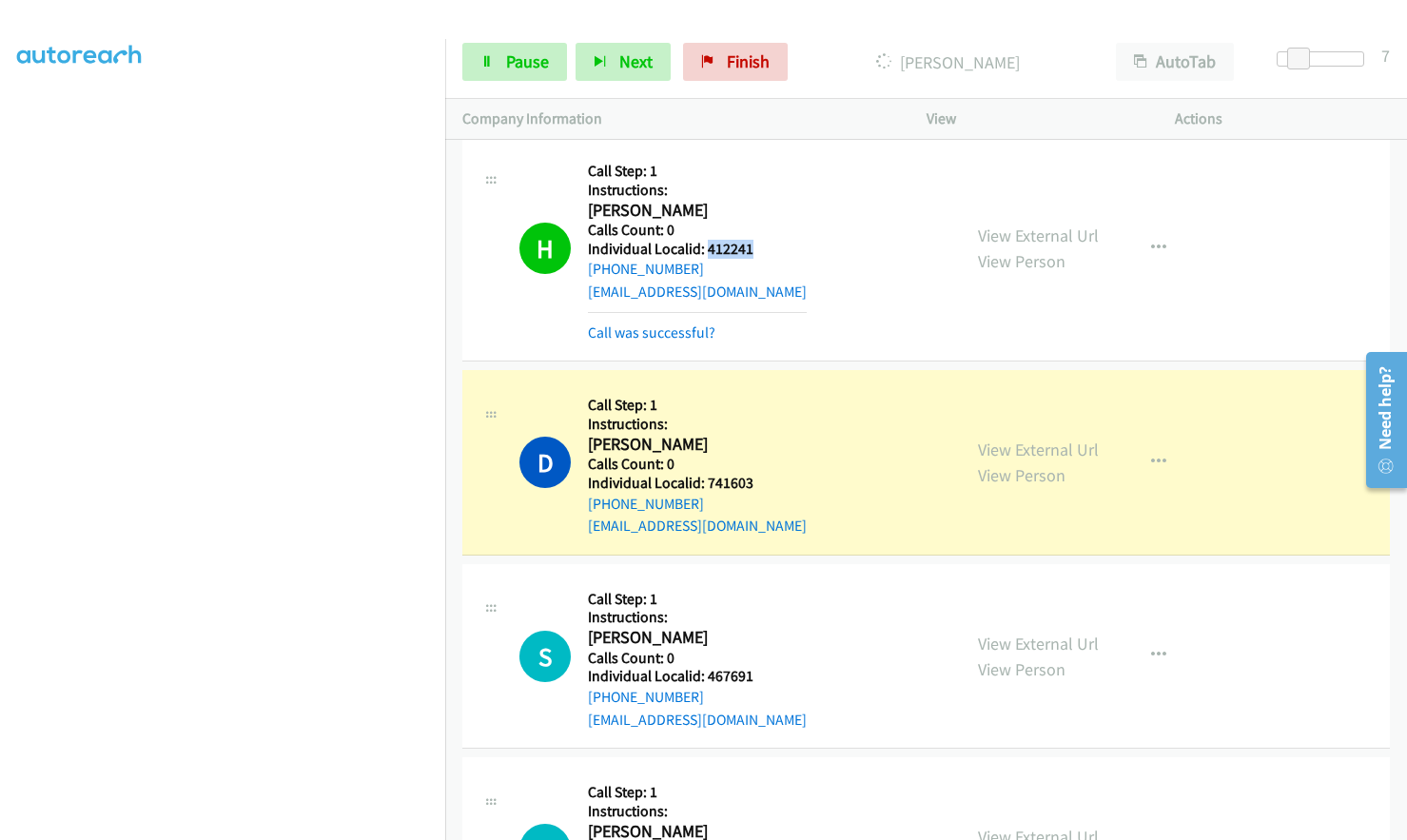 drag, startPoint x: 706, startPoint y: 249, endPoint x: 749, endPoint y: 250, distance: 43.01163 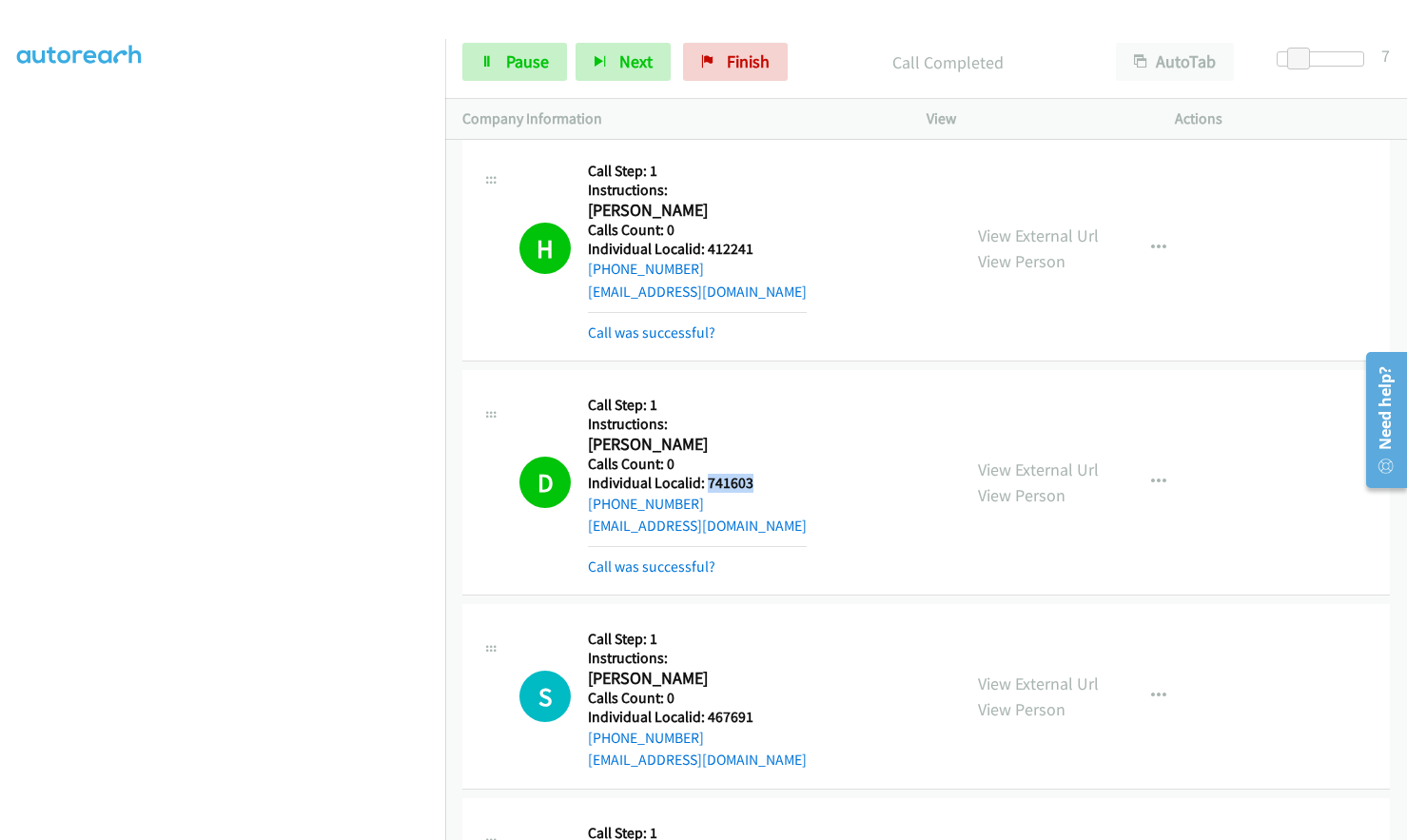 drag, startPoint x: 704, startPoint y: 485, endPoint x: 755, endPoint y: 482, distance: 51.08816 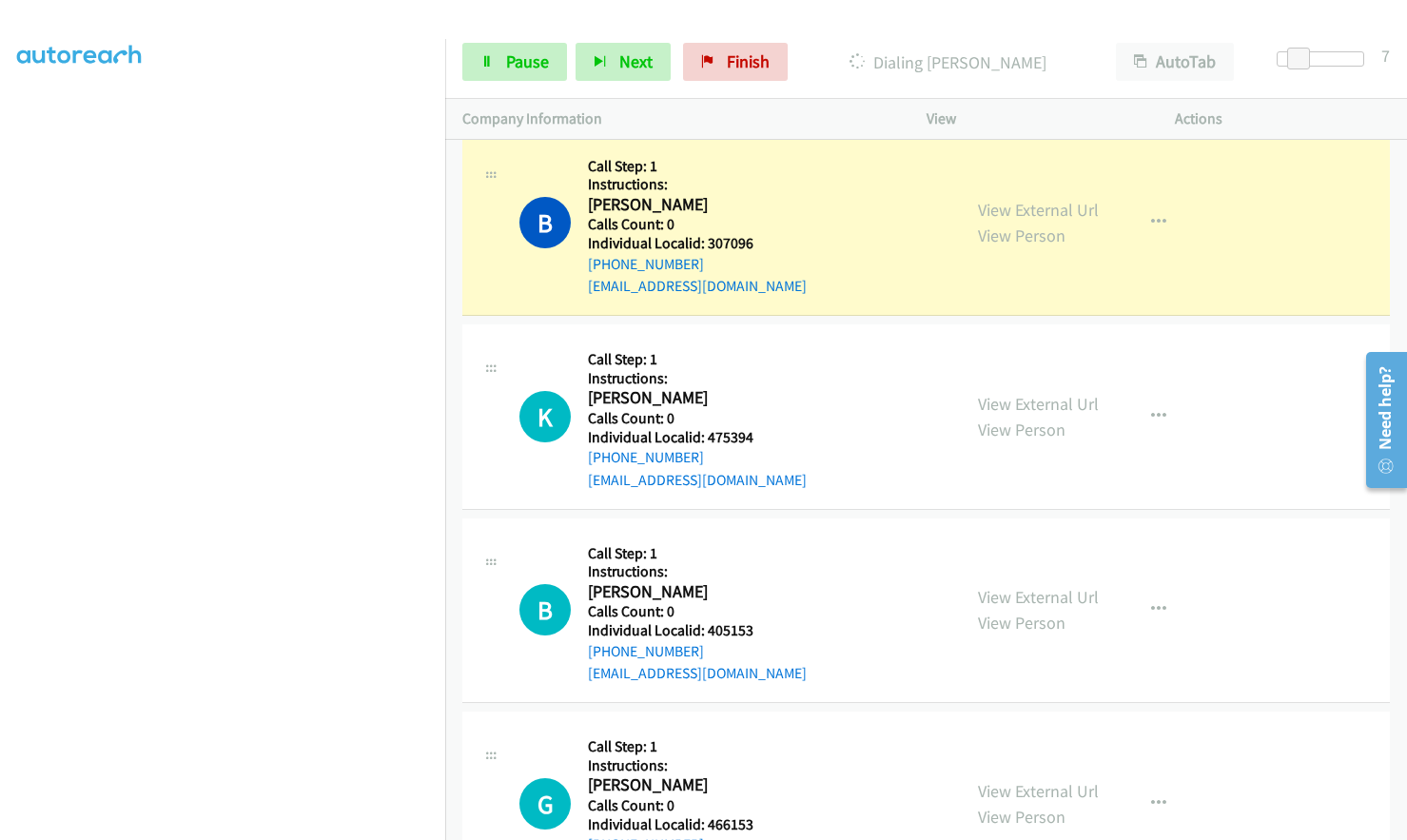 scroll, scrollTop: 2126, scrollLeft: 0, axis: vertical 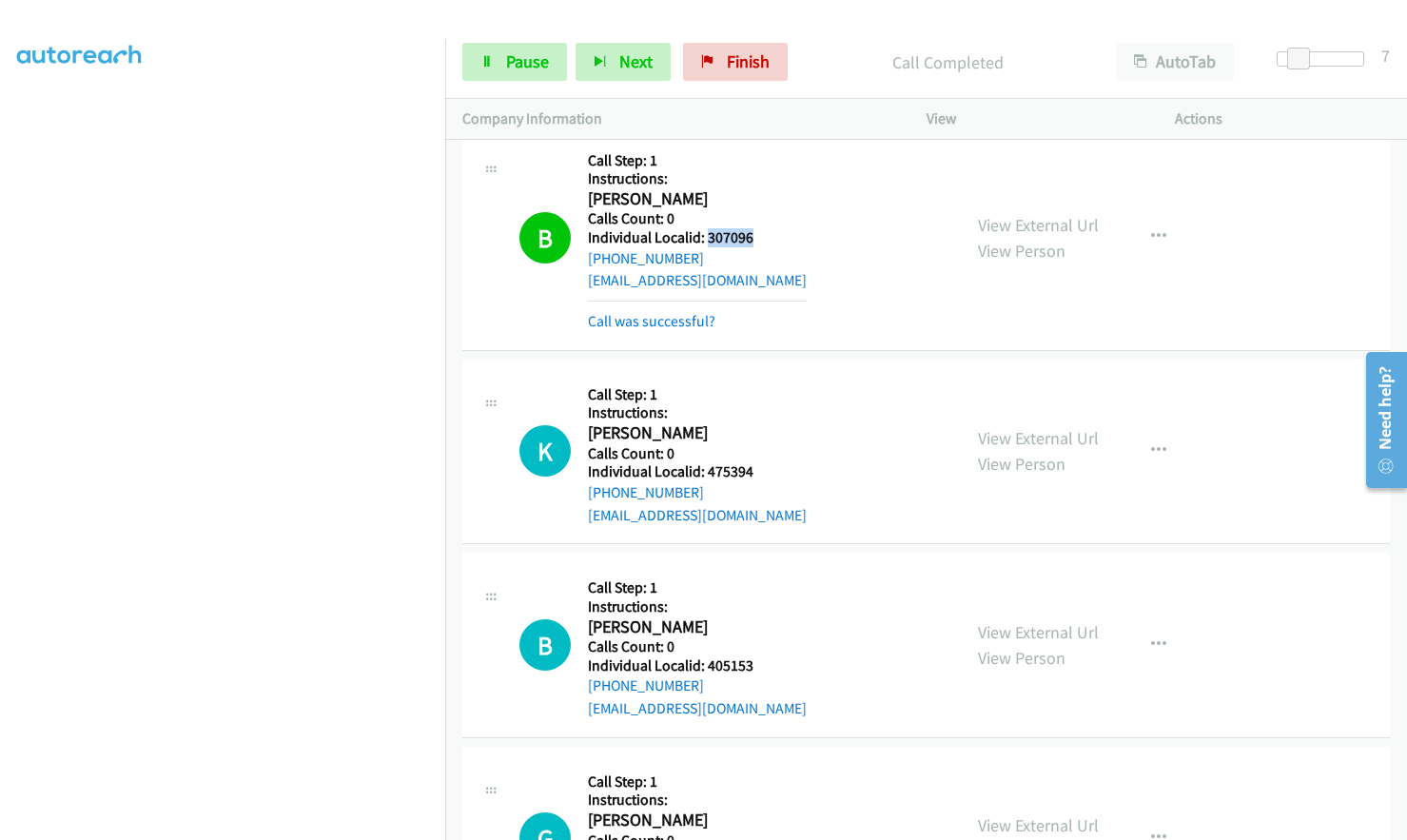 drag, startPoint x: 708, startPoint y: 241, endPoint x: 754, endPoint y: 239, distance: 46.0435 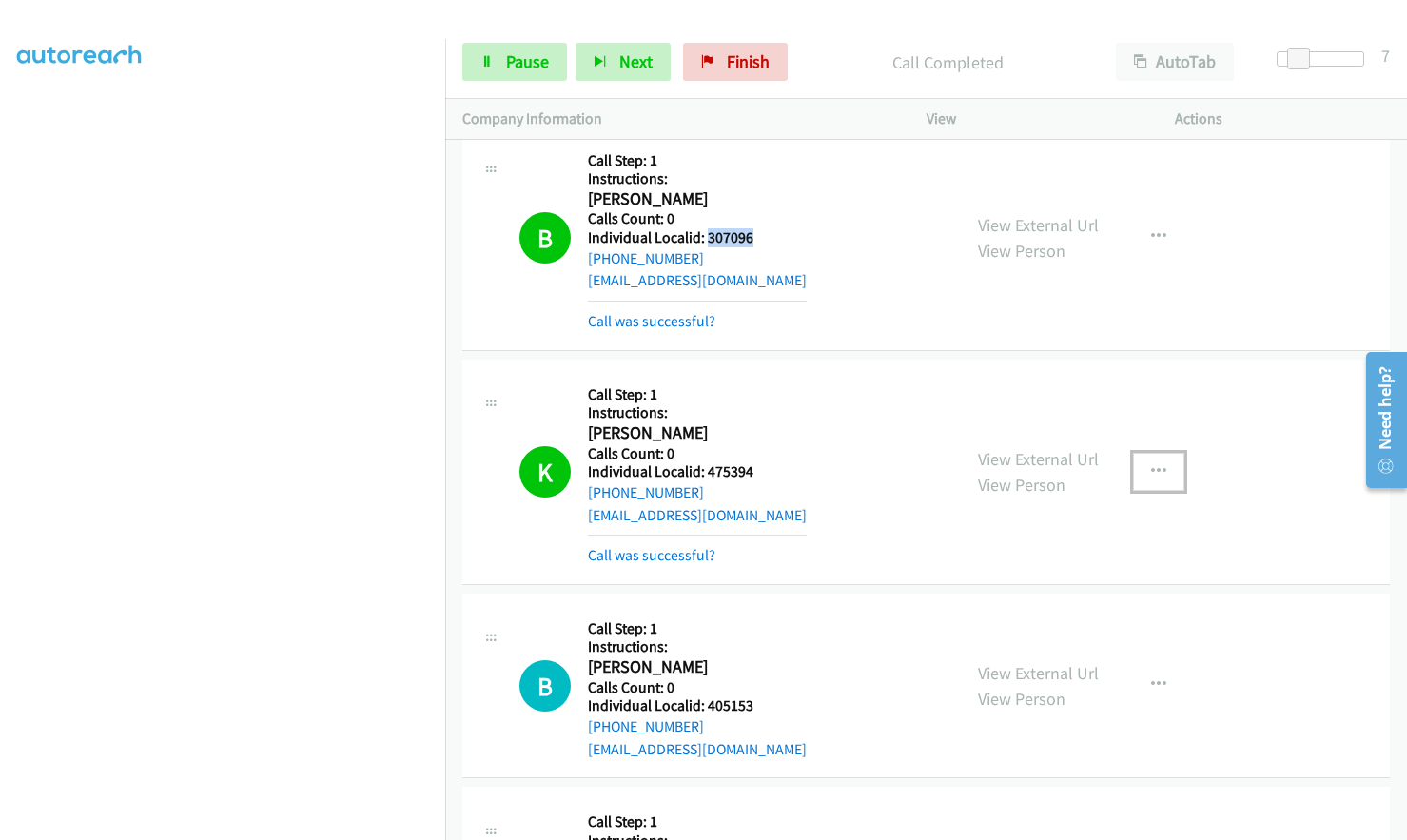 click at bounding box center [1159, 472] 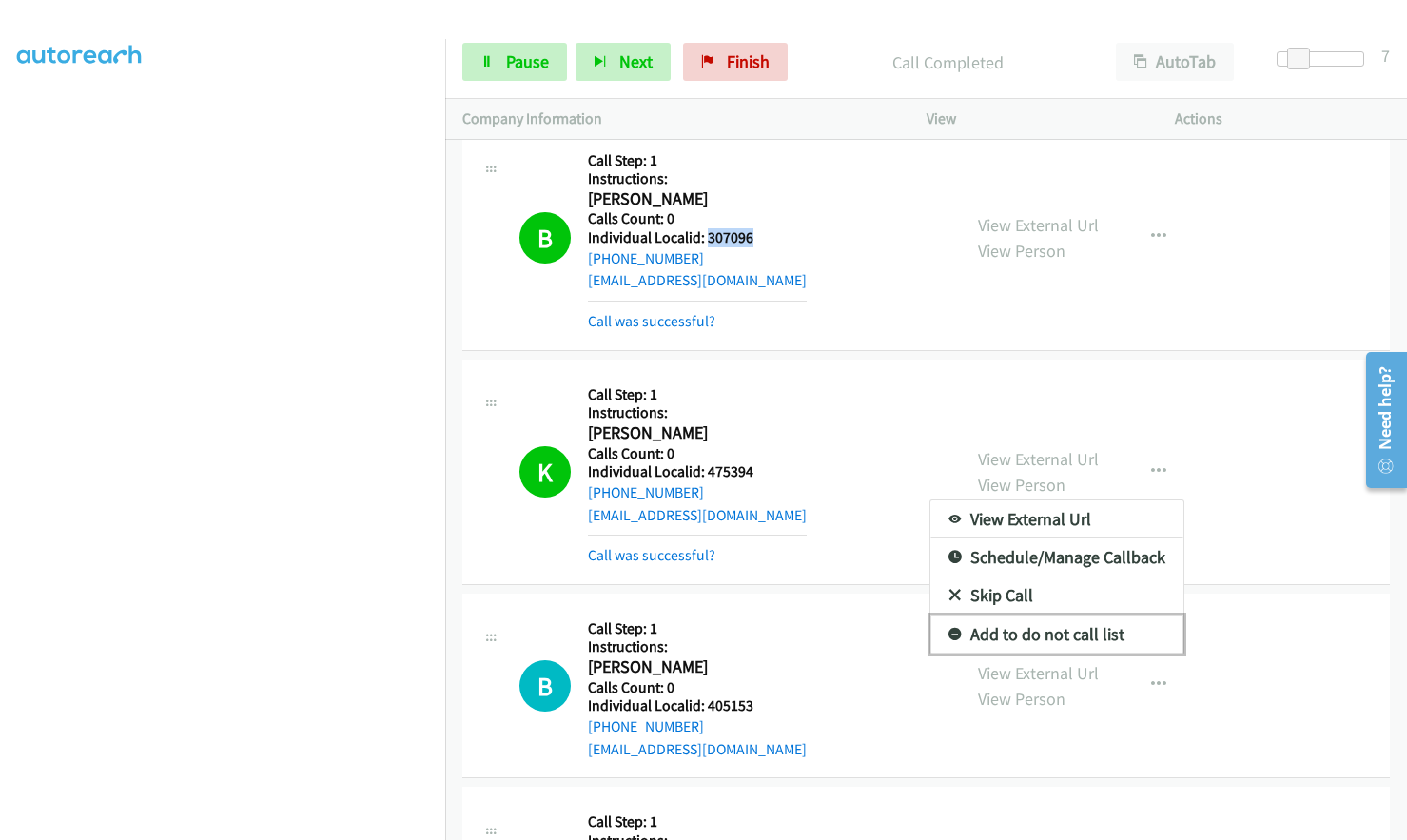 click at bounding box center (955, 635) 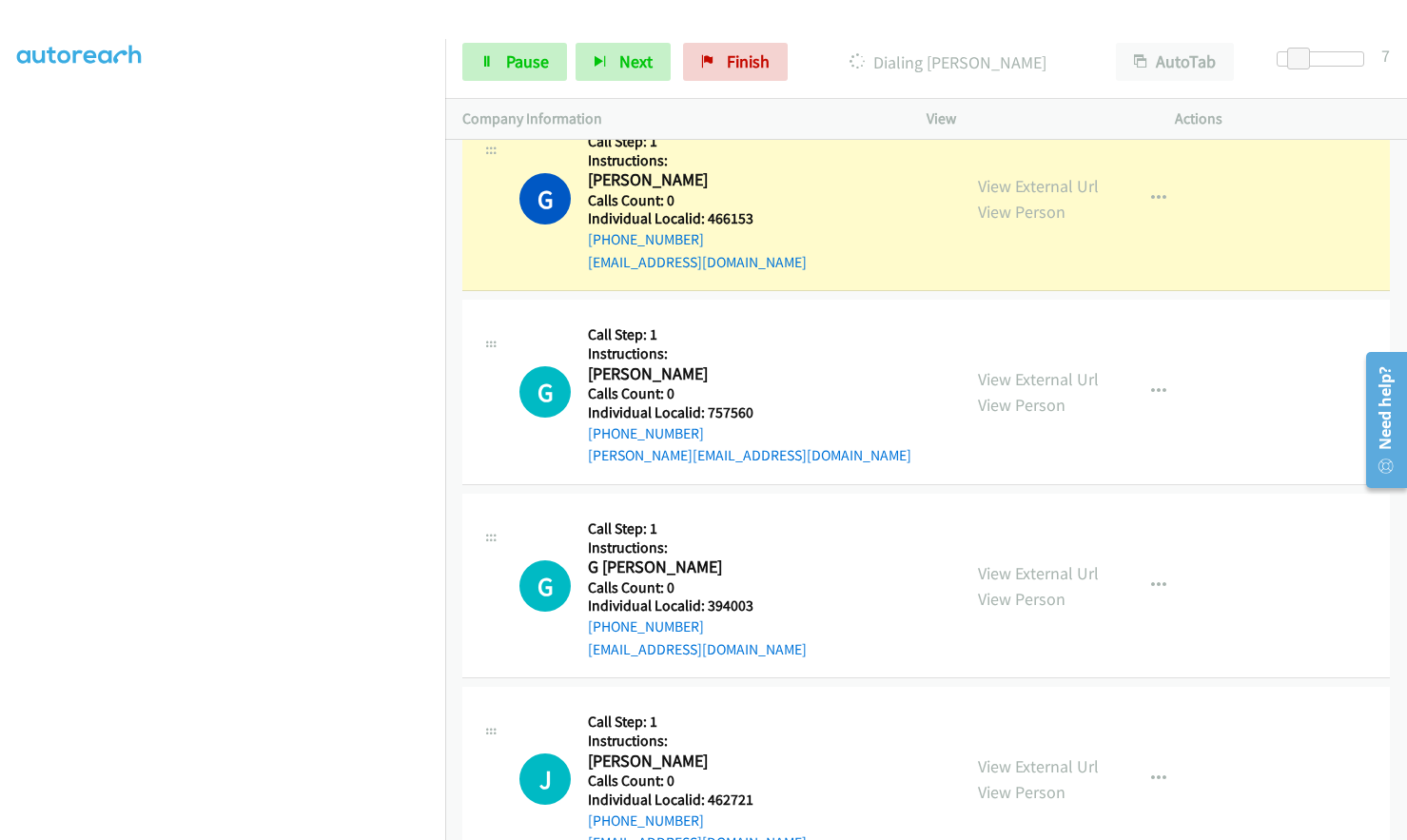 scroll, scrollTop: 2863, scrollLeft: 0, axis: vertical 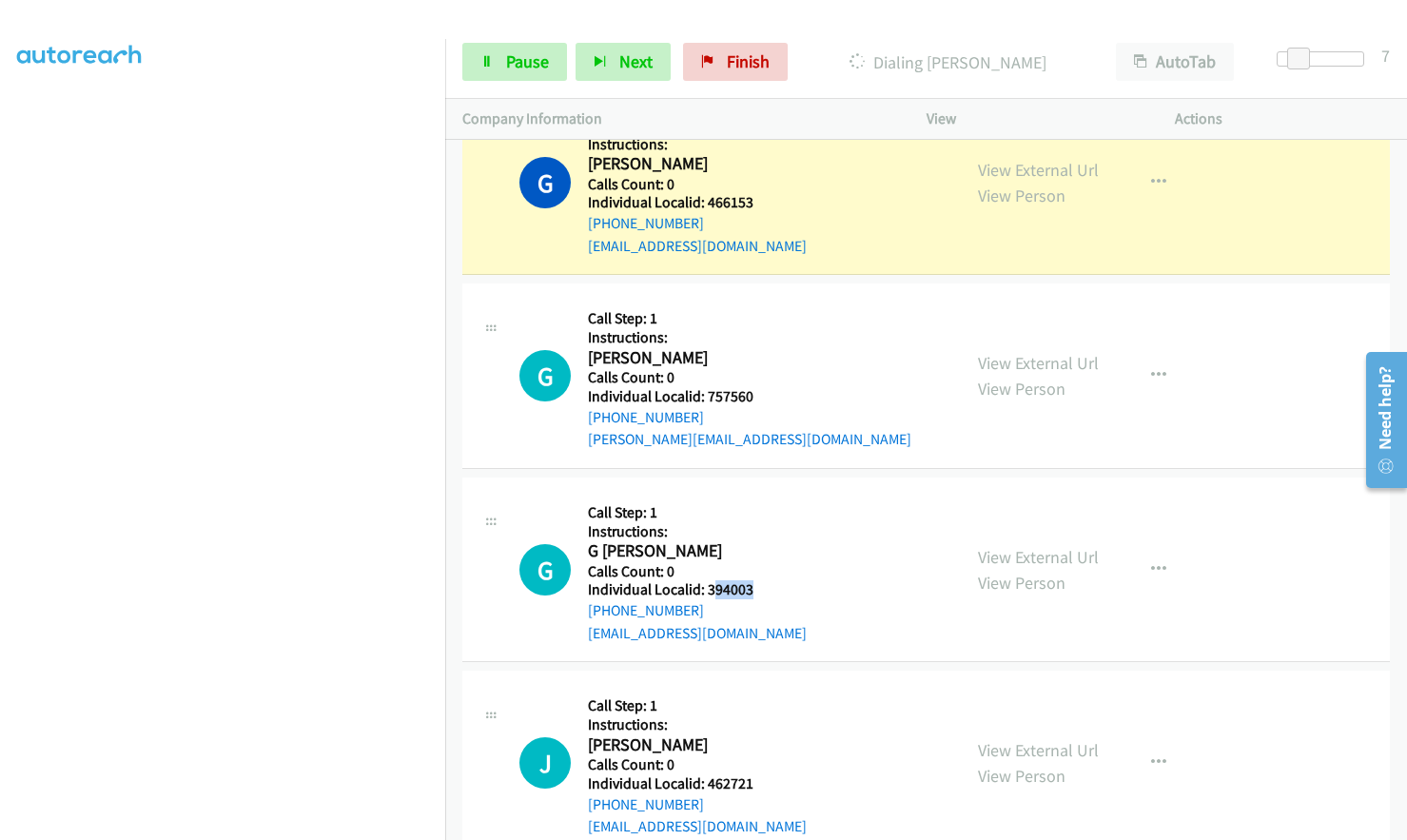 drag, startPoint x: 711, startPoint y: 591, endPoint x: 752, endPoint y: 593, distance: 41.04875 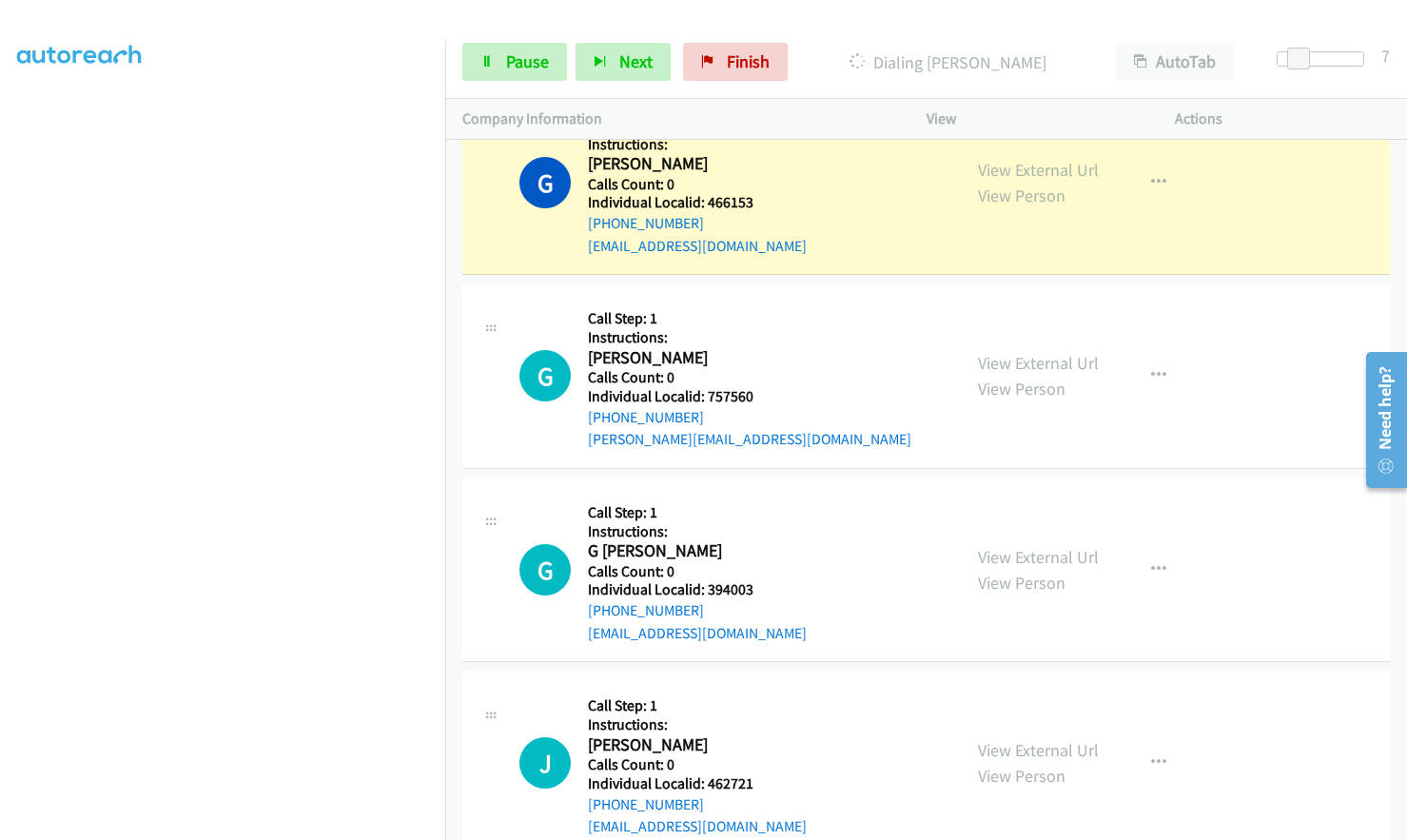 click on "Calls Count: 0" at bounding box center (697, 572) 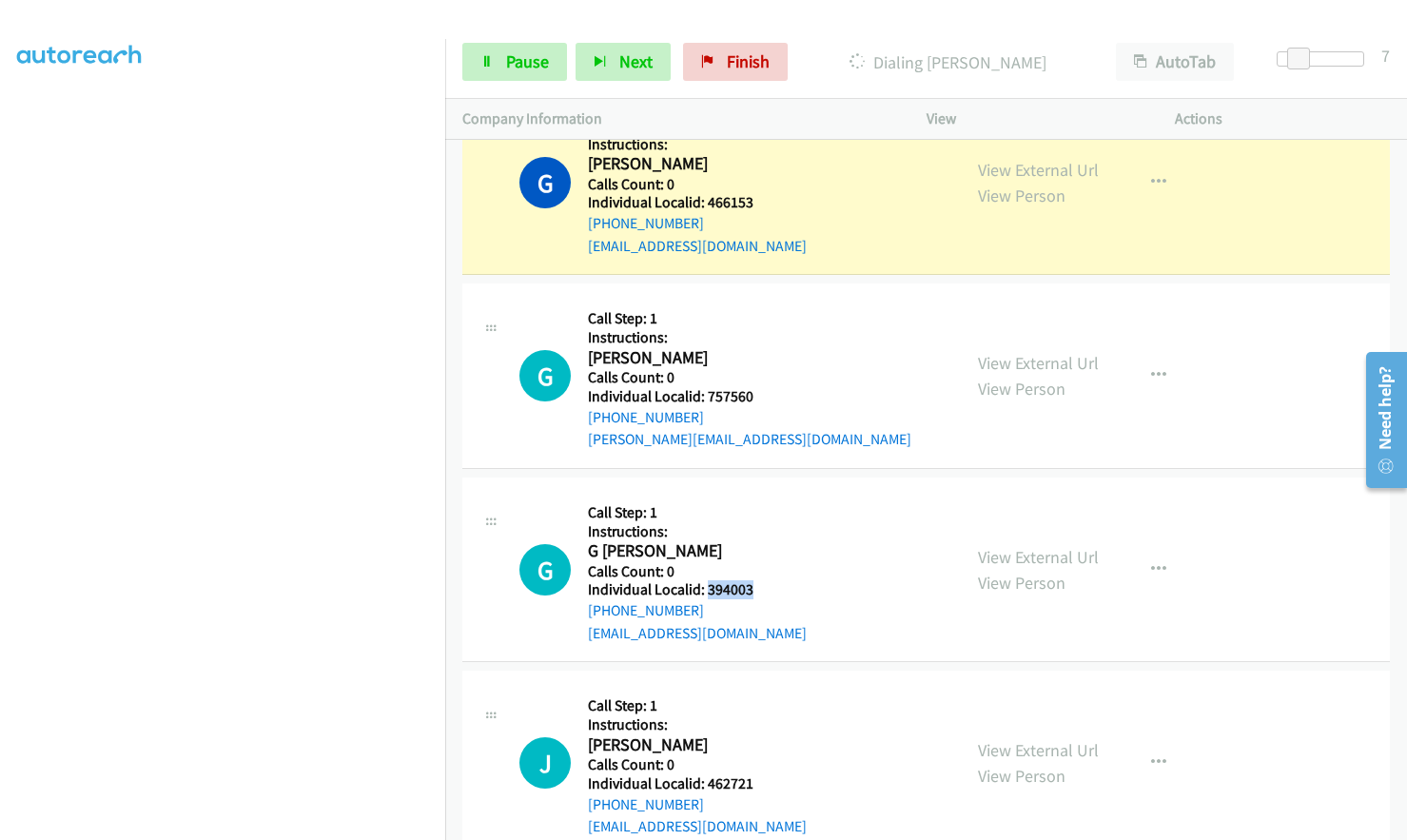 drag, startPoint x: 705, startPoint y: 590, endPoint x: 751, endPoint y: 590, distance: 46 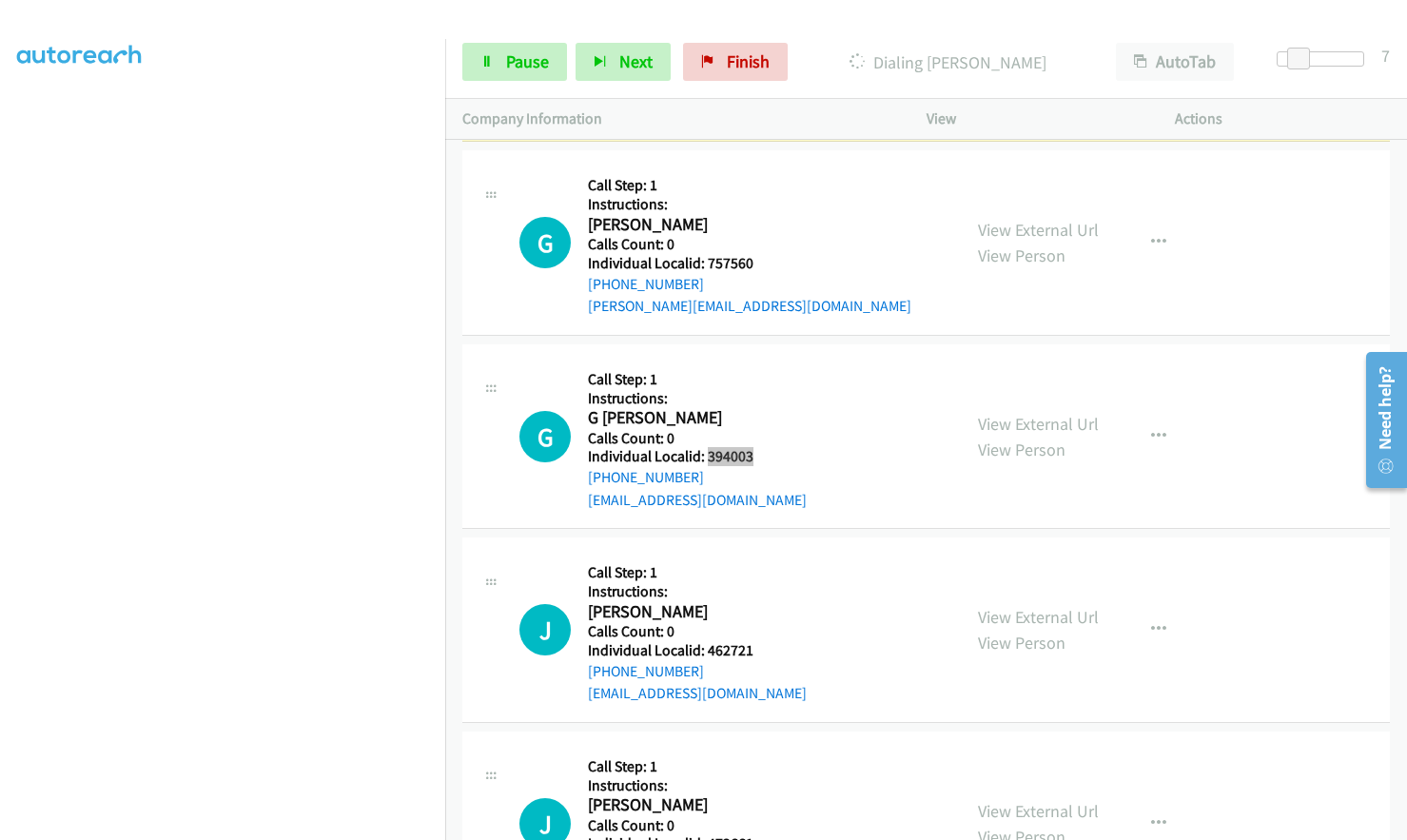 scroll, scrollTop: 3054, scrollLeft: 0, axis: vertical 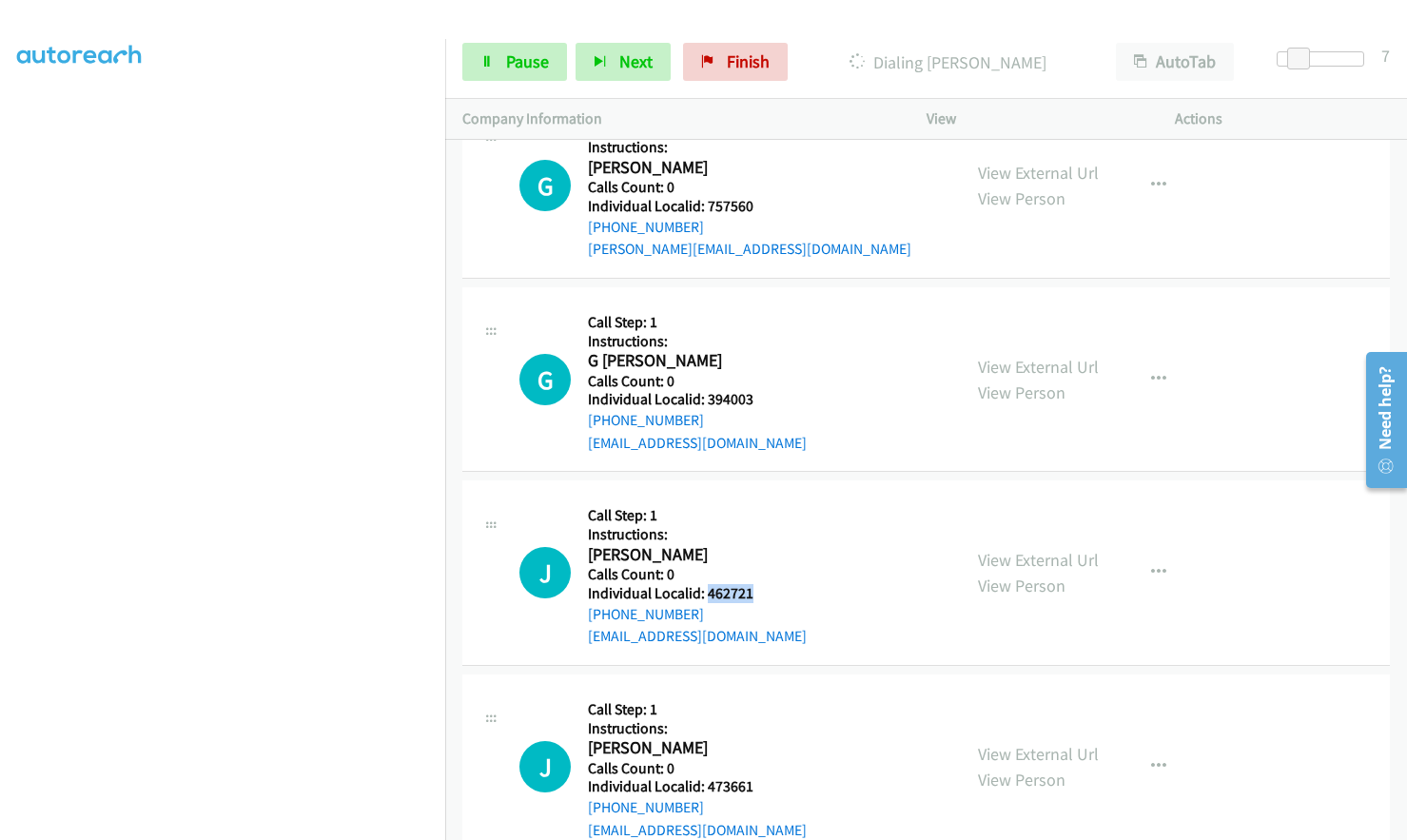 drag, startPoint x: 705, startPoint y: 593, endPoint x: 759, endPoint y: 593, distance: 54 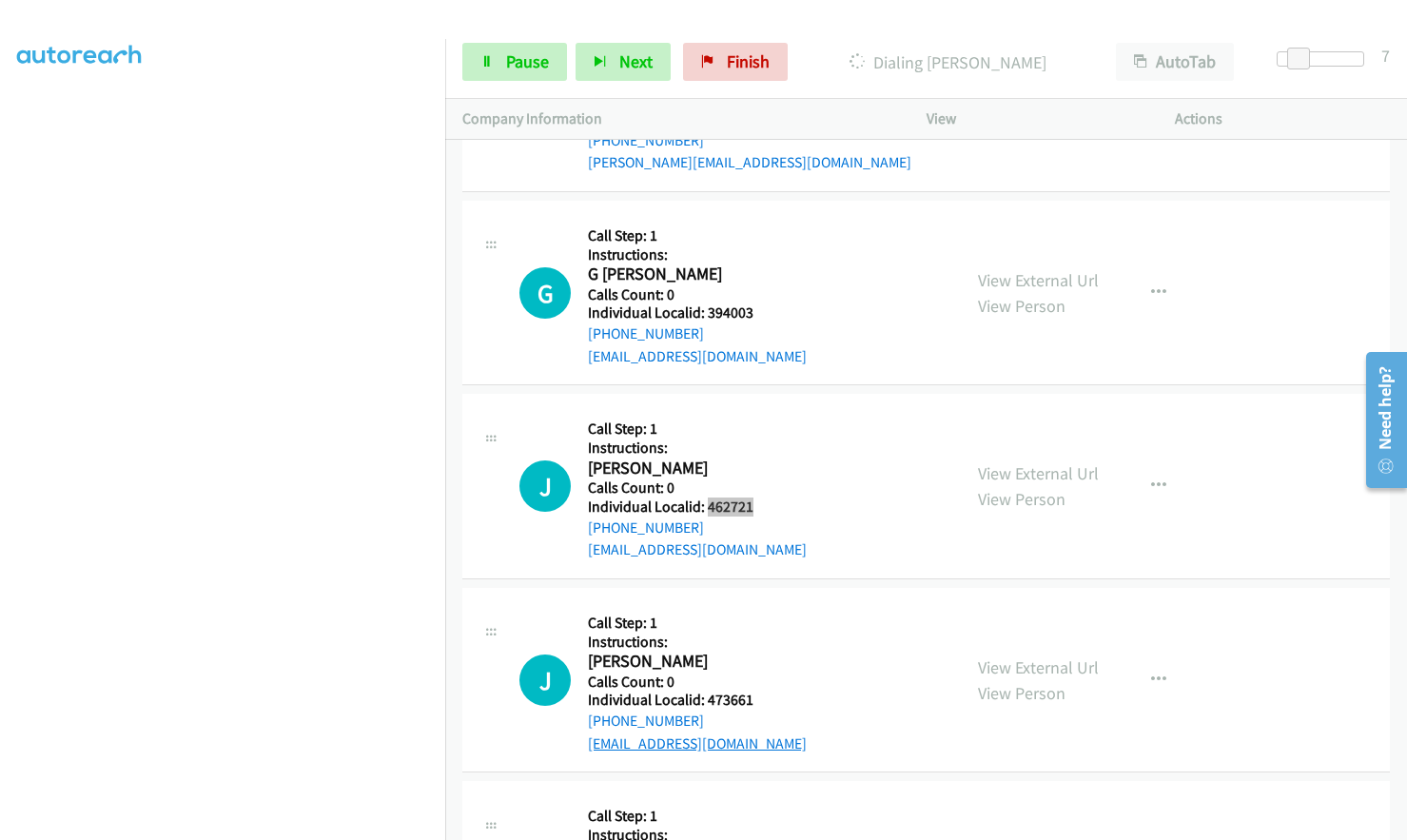 scroll, scrollTop: 3173, scrollLeft: 0, axis: vertical 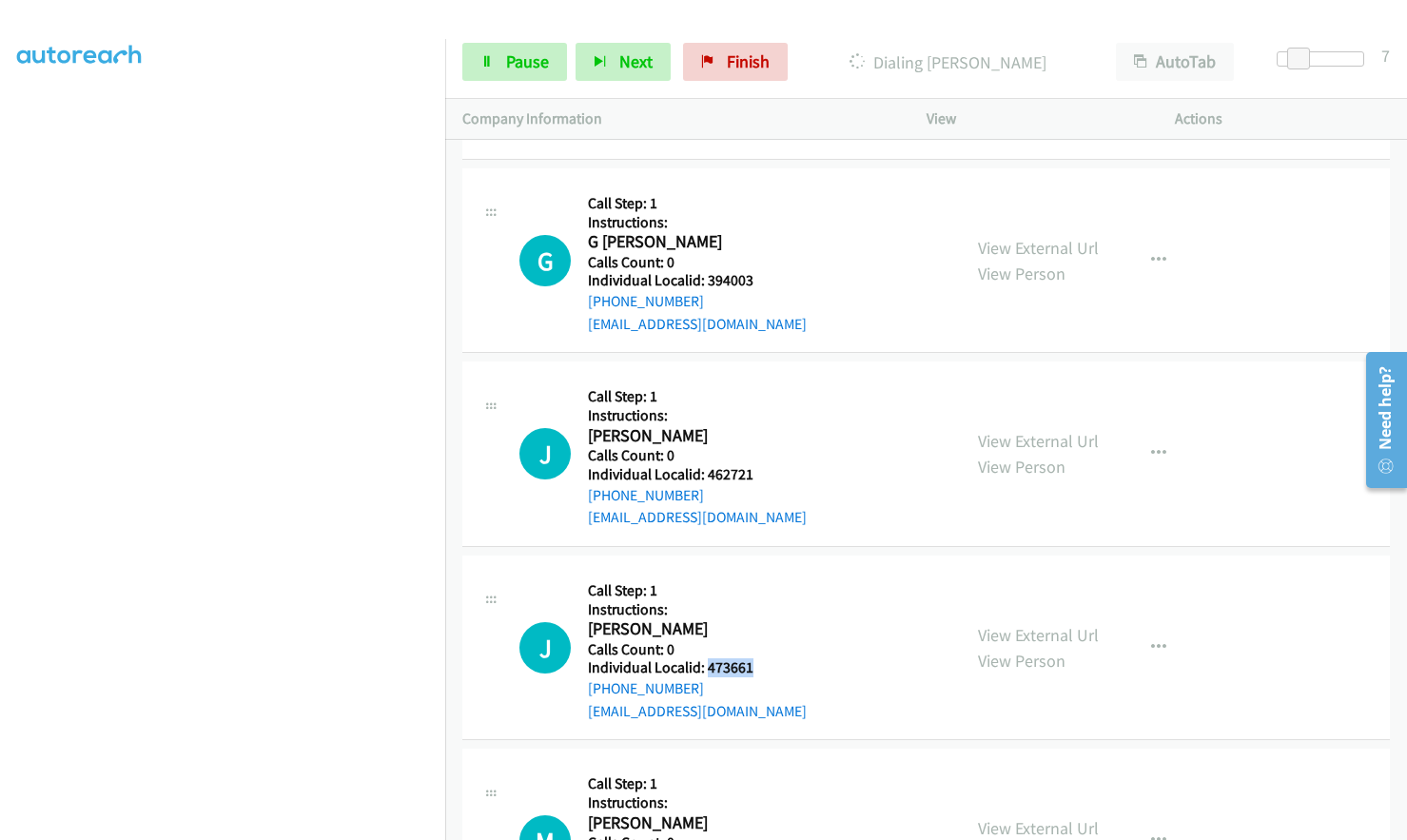 drag, startPoint x: 706, startPoint y: 668, endPoint x: 759, endPoint y: 666, distance: 53.0377 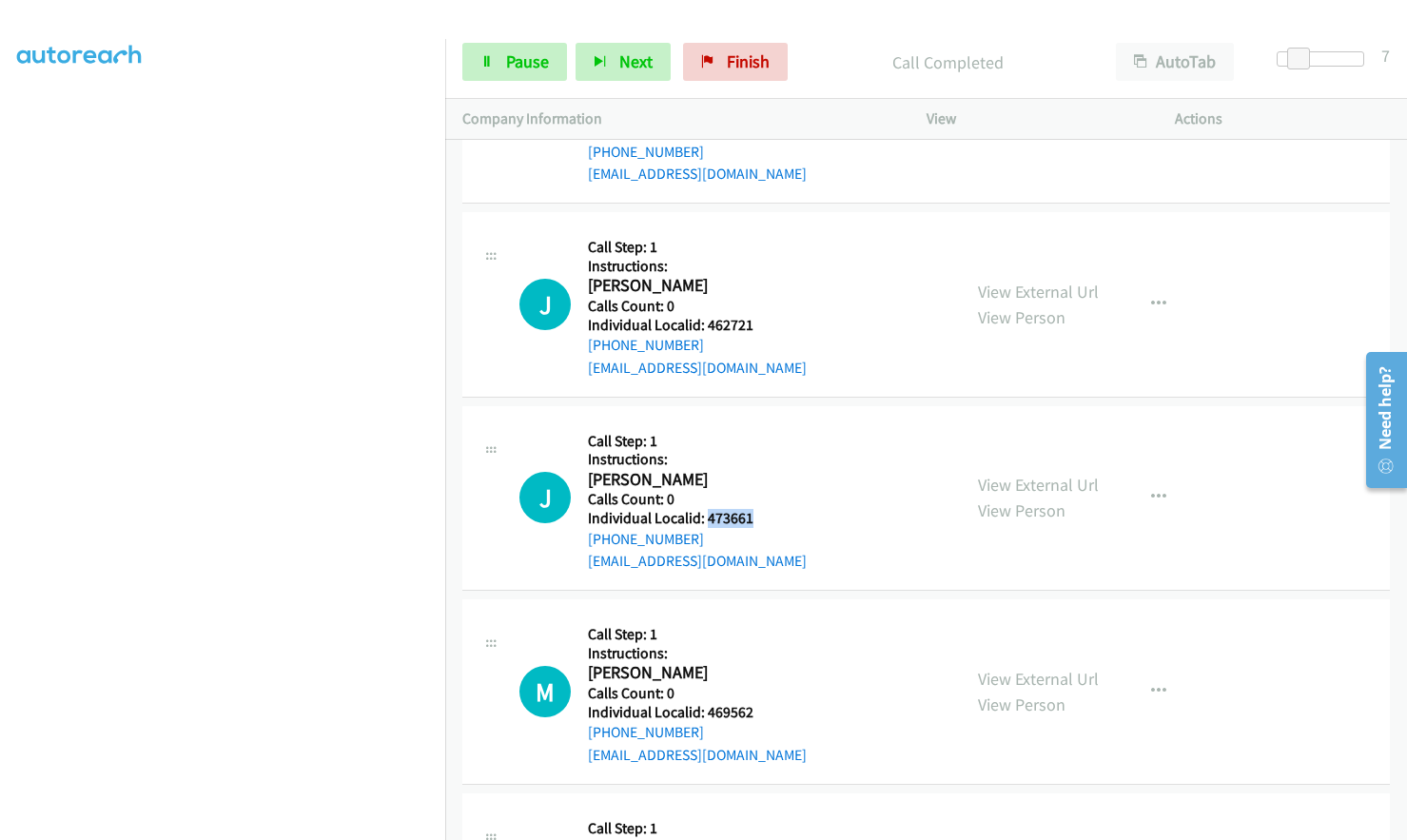 scroll, scrollTop: 3404, scrollLeft: 0, axis: vertical 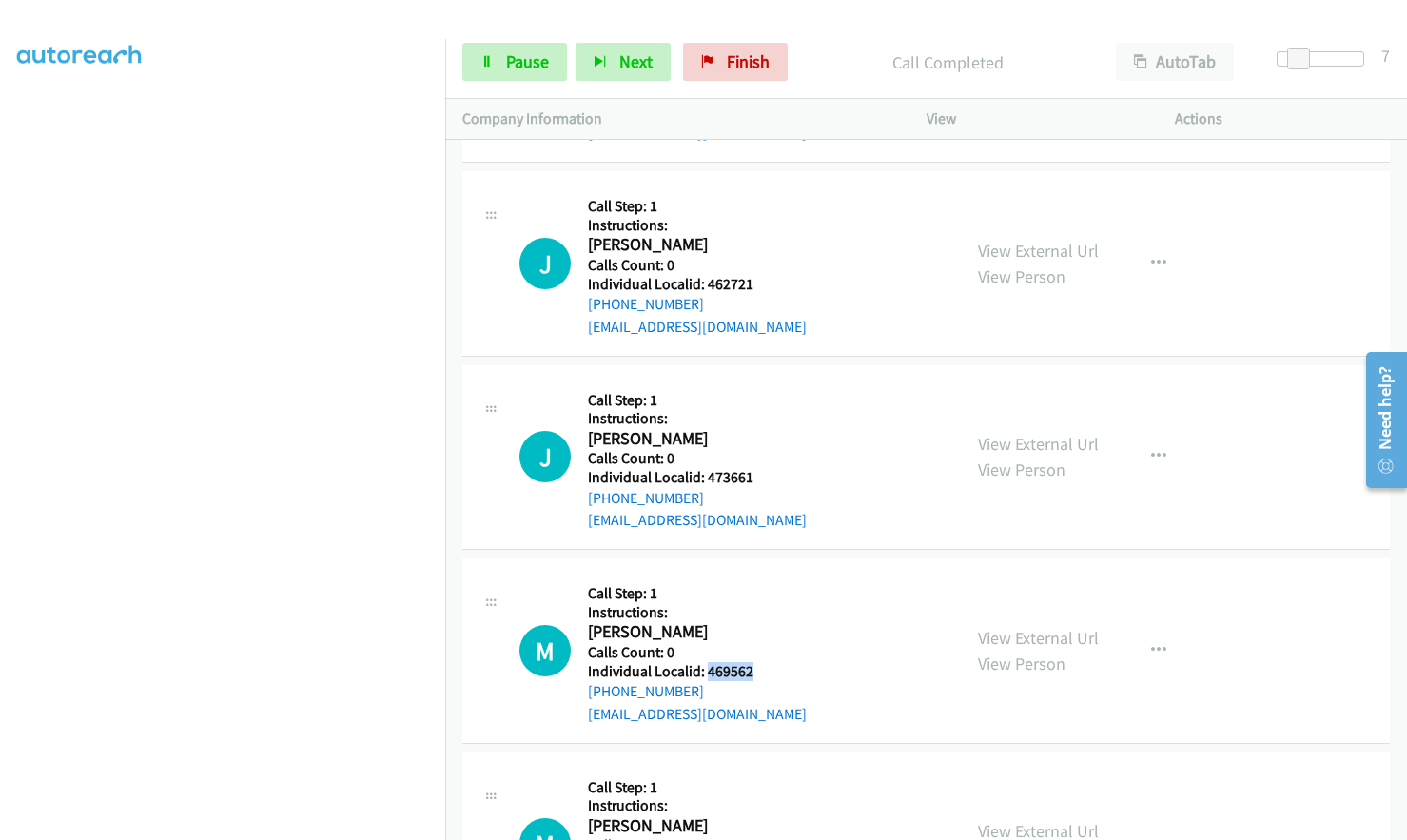 drag, startPoint x: 706, startPoint y: 671, endPoint x: 755, endPoint y: 671, distance: 49 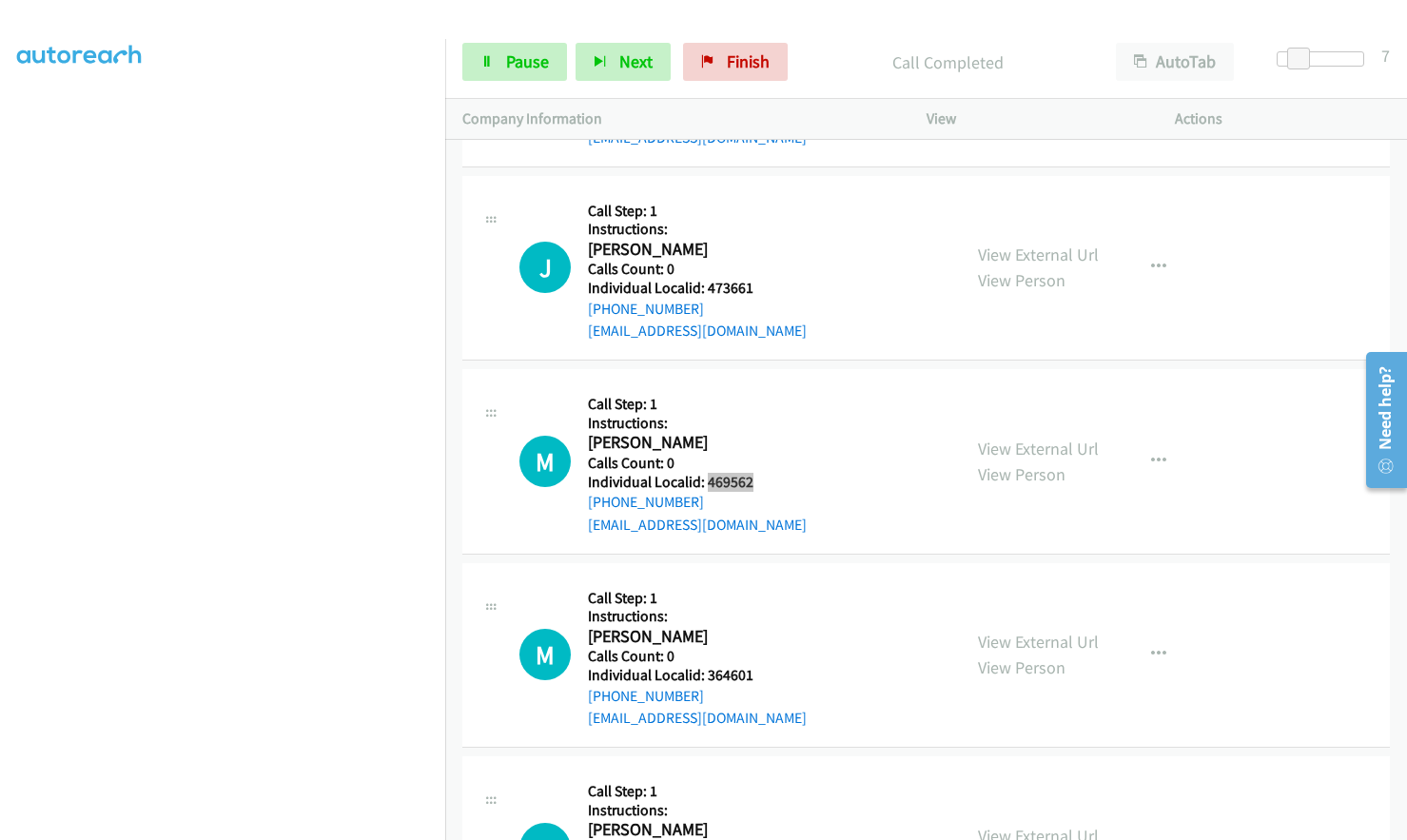 scroll, scrollTop: 3618, scrollLeft: 0, axis: vertical 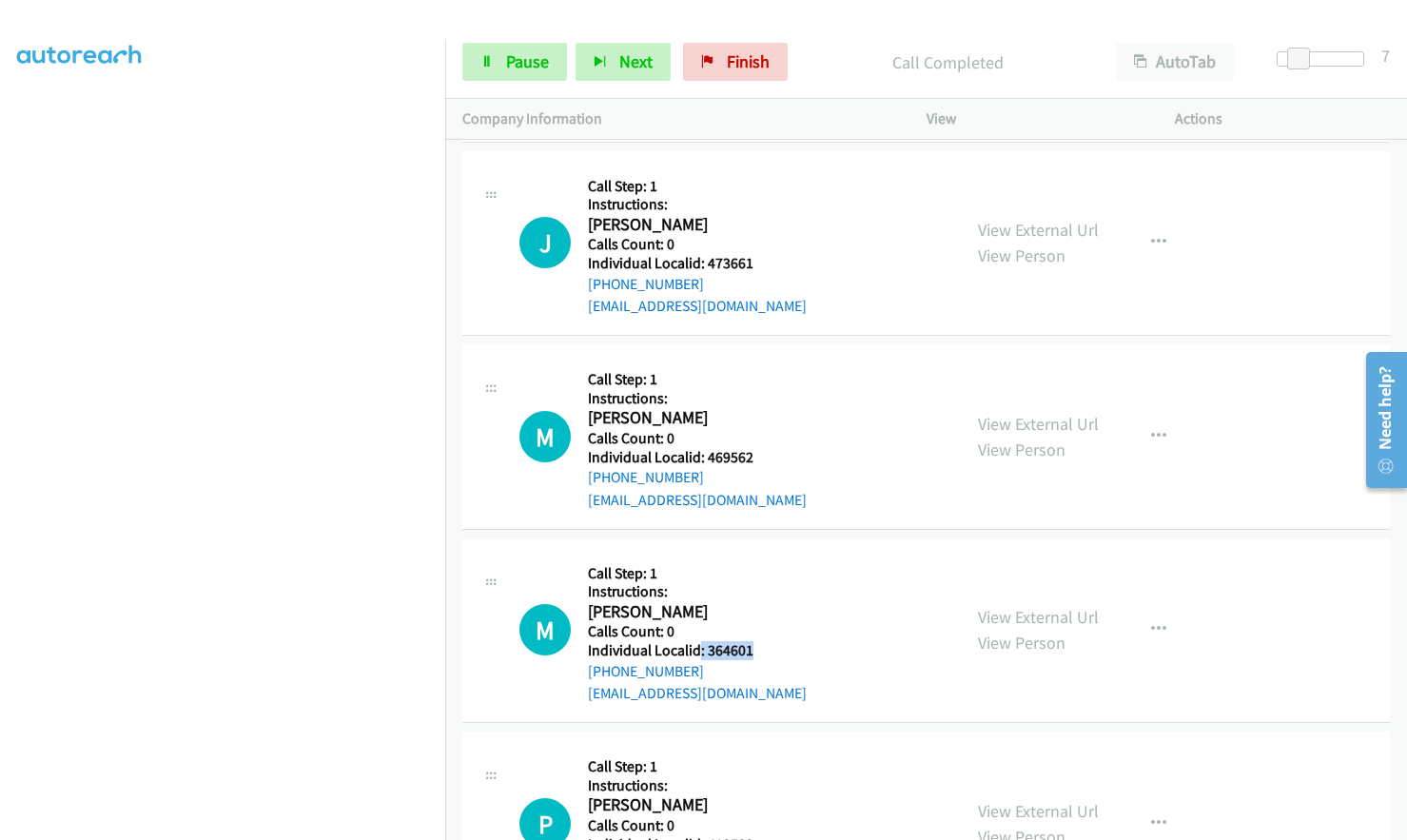 drag, startPoint x: 699, startPoint y: 648, endPoint x: 759, endPoint y: 649, distance: 60.008333 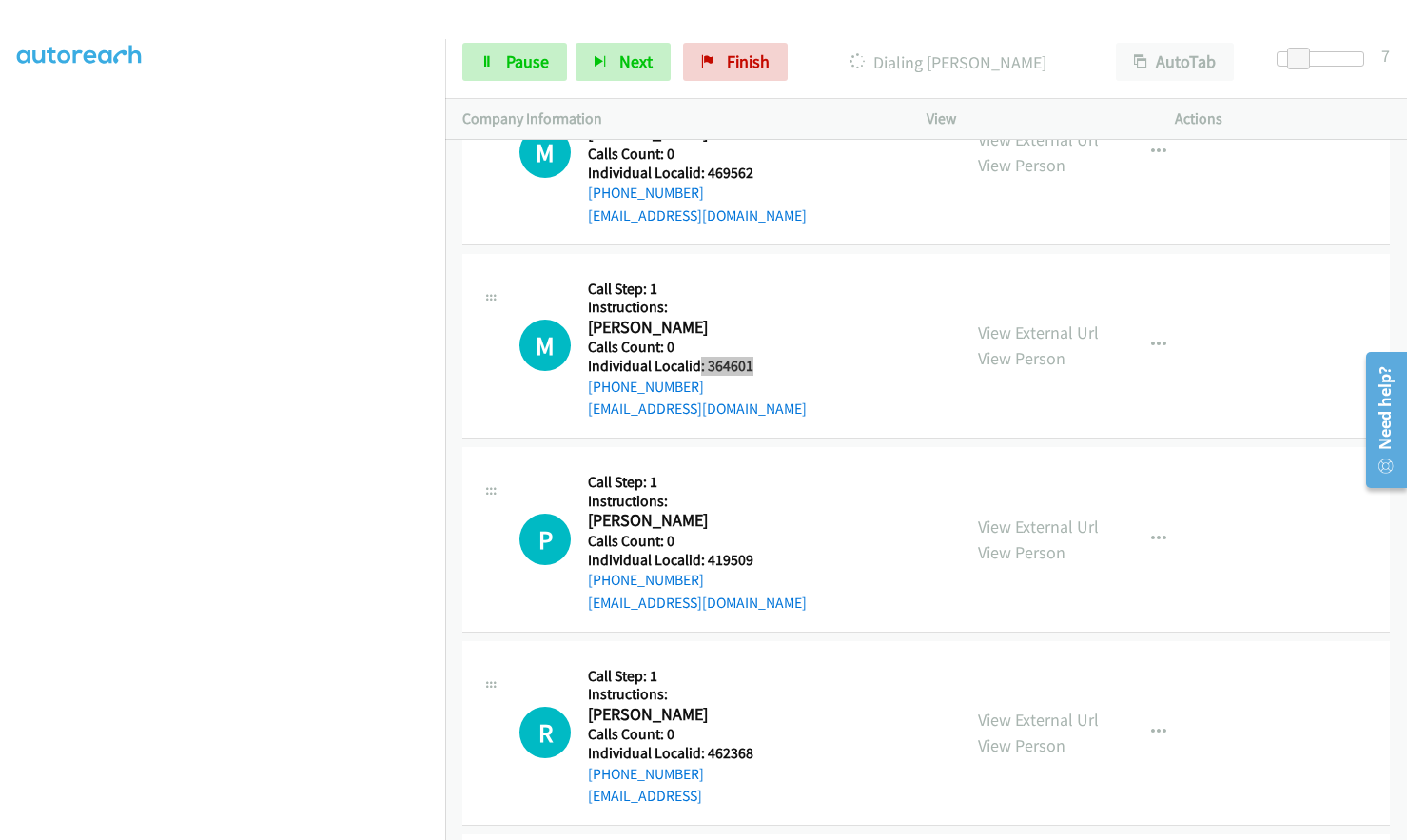 scroll, scrollTop: 3903, scrollLeft: 0, axis: vertical 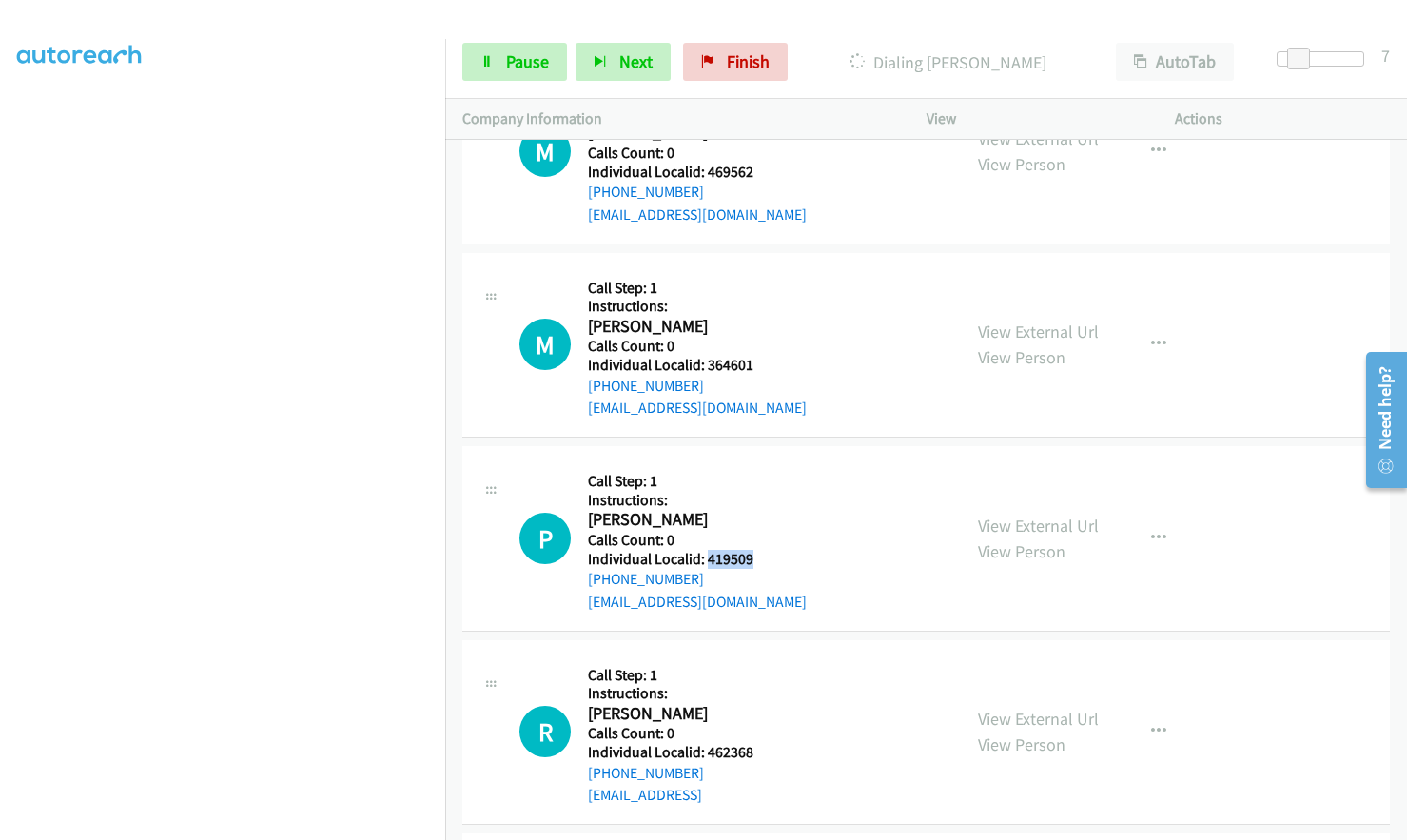 drag, startPoint x: 706, startPoint y: 557, endPoint x: 758, endPoint y: 560, distance: 52.086467 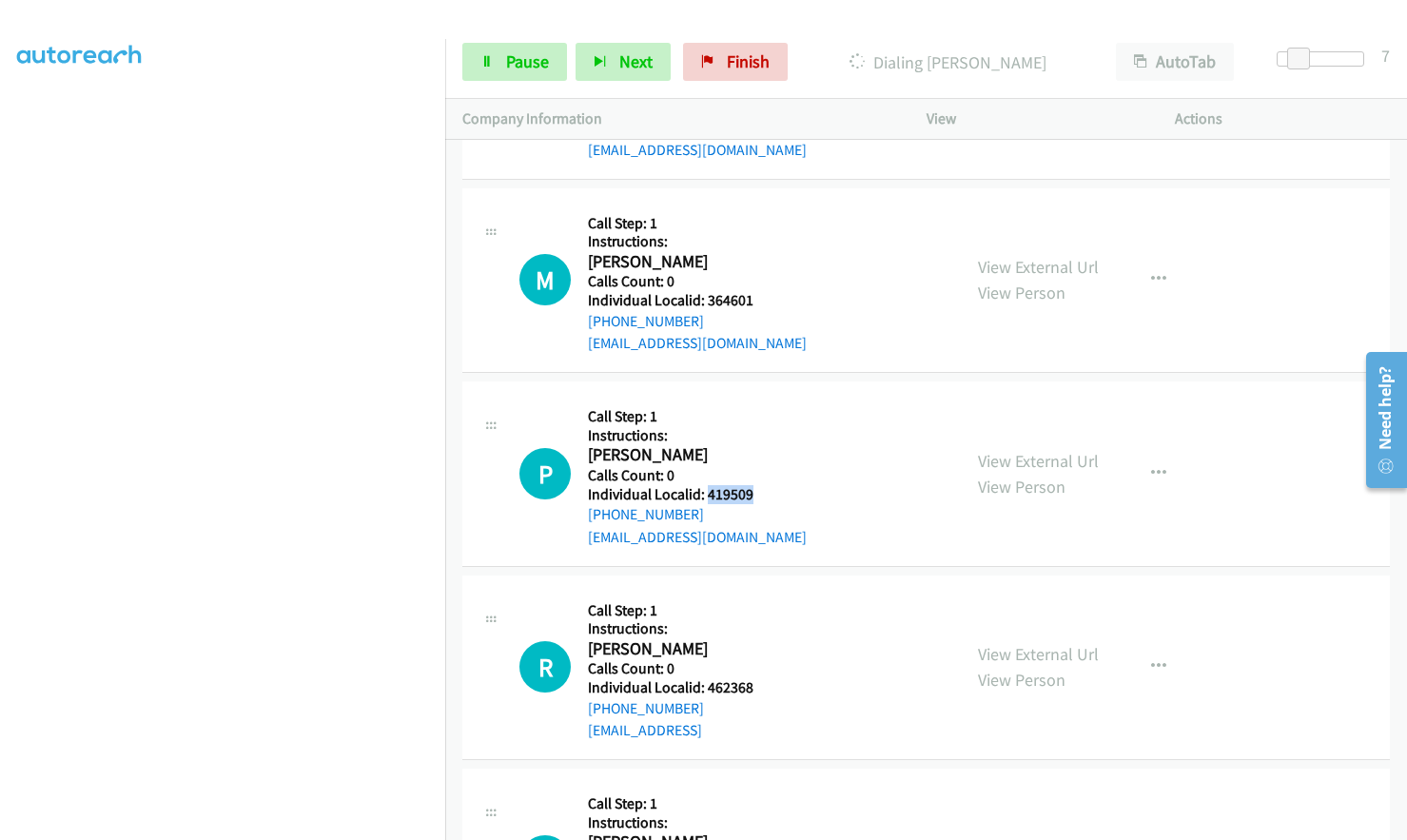 scroll, scrollTop: 4022, scrollLeft: 0, axis: vertical 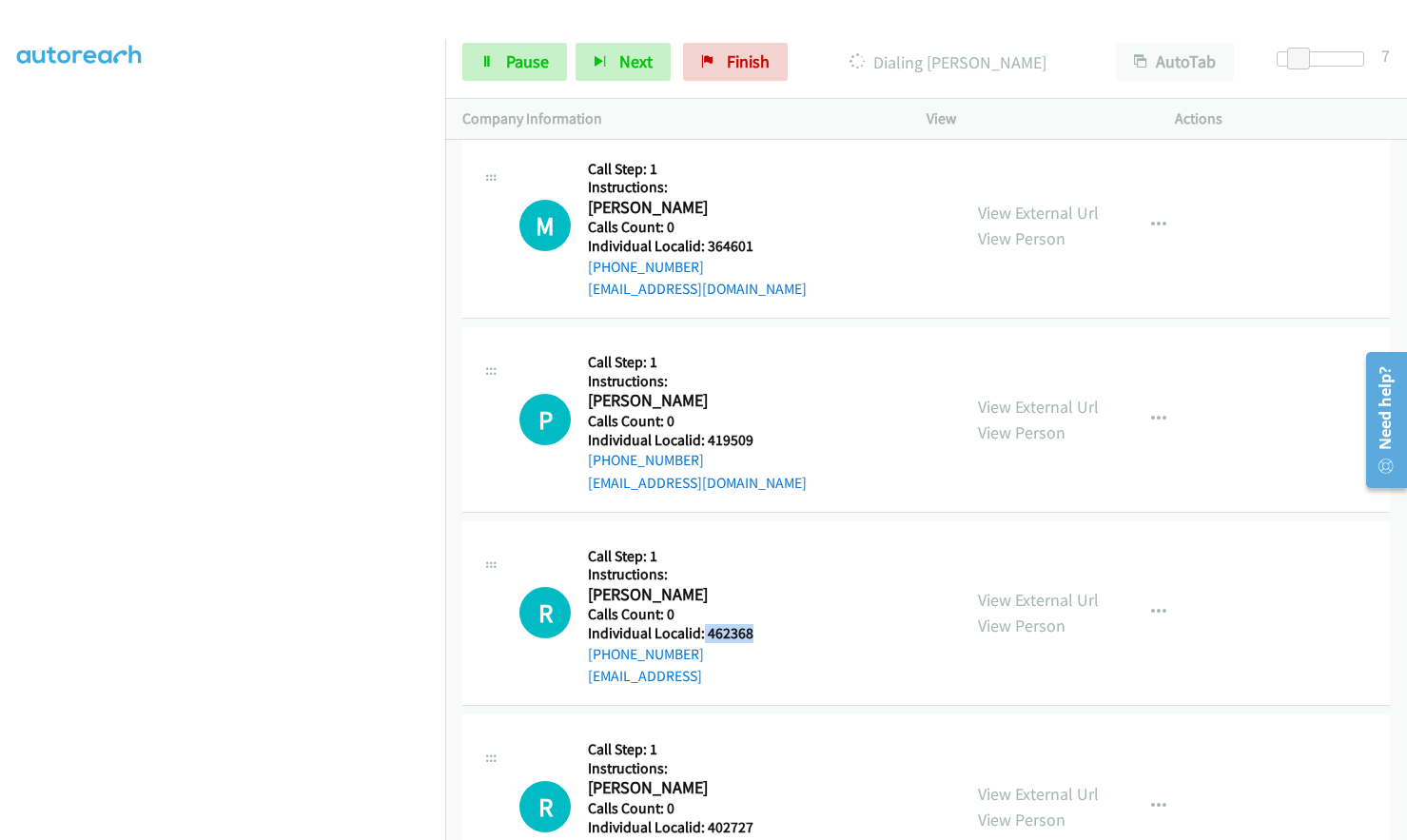 drag, startPoint x: 701, startPoint y: 630, endPoint x: 753, endPoint y: 631, distance: 52.00961 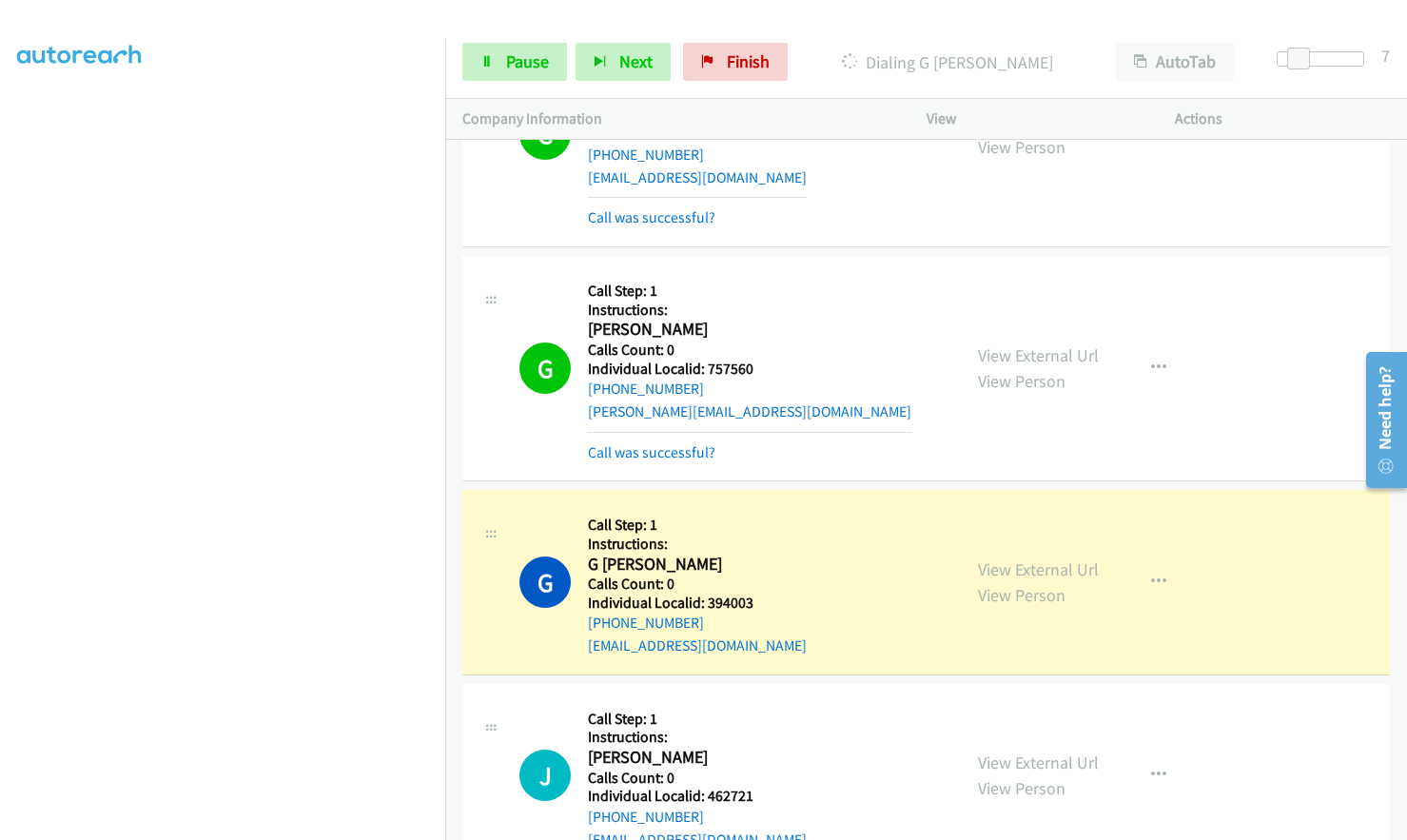 scroll, scrollTop: 2897, scrollLeft: 0, axis: vertical 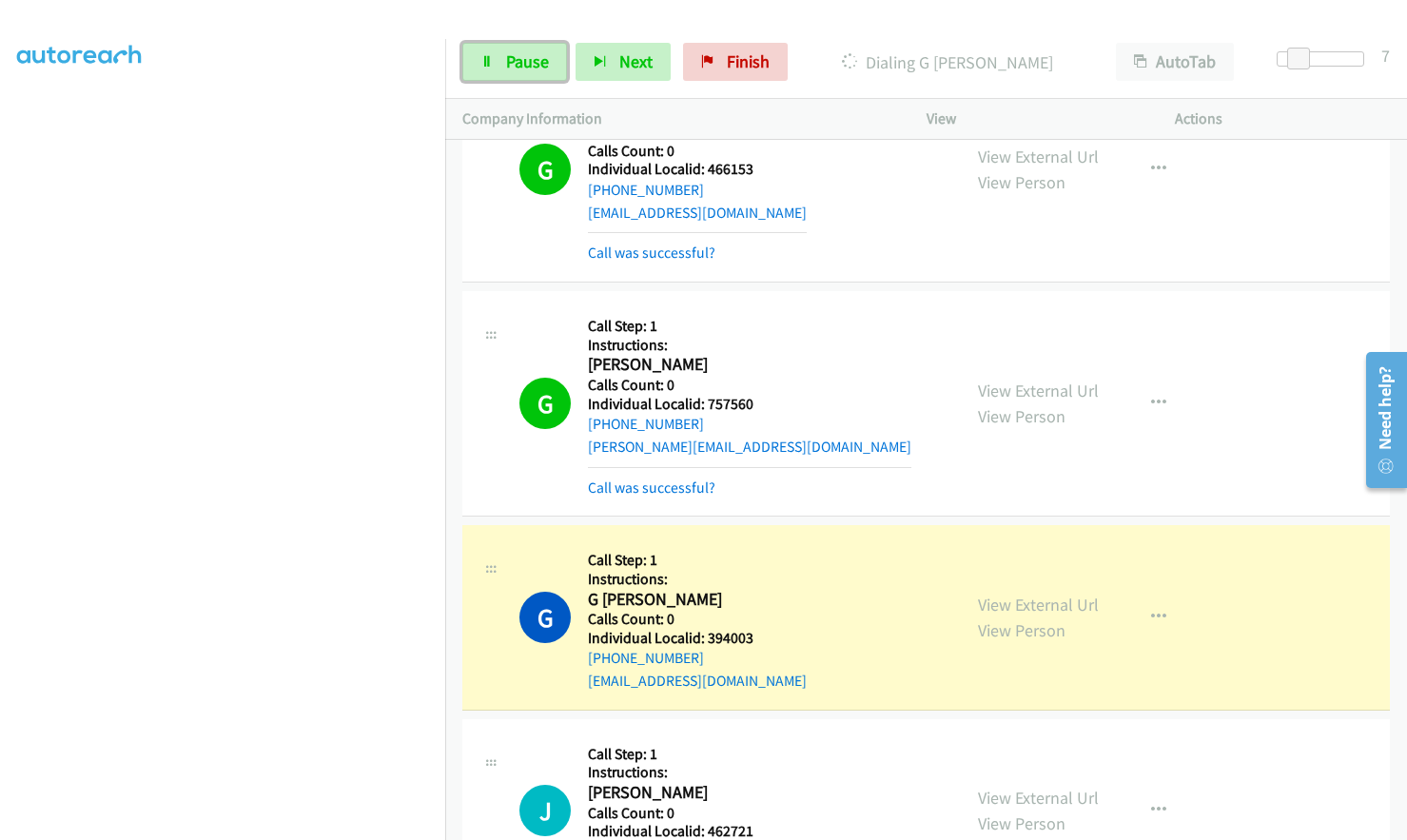 drag, startPoint x: 545, startPoint y: 63, endPoint x: 532, endPoint y: 63, distance: 13 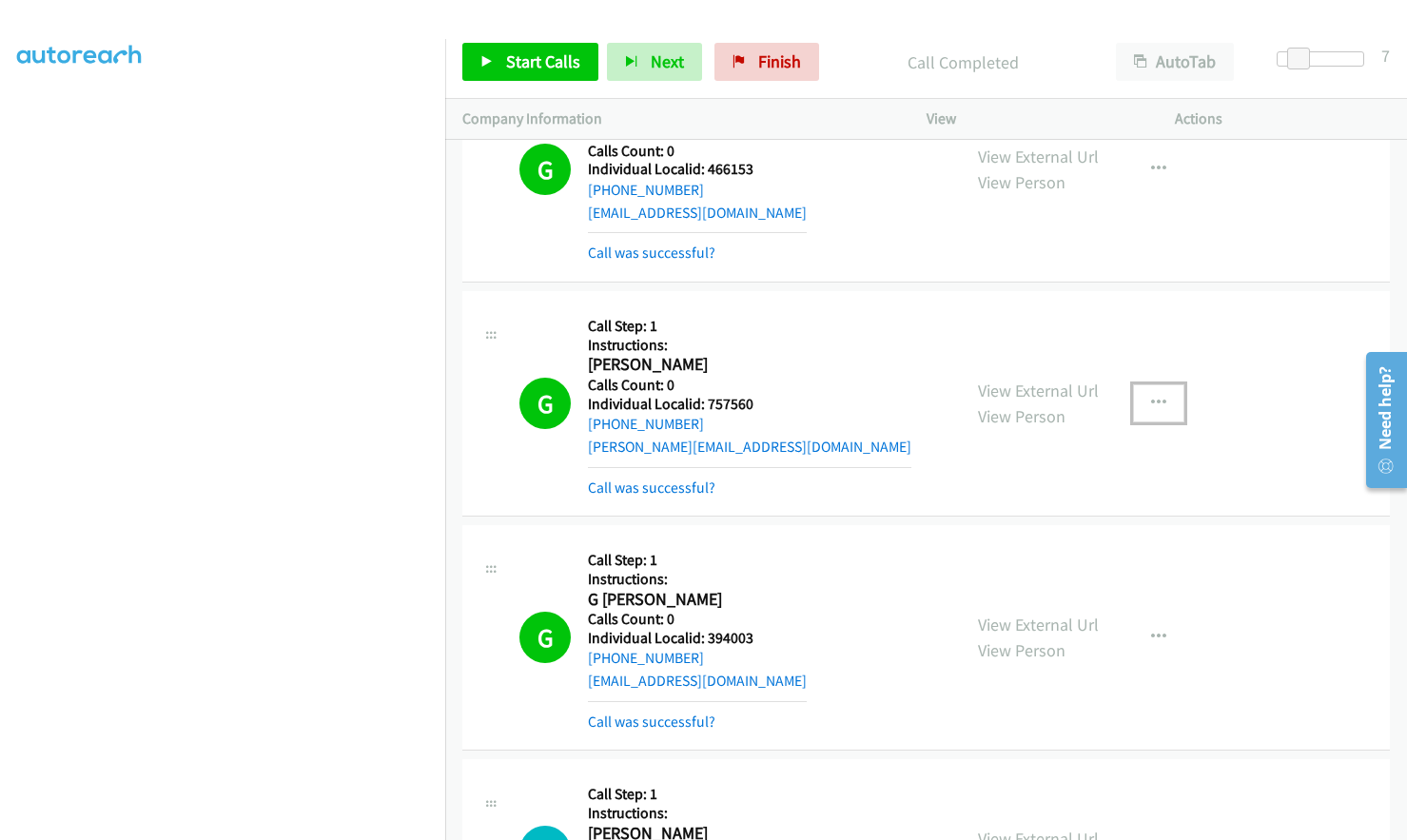 drag, startPoint x: 1154, startPoint y: 406, endPoint x: 1152, endPoint y: 420, distance: 14.142136 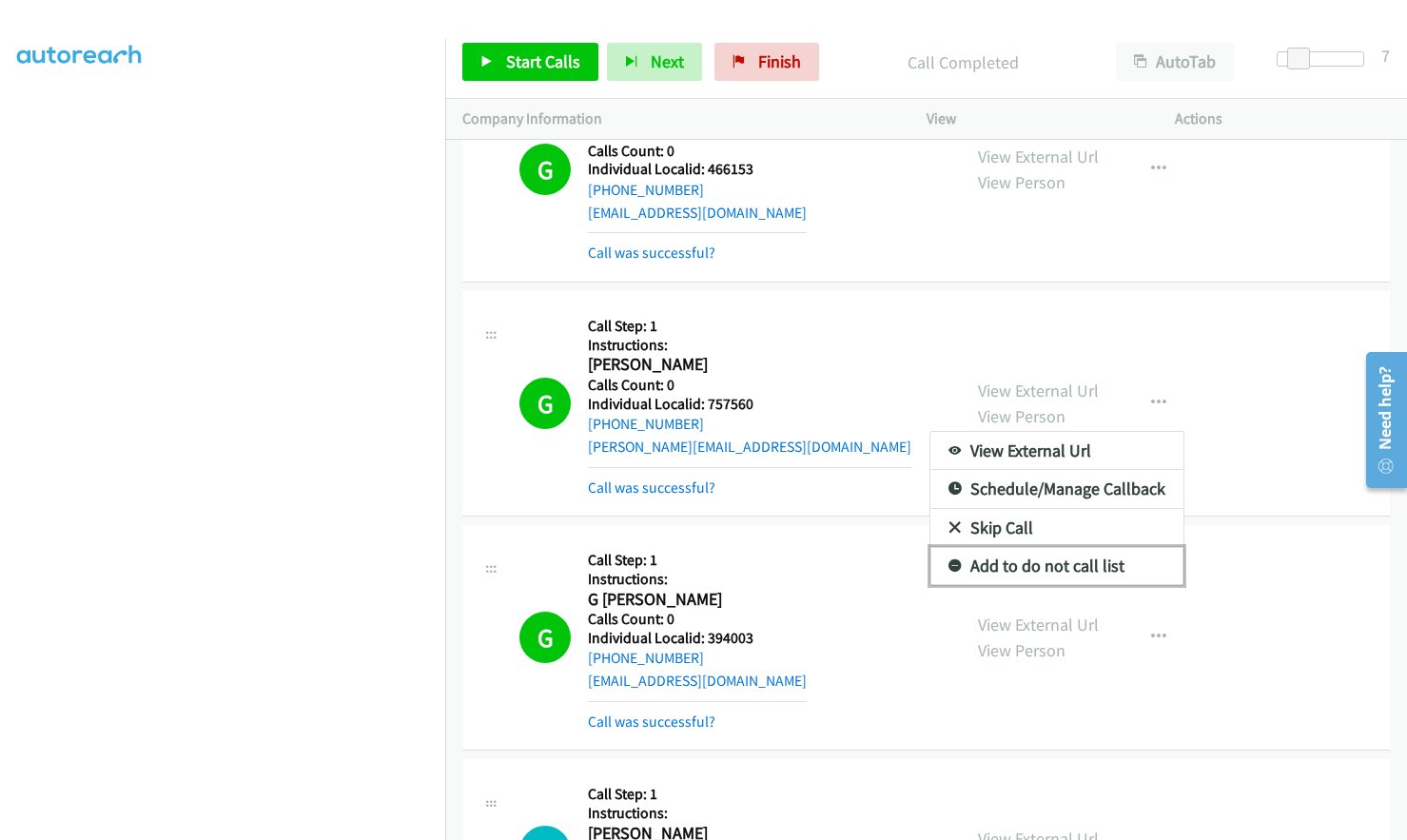 click at bounding box center [955, 567] 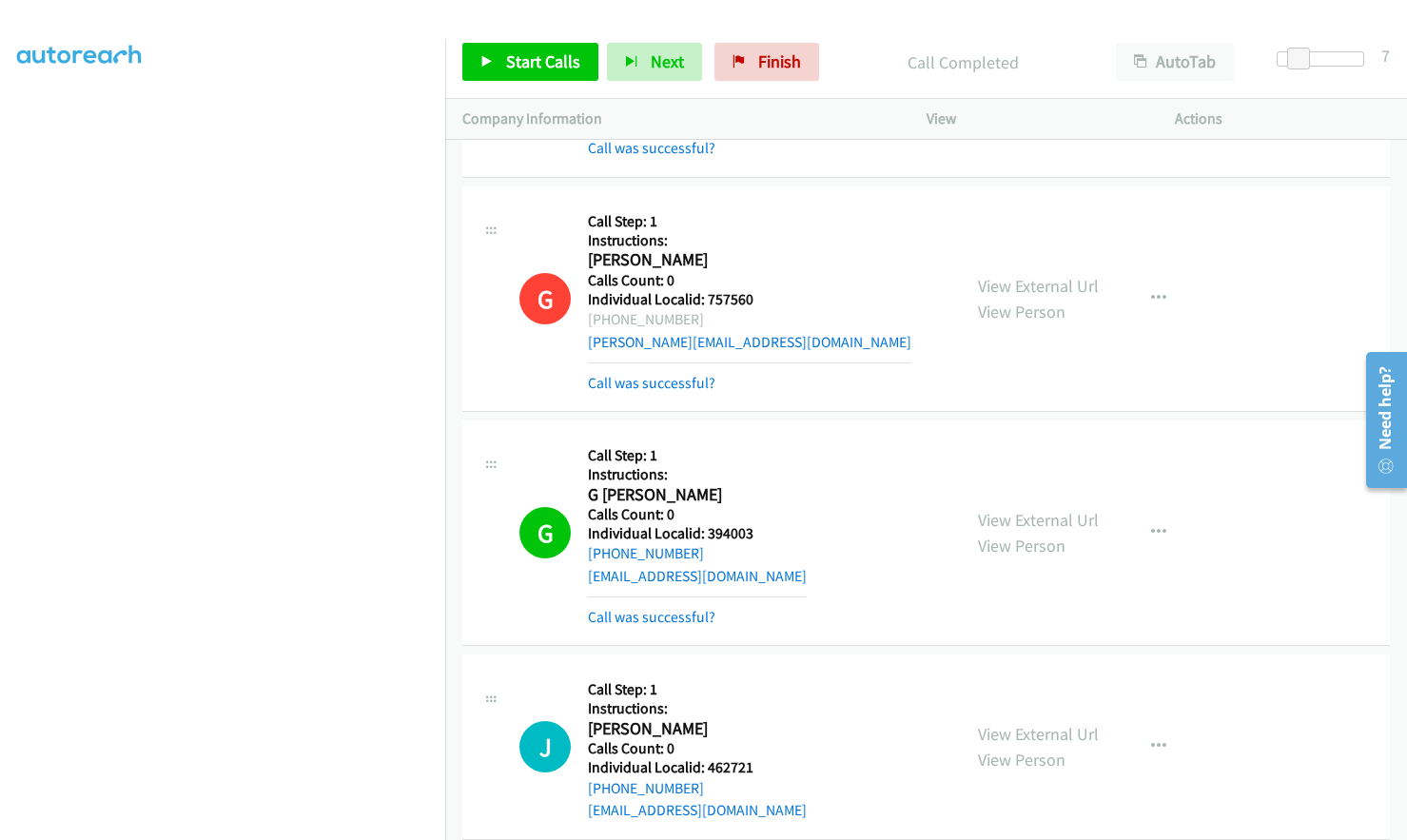 scroll, scrollTop: 3039, scrollLeft: 0, axis: vertical 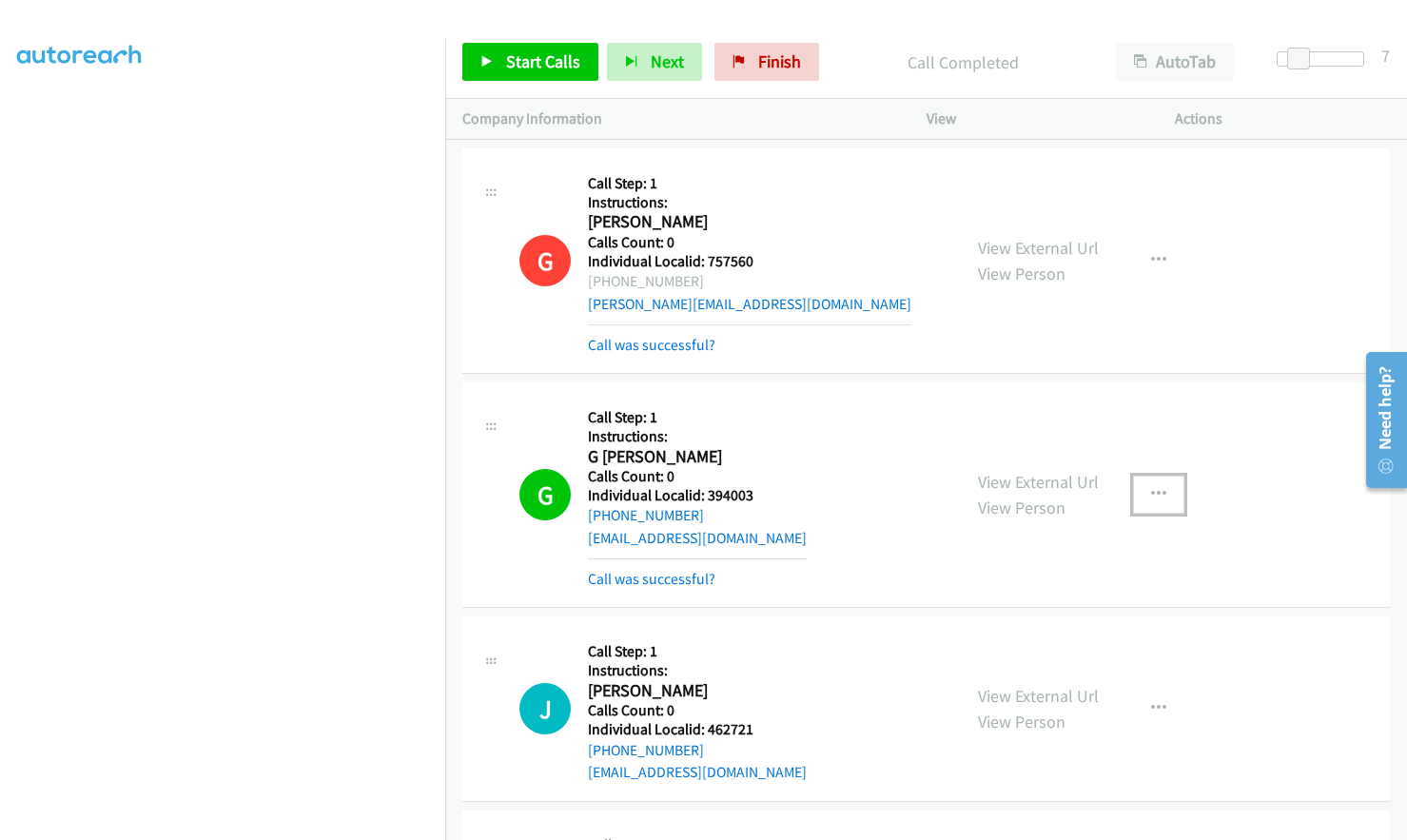 click at bounding box center [1159, 495] 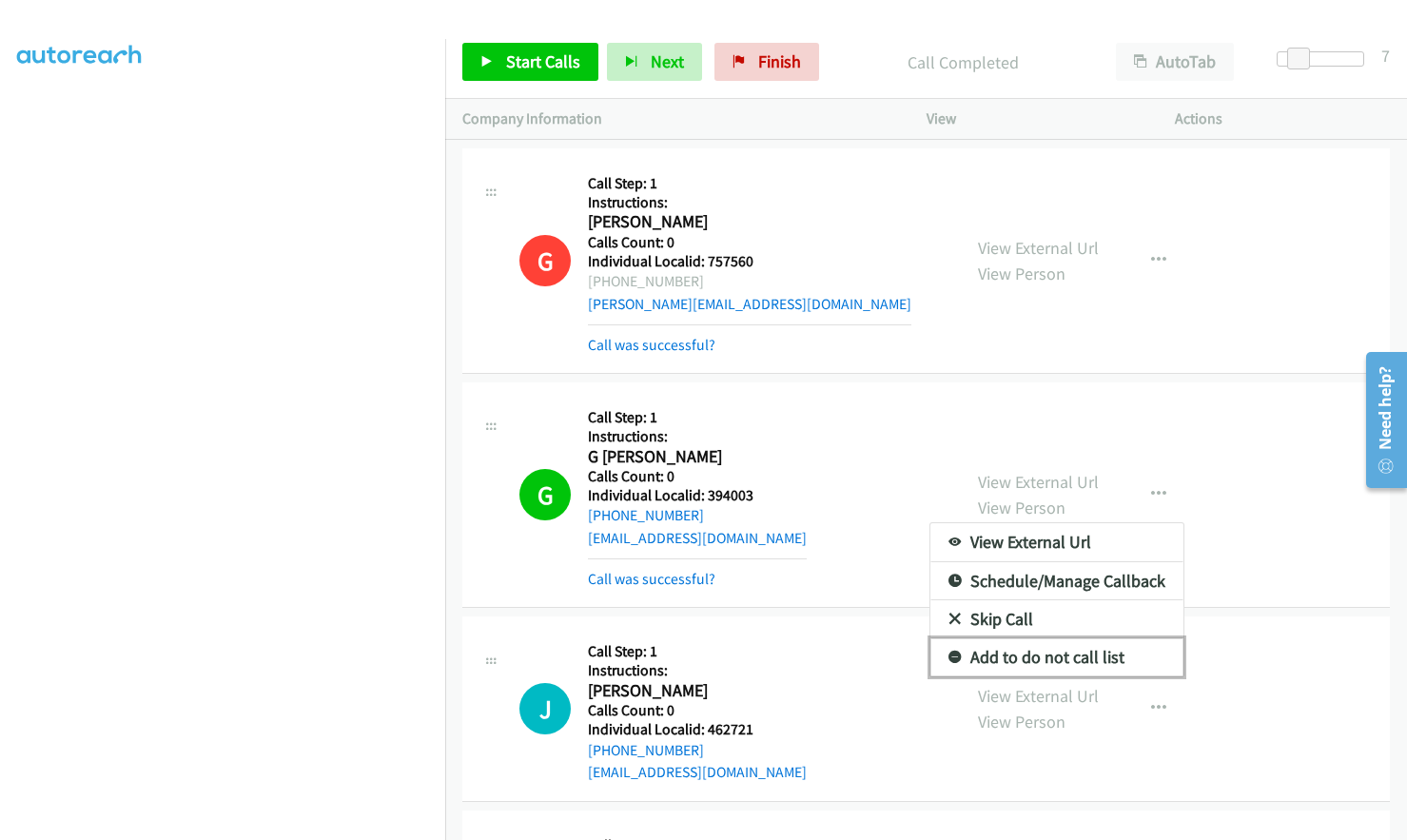 click at bounding box center [955, 658] 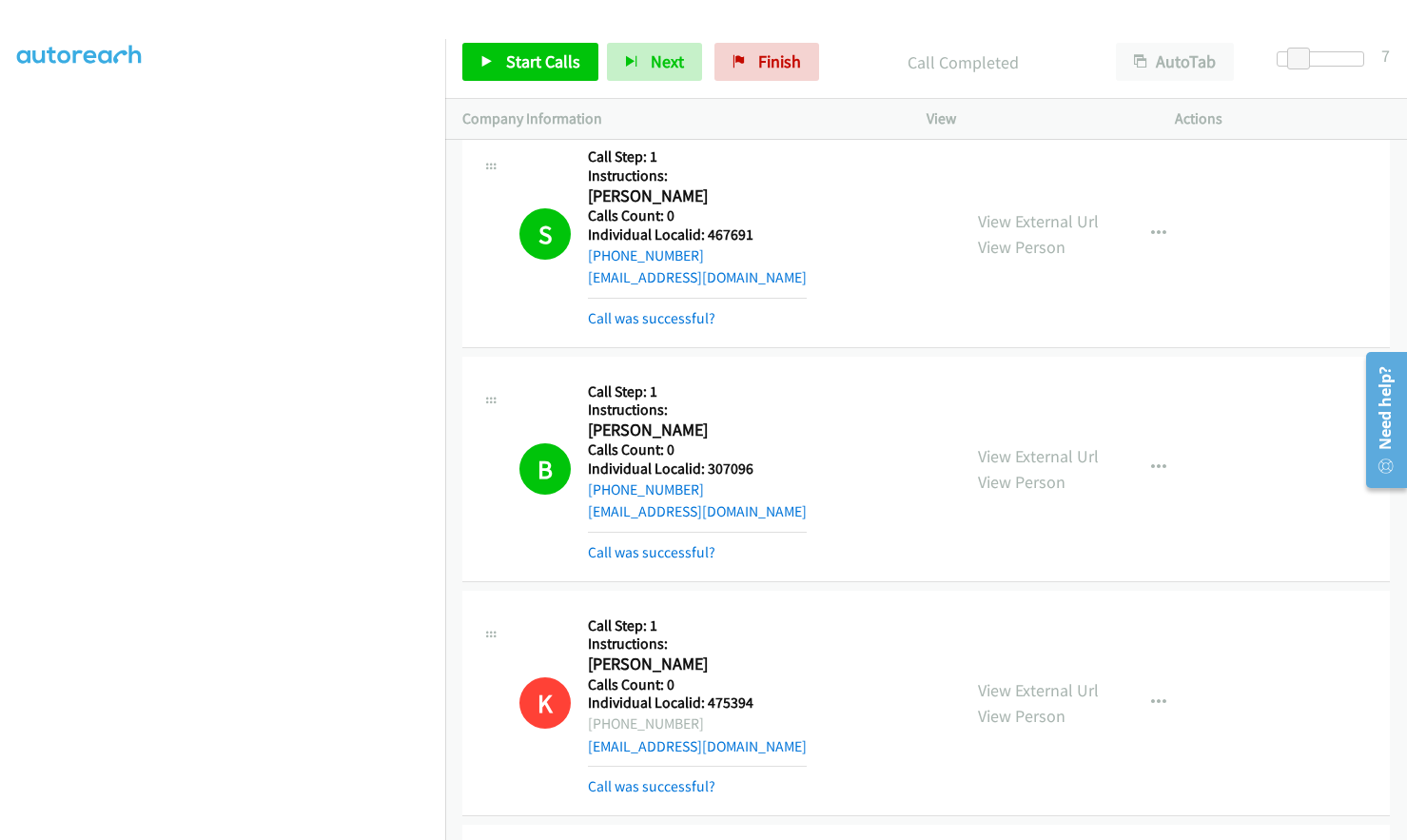 scroll, scrollTop: 2207, scrollLeft: 0, axis: vertical 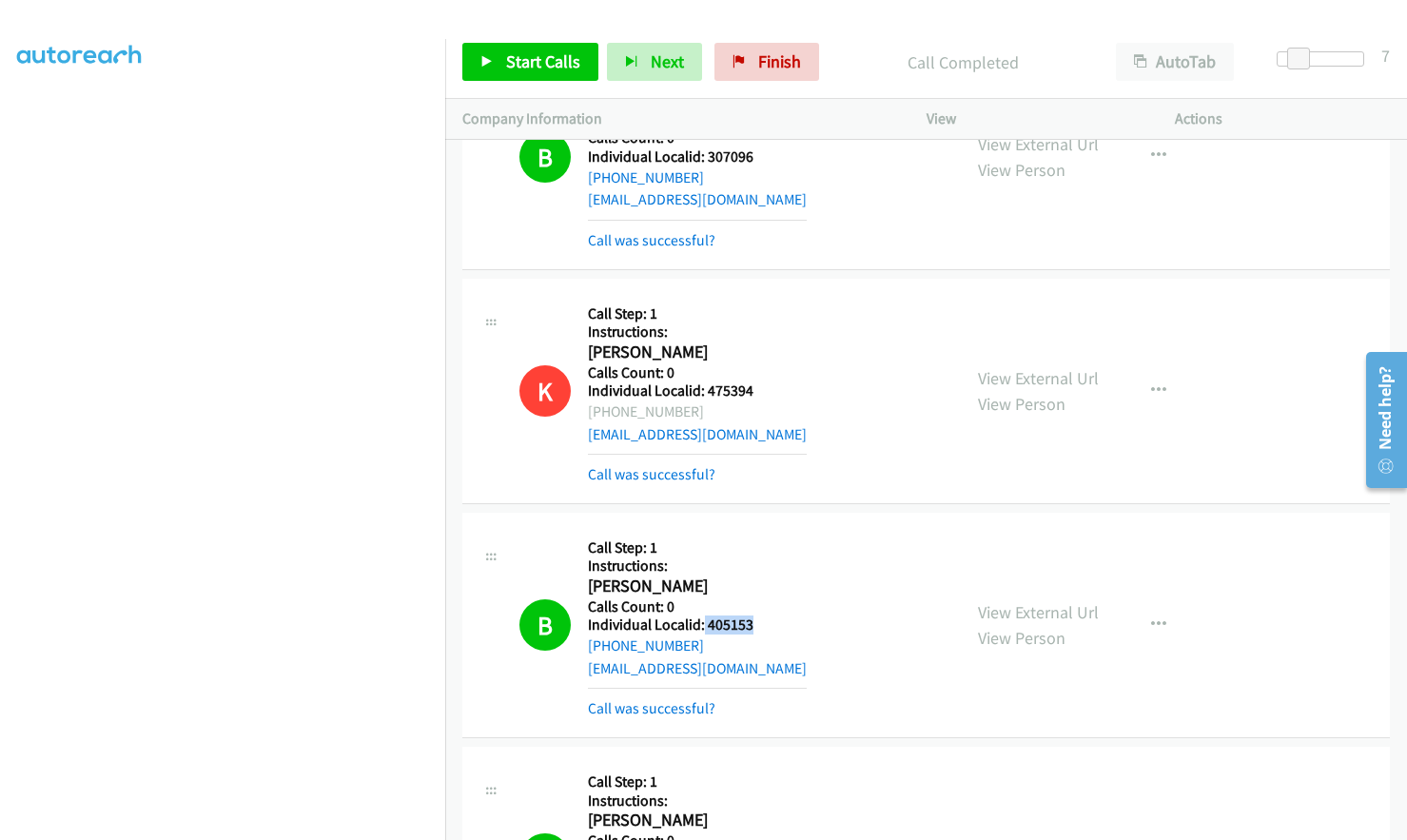 drag, startPoint x: 703, startPoint y: 624, endPoint x: 761, endPoint y: 624, distance: 58 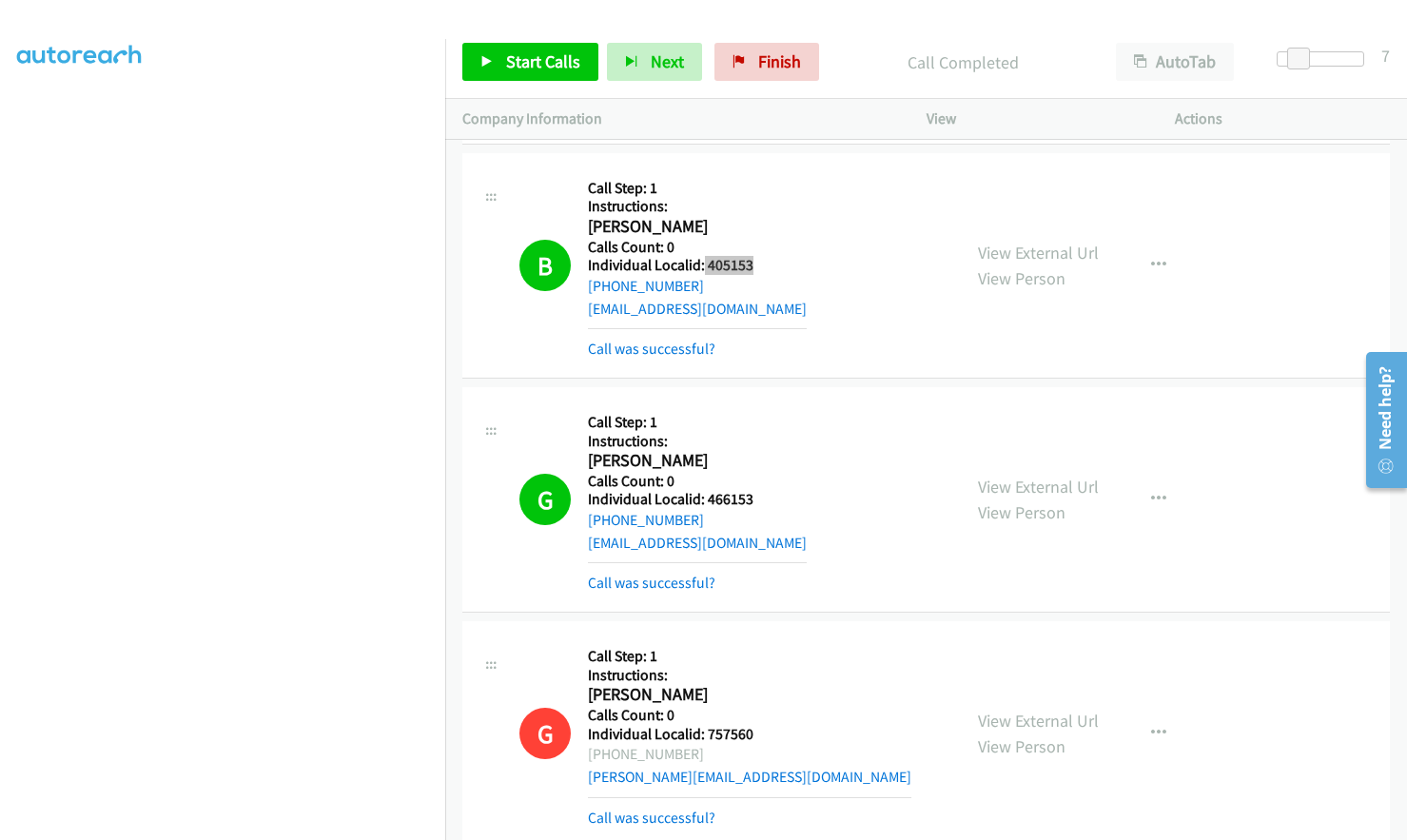 scroll, scrollTop: 2611, scrollLeft: 0, axis: vertical 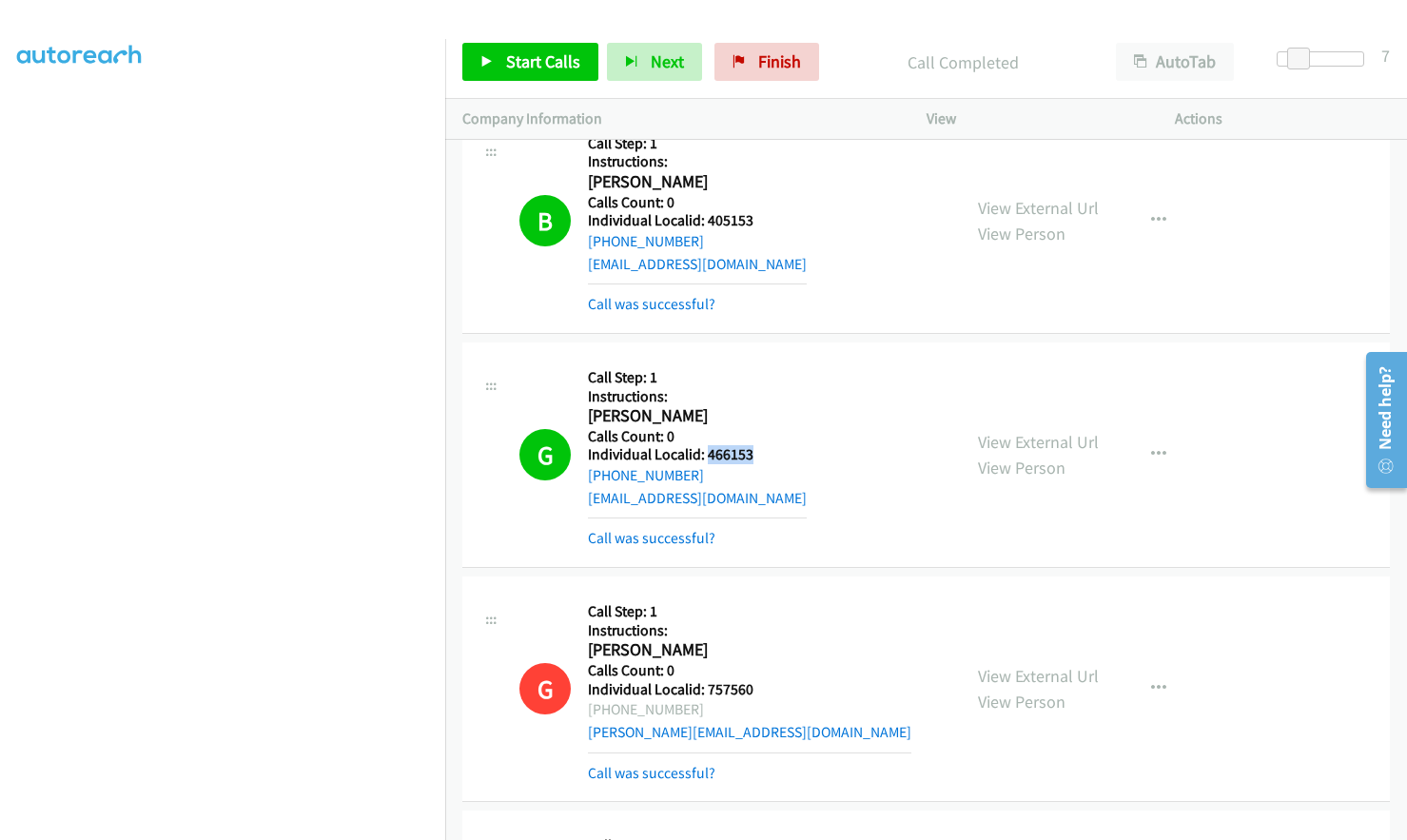 drag, startPoint x: 708, startPoint y: 454, endPoint x: 752, endPoint y: 452, distance: 44.045431 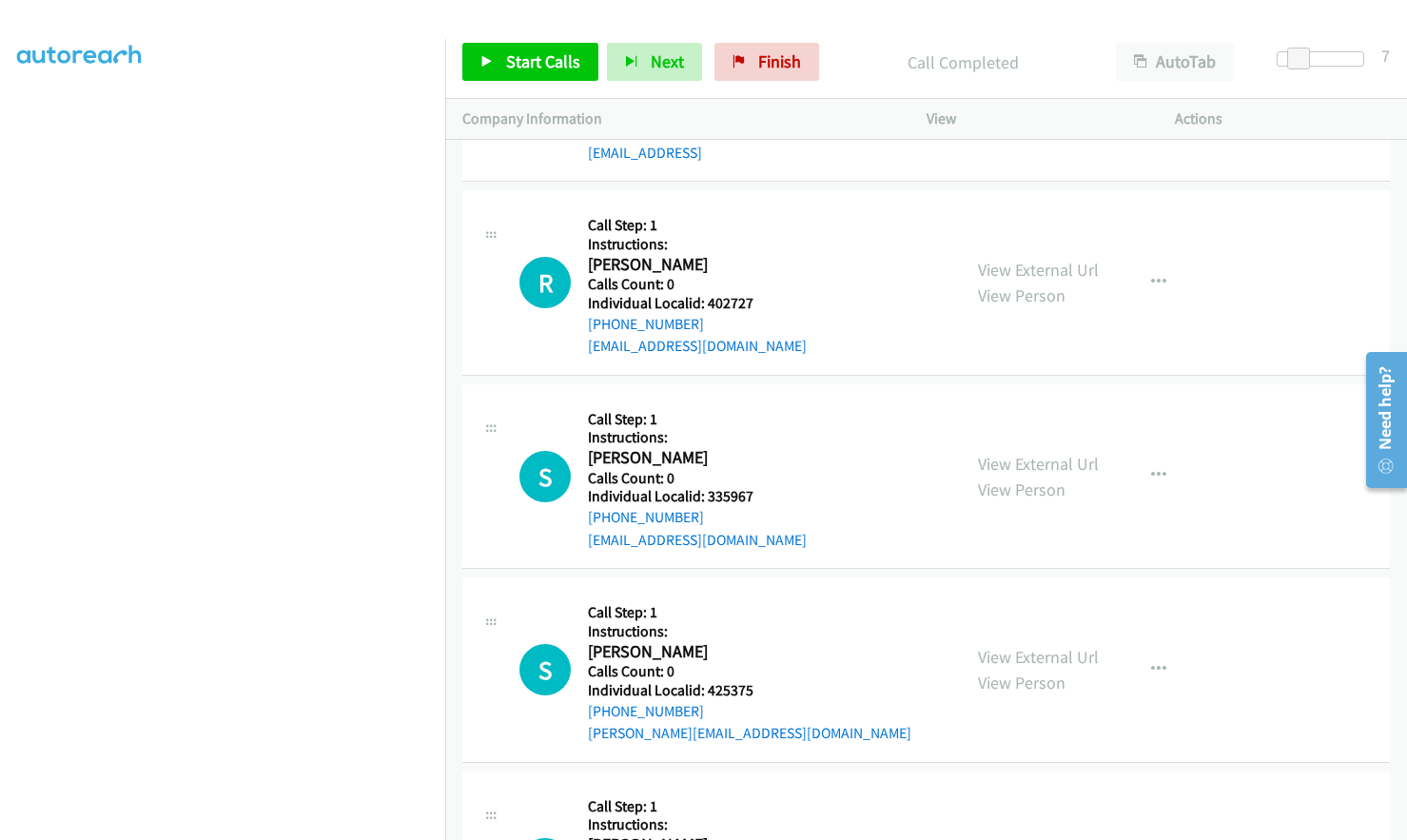 scroll, scrollTop: 4633, scrollLeft: 0, axis: vertical 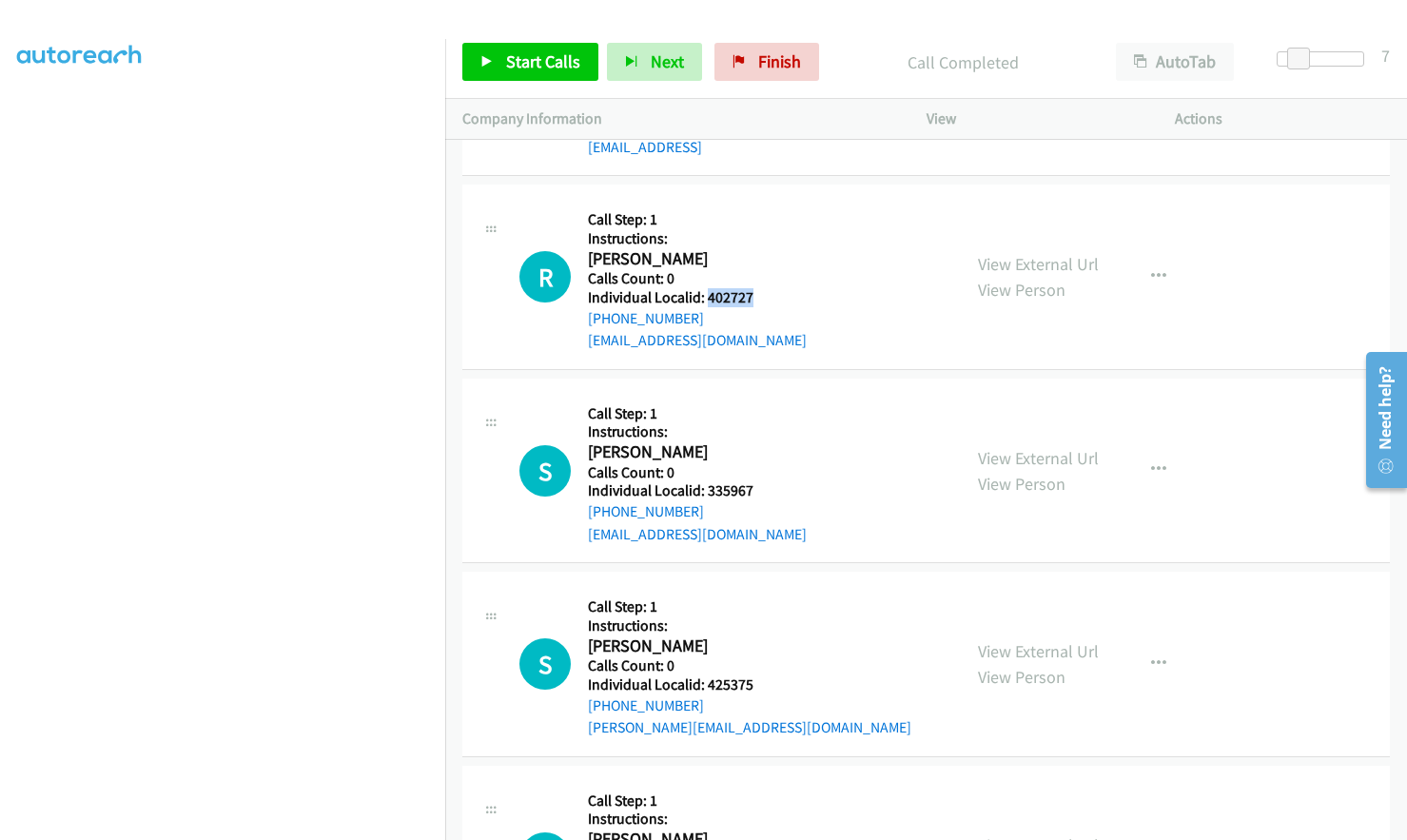 drag, startPoint x: 709, startPoint y: 293, endPoint x: 764, endPoint y: 293, distance: 55 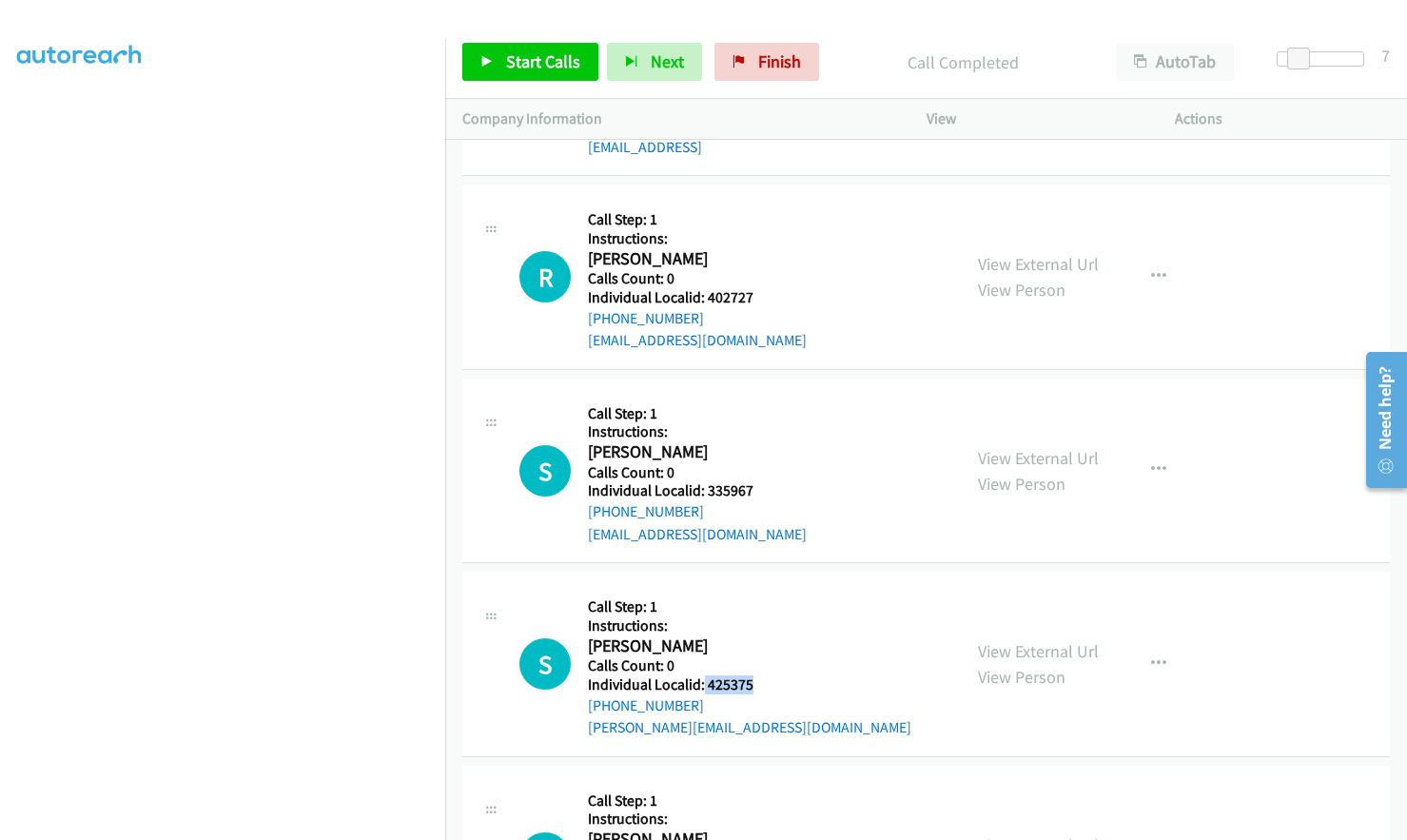 drag, startPoint x: 702, startPoint y: 682, endPoint x: 770, endPoint y: 685, distance: 68.066144 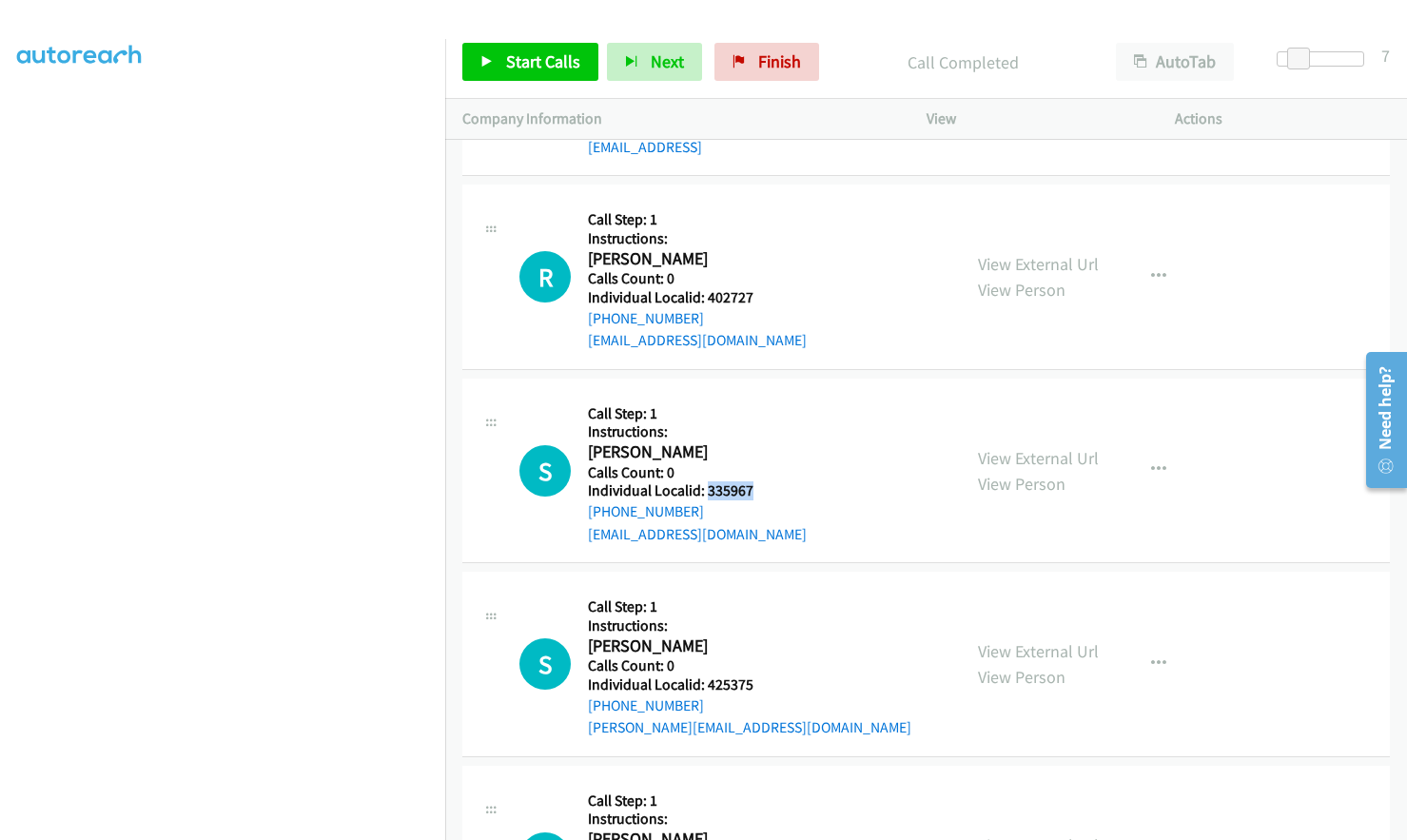 drag, startPoint x: 733, startPoint y: 490, endPoint x: 745, endPoint y: 494, distance: 12.649111 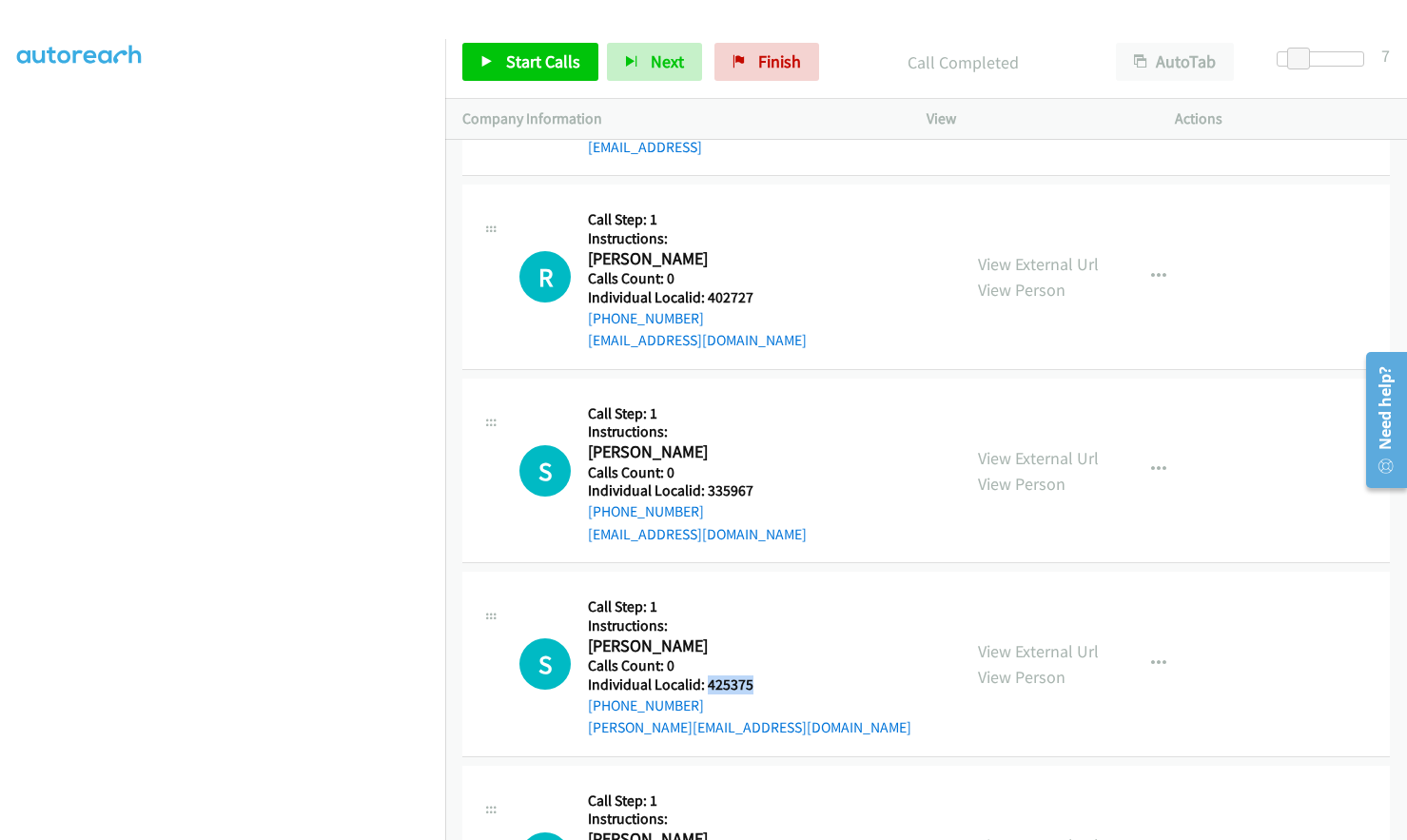 drag, startPoint x: 705, startPoint y: 682, endPoint x: 751, endPoint y: 682, distance: 46 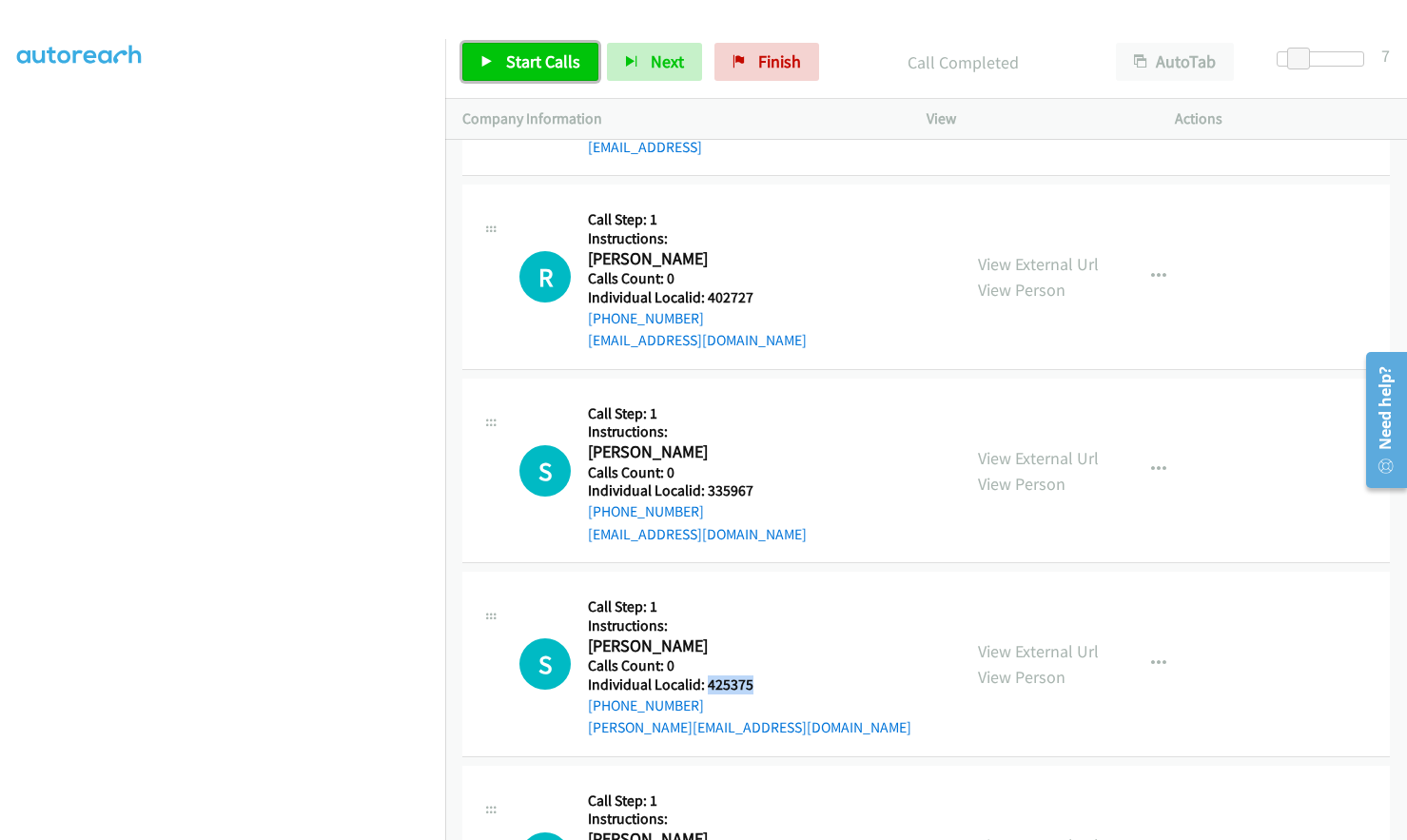 click on "Start Calls" at bounding box center [543, 61] 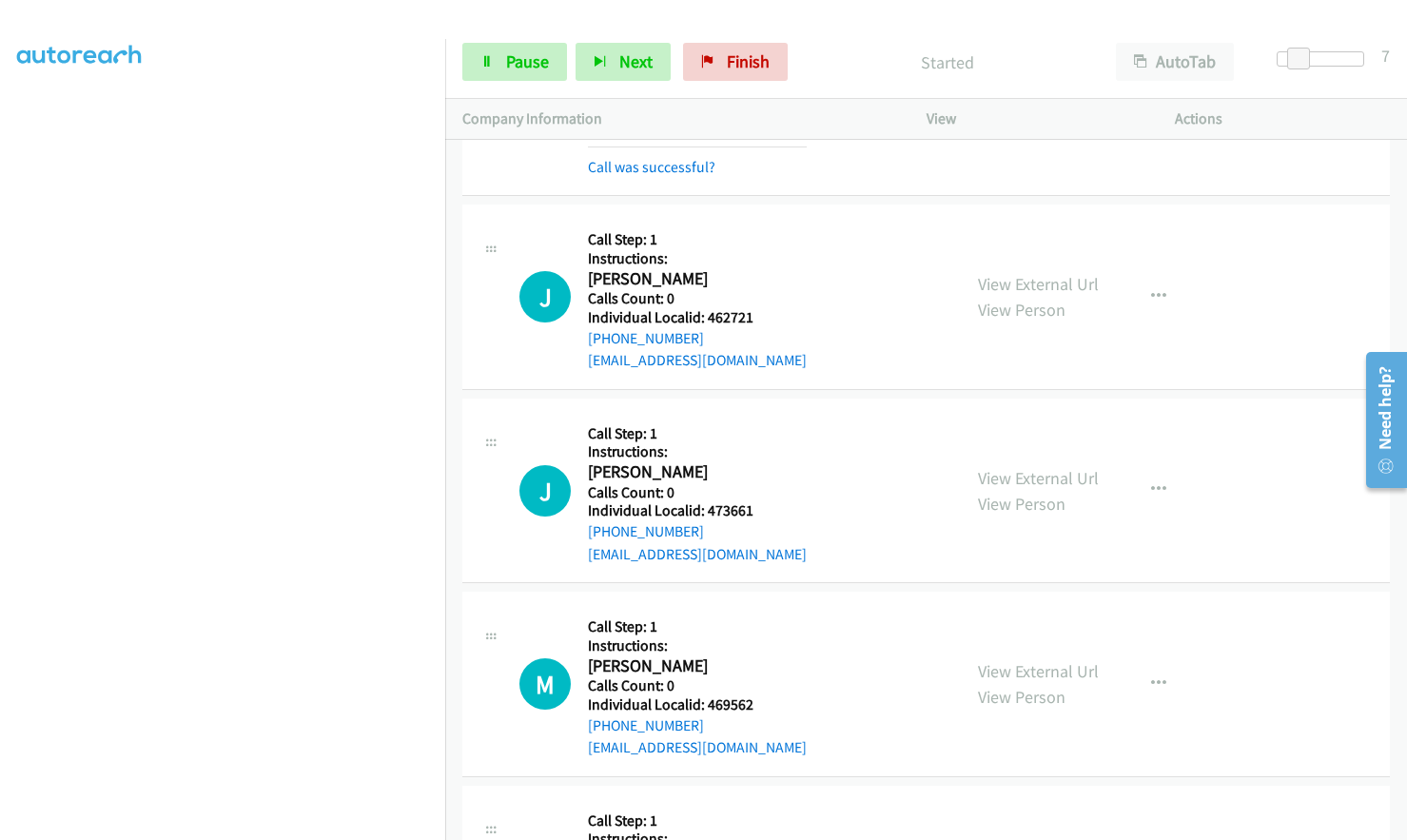scroll, scrollTop: 3515, scrollLeft: 0, axis: vertical 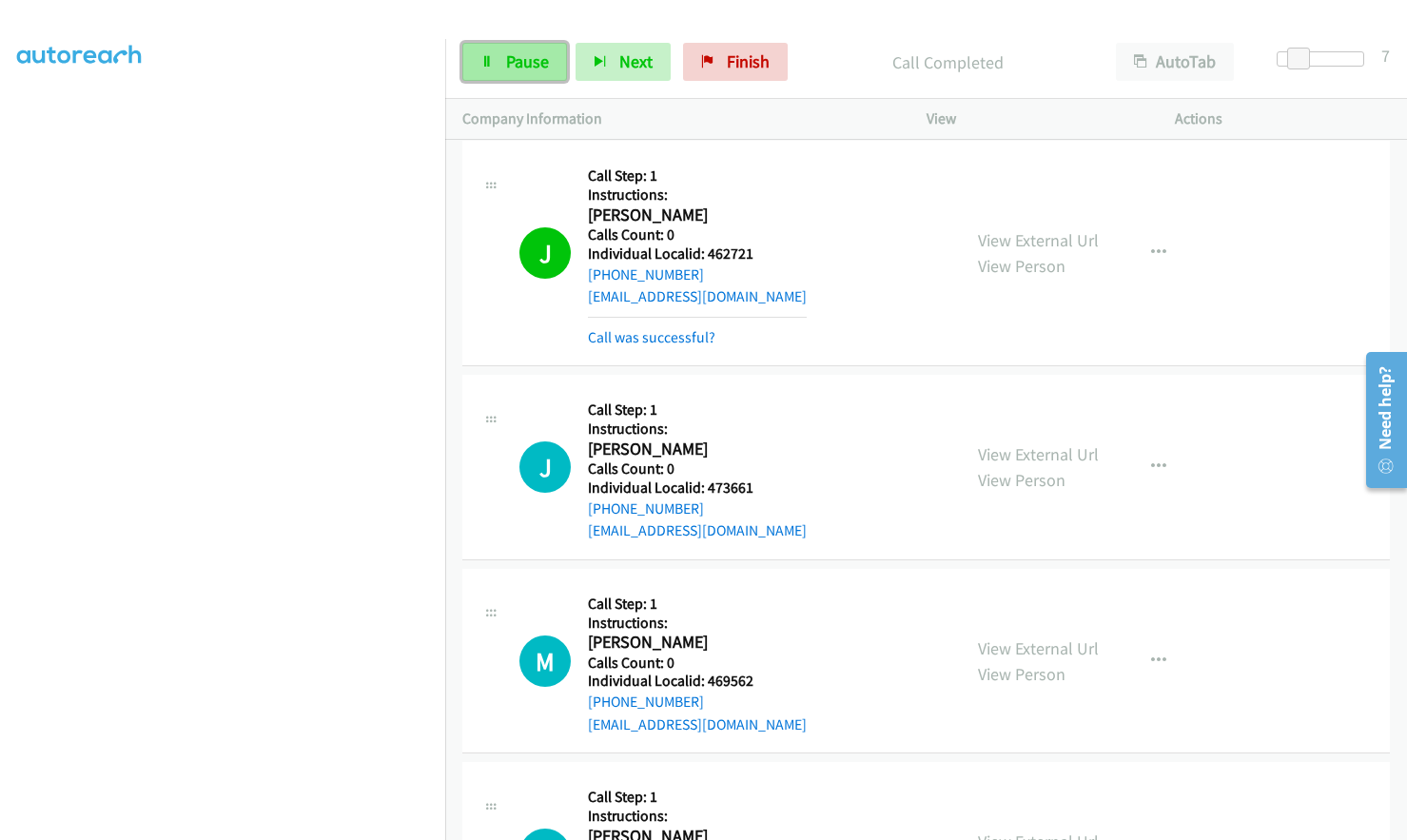 click on "Pause" at bounding box center (527, 61) 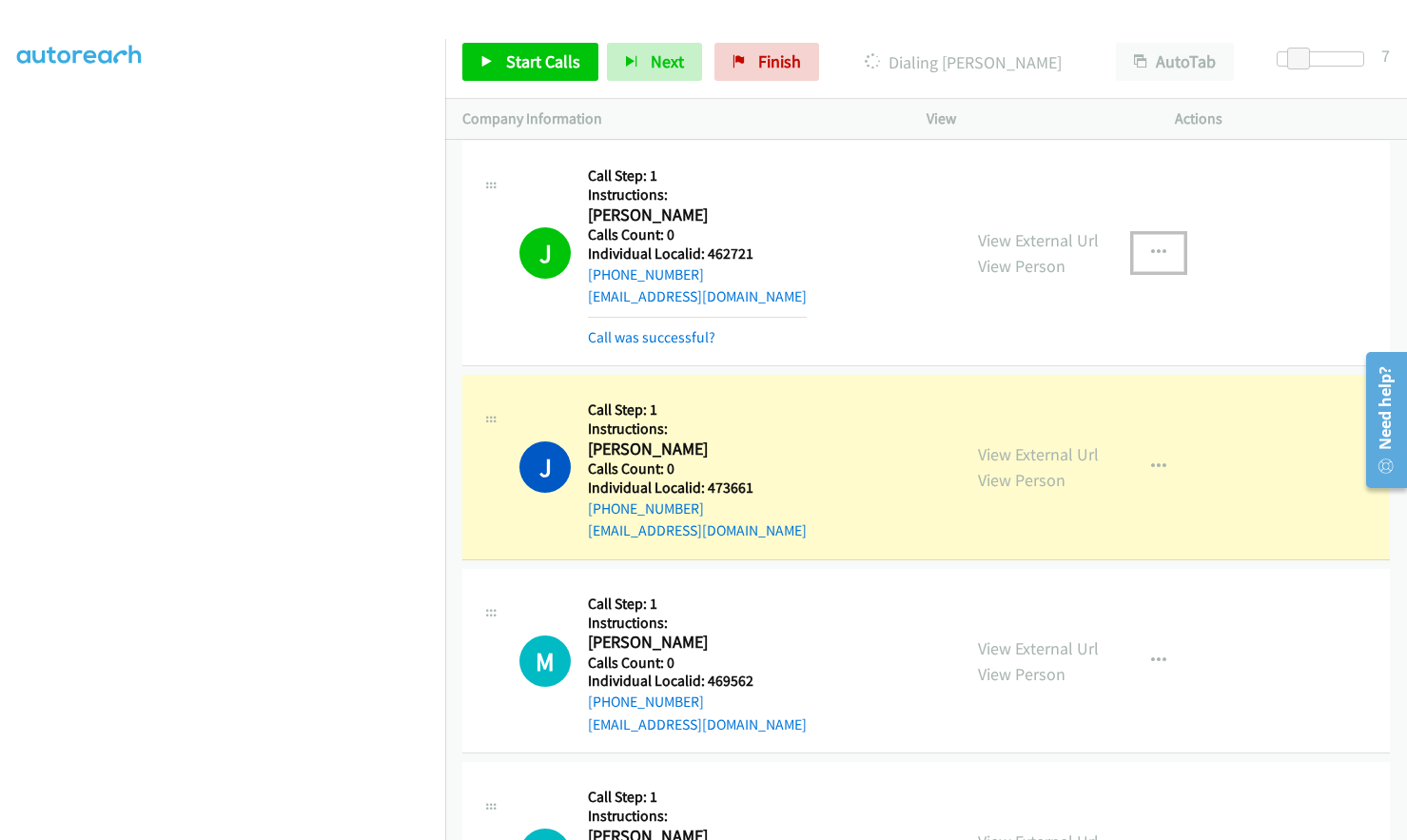 click at bounding box center [1159, 253] 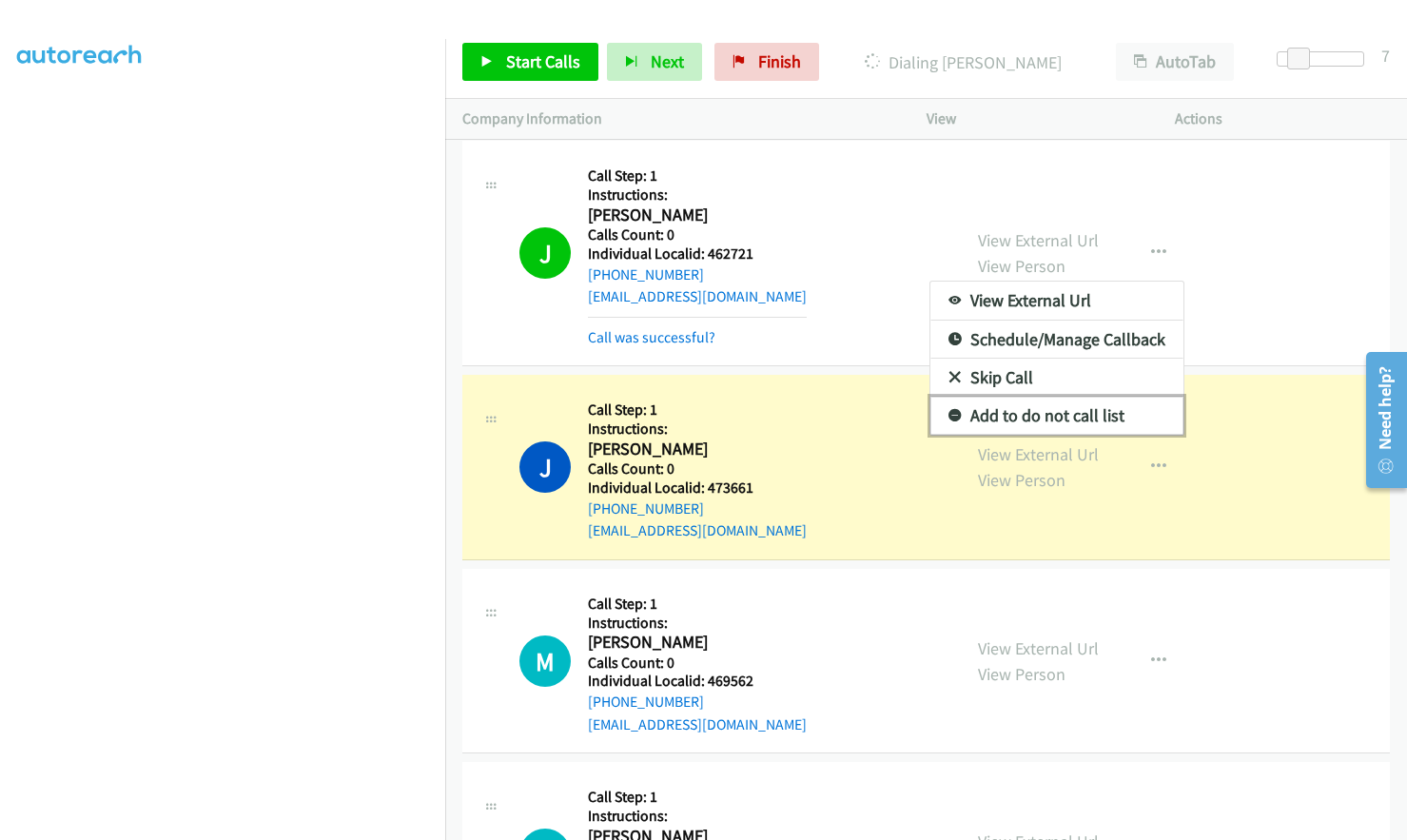 click at bounding box center [955, 417] 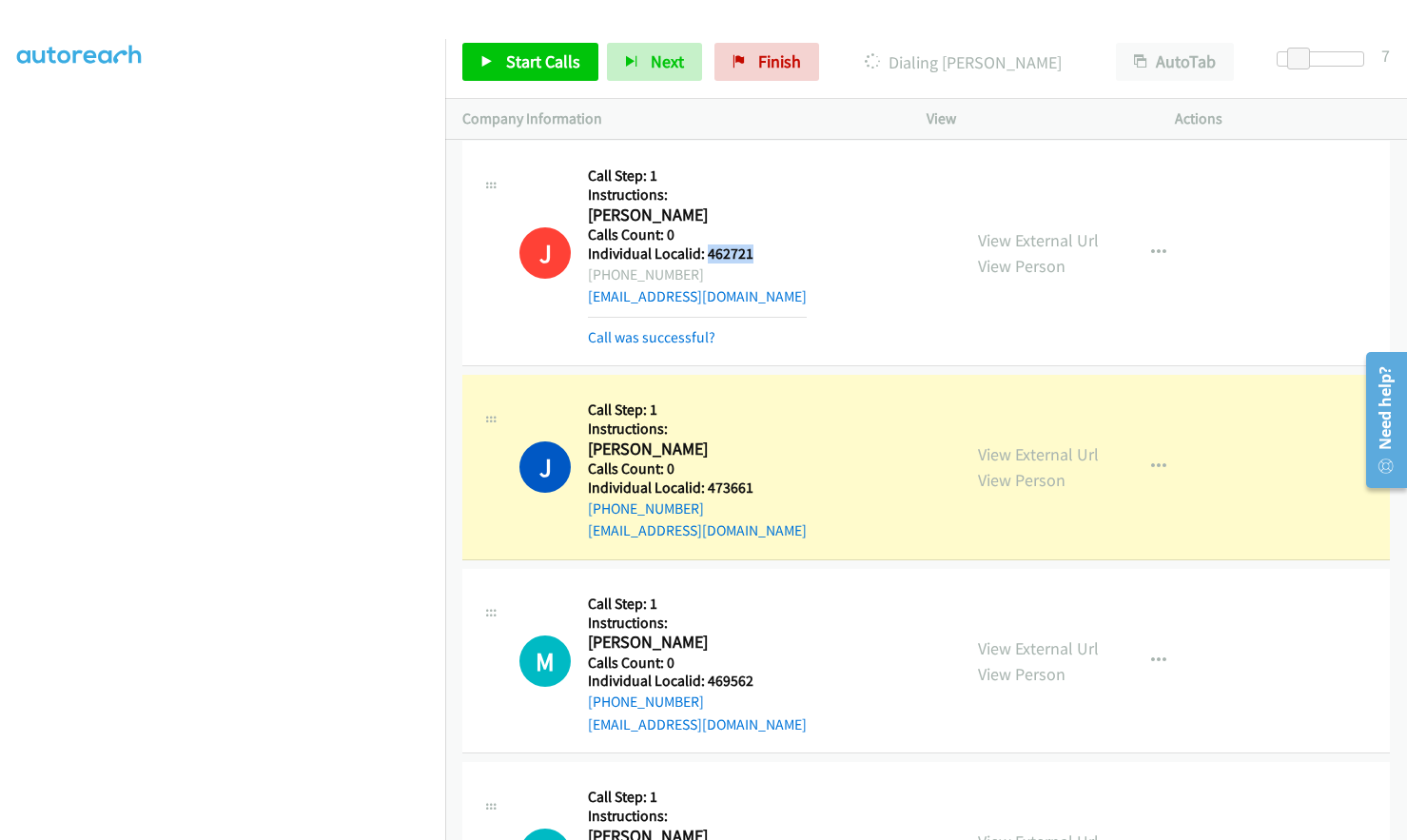 drag, startPoint x: 705, startPoint y: 251, endPoint x: 752, endPoint y: 251, distance: 47 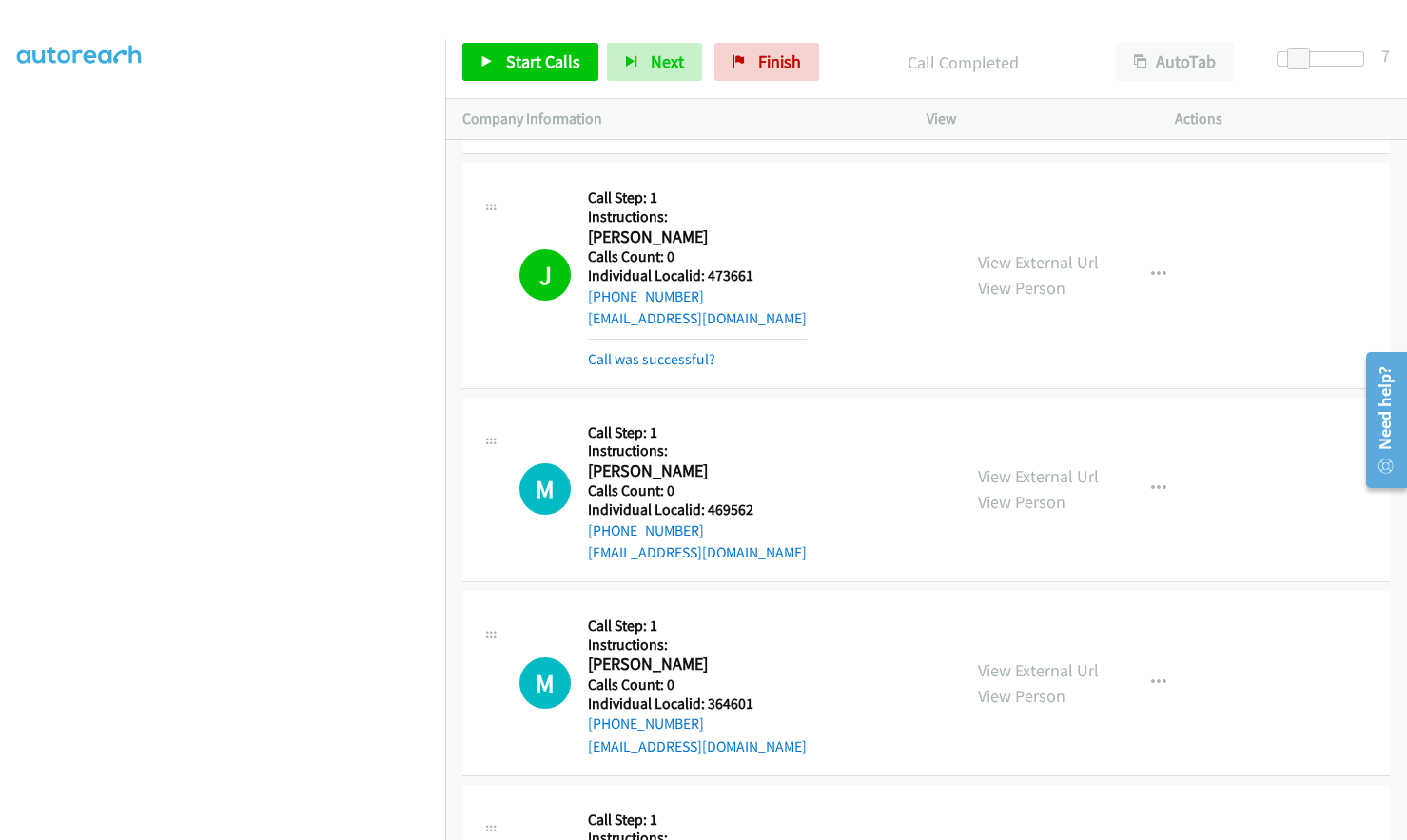 scroll, scrollTop: 3729, scrollLeft: 0, axis: vertical 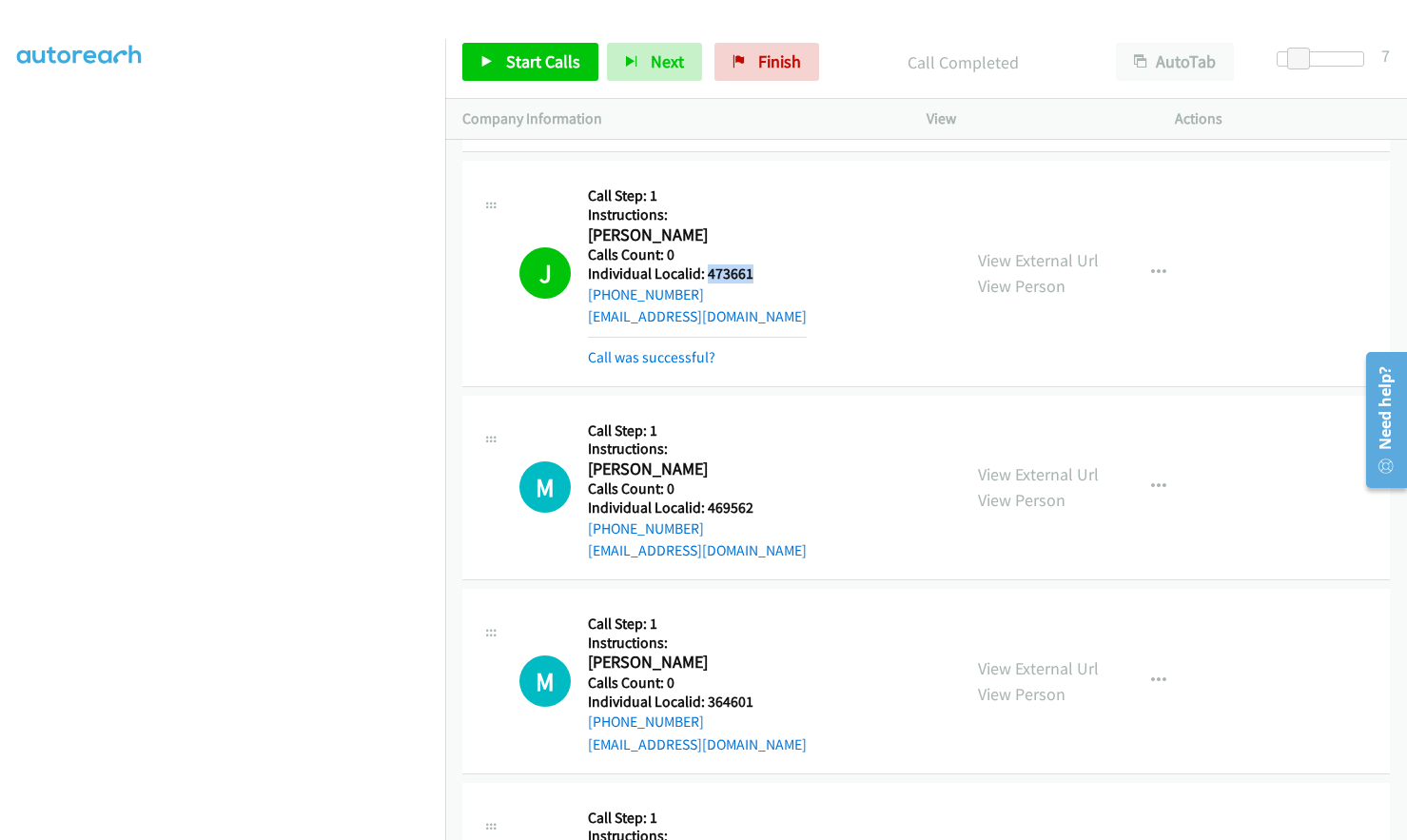 drag, startPoint x: 707, startPoint y: 271, endPoint x: 755, endPoint y: 271, distance: 48 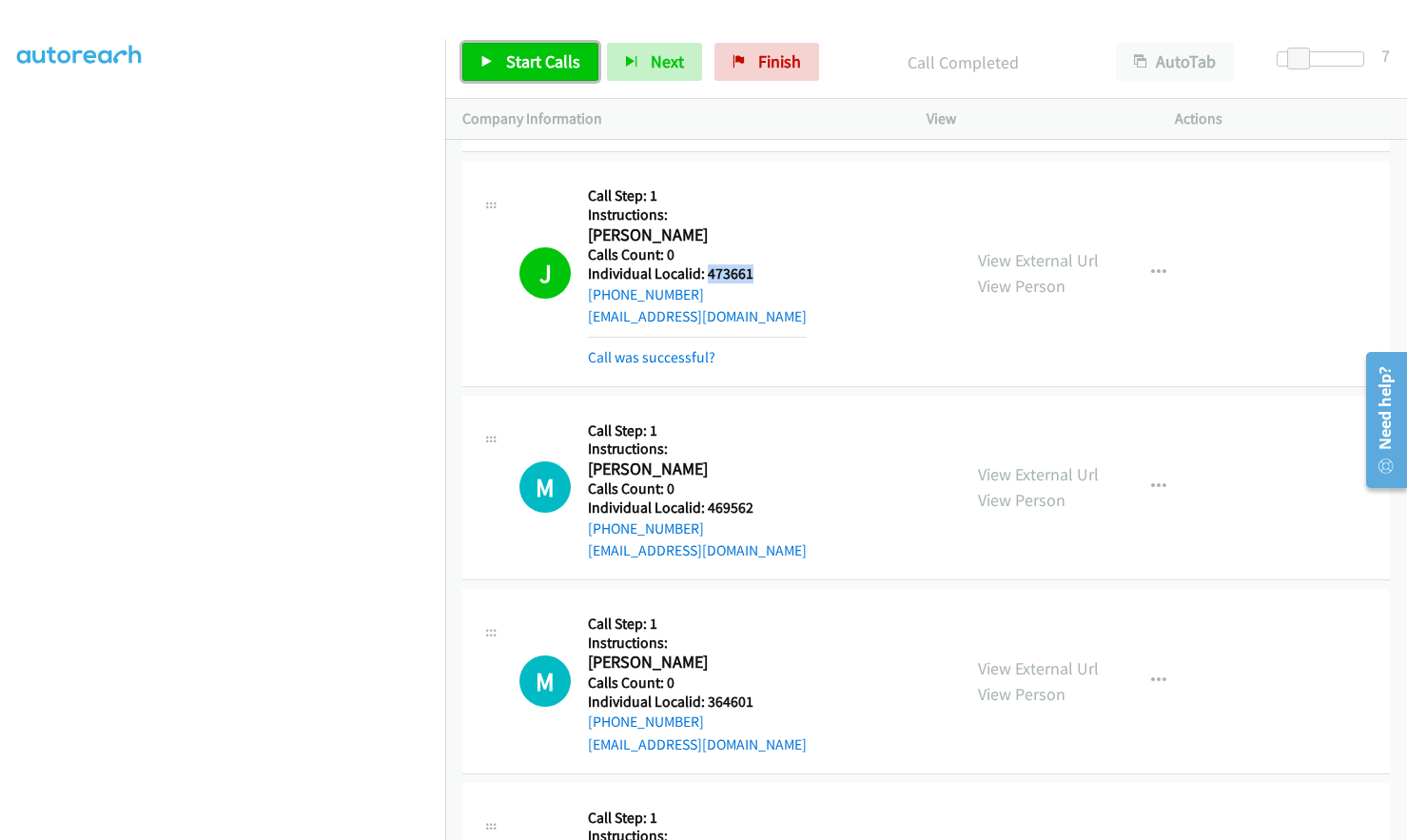 click on "Start Calls" at bounding box center (543, 61) 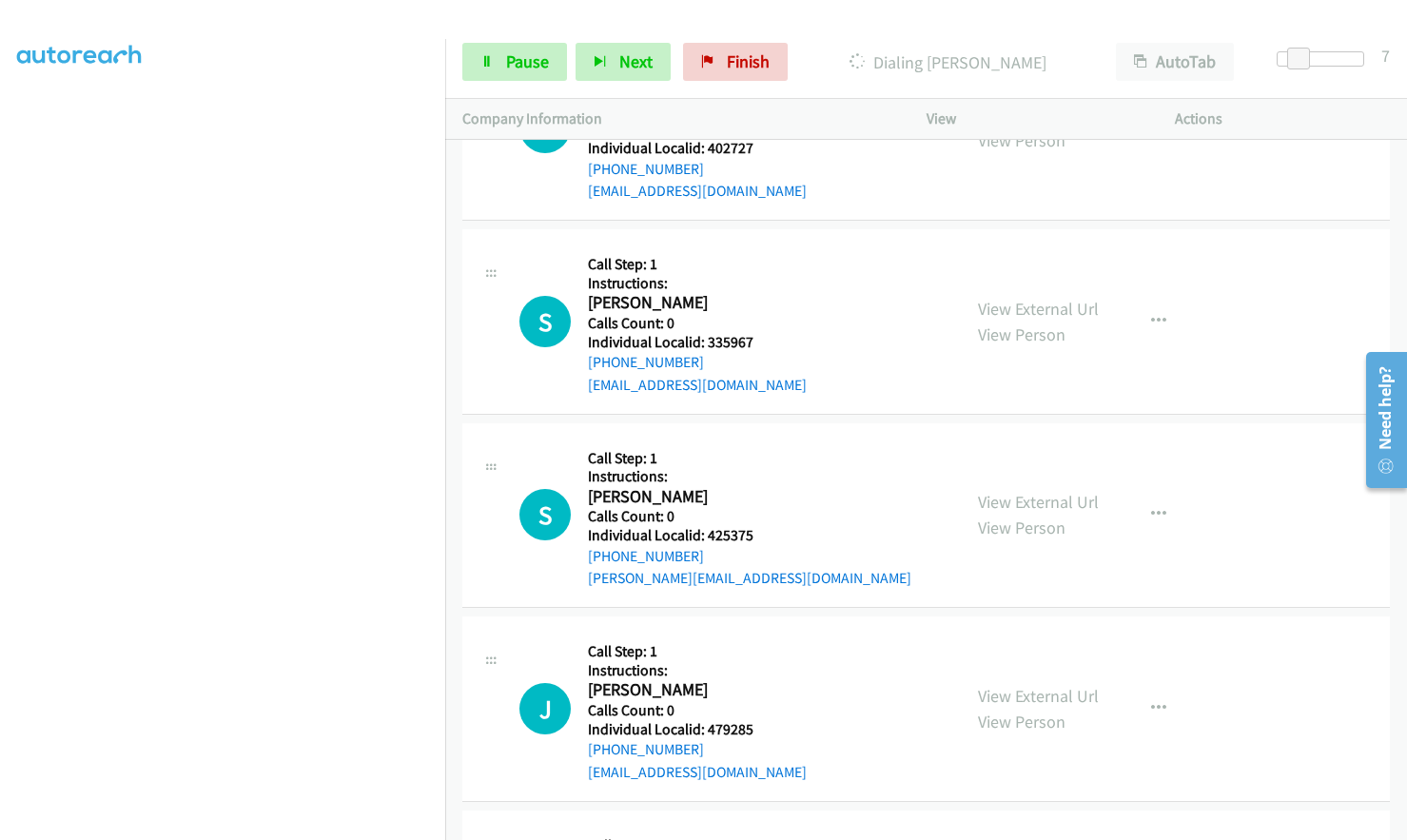 scroll, scrollTop: 4966, scrollLeft: 0, axis: vertical 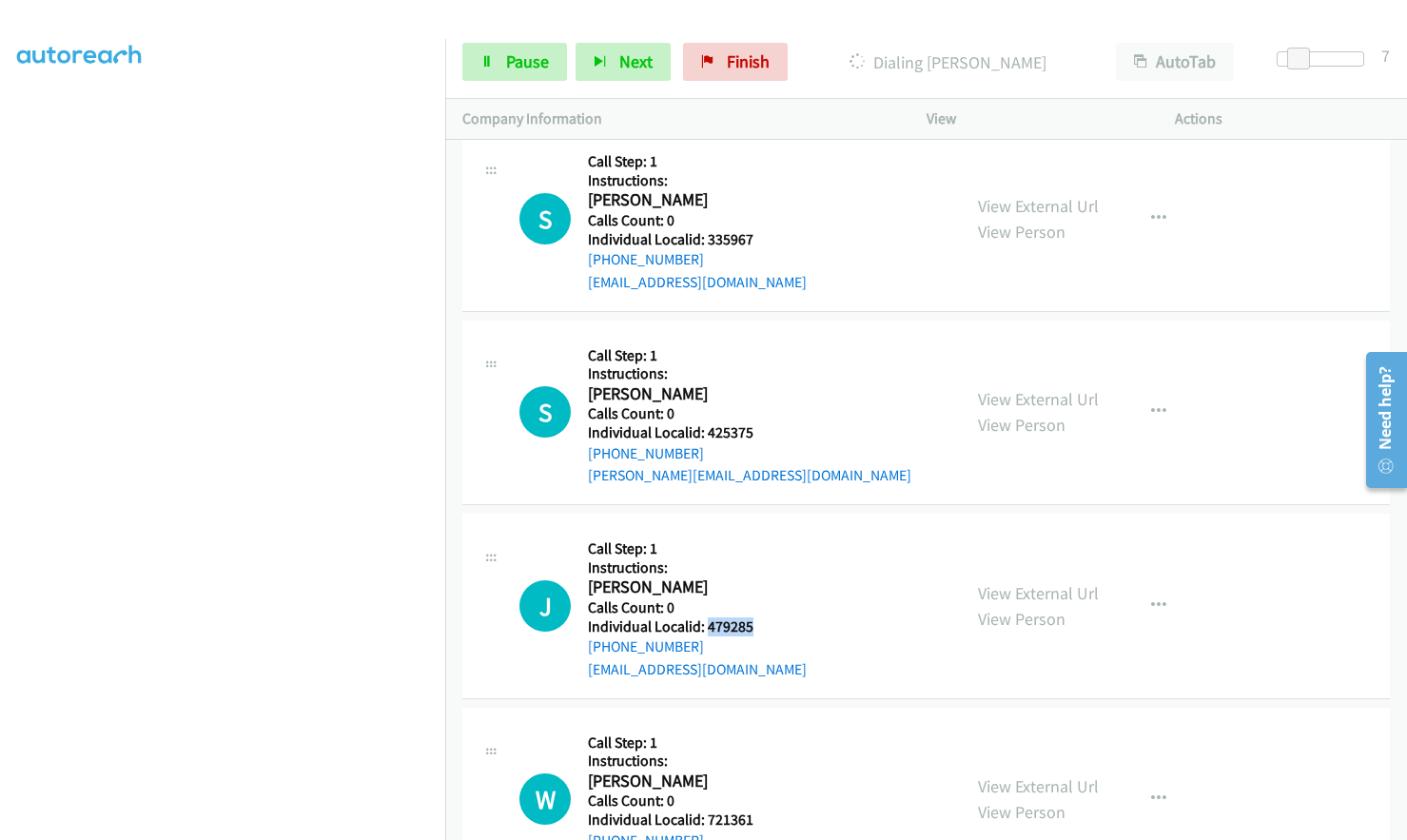 drag, startPoint x: 705, startPoint y: 624, endPoint x: 752, endPoint y: 624, distance: 47 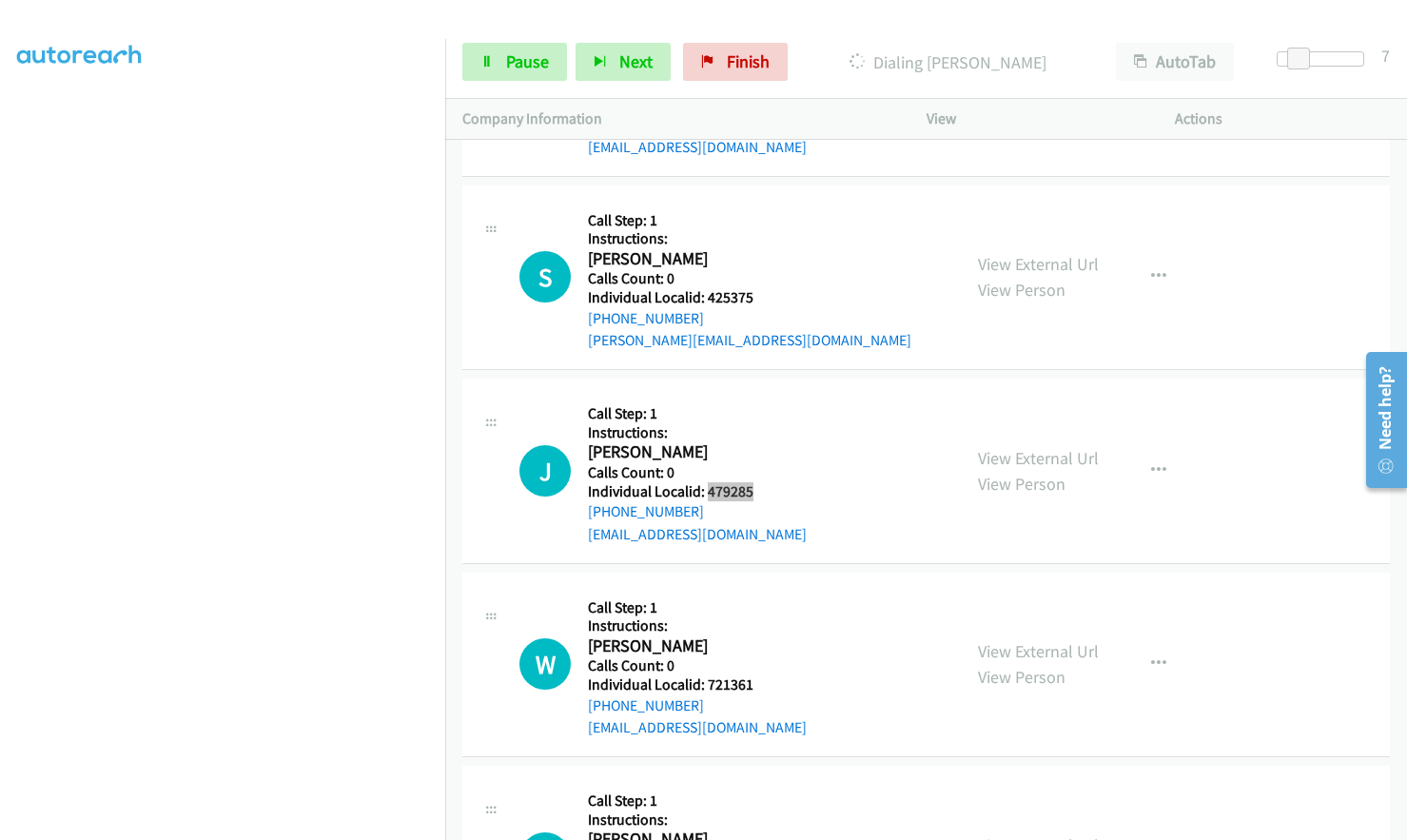 scroll, scrollTop: 5132, scrollLeft: 0, axis: vertical 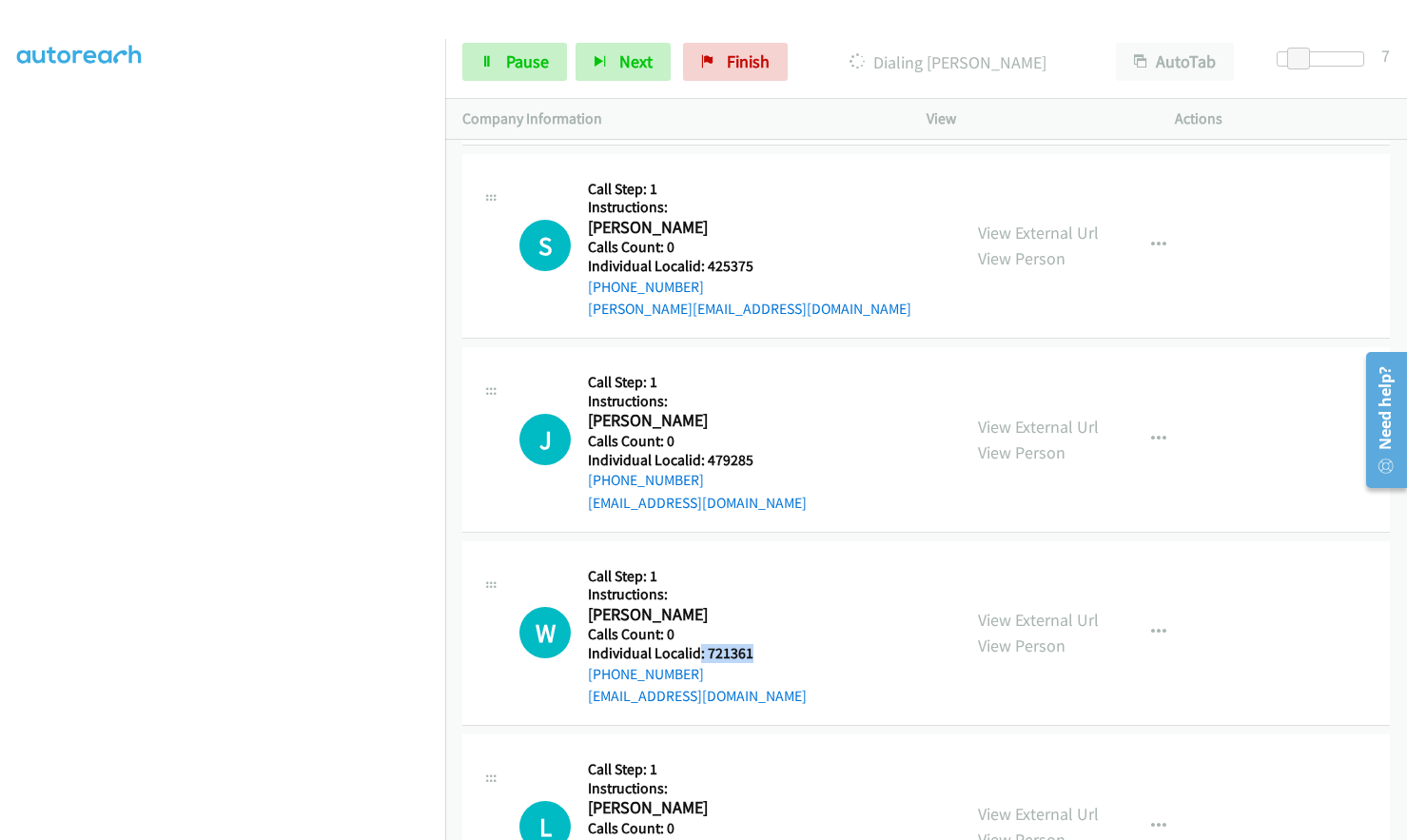 drag, startPoint x: 699, startPoint y: 647, endPoint x: 761, endPoint y: 654, distance: 62.39391 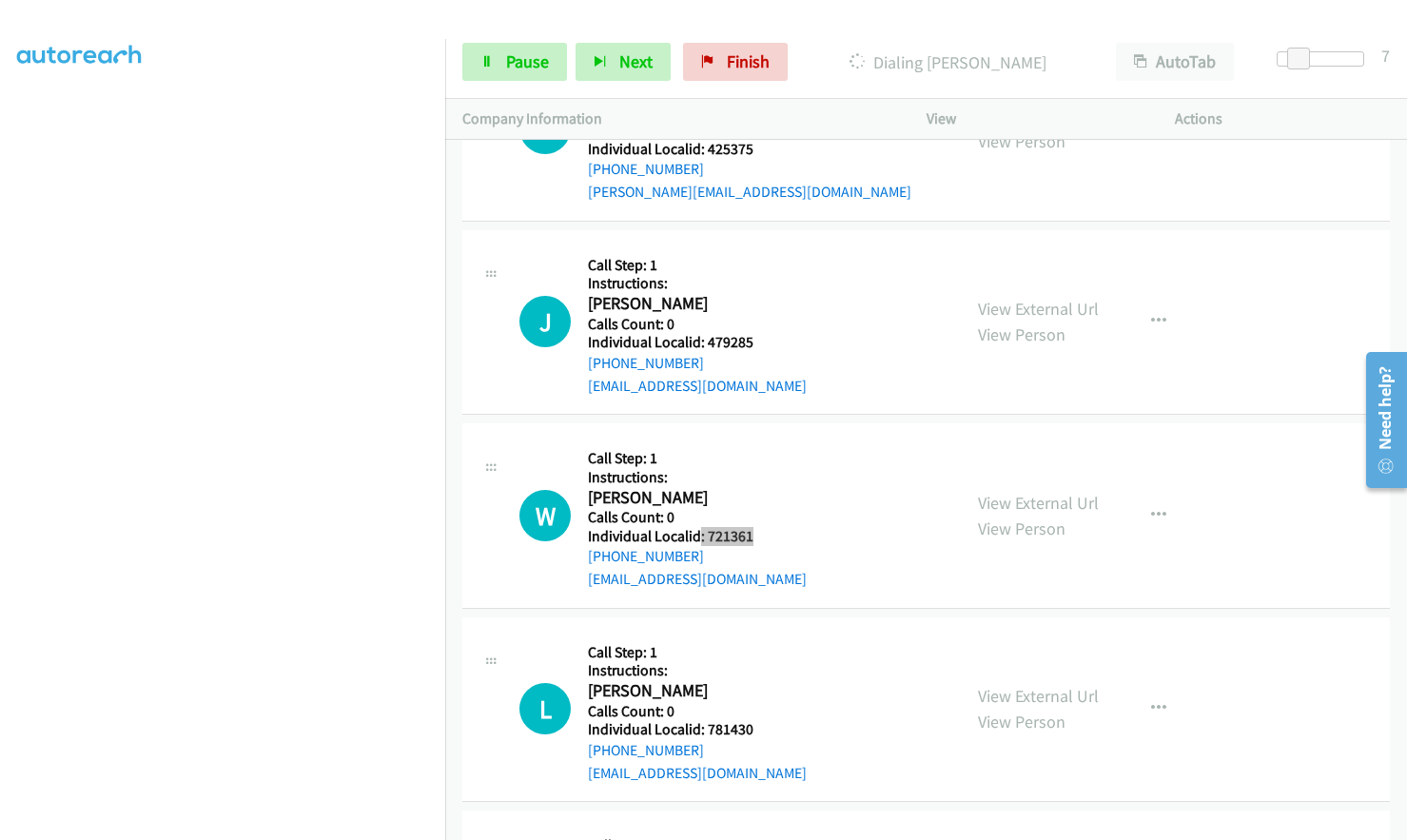 scroll, scrollTop: 5292, scrollLeft: 0, axis: vertical 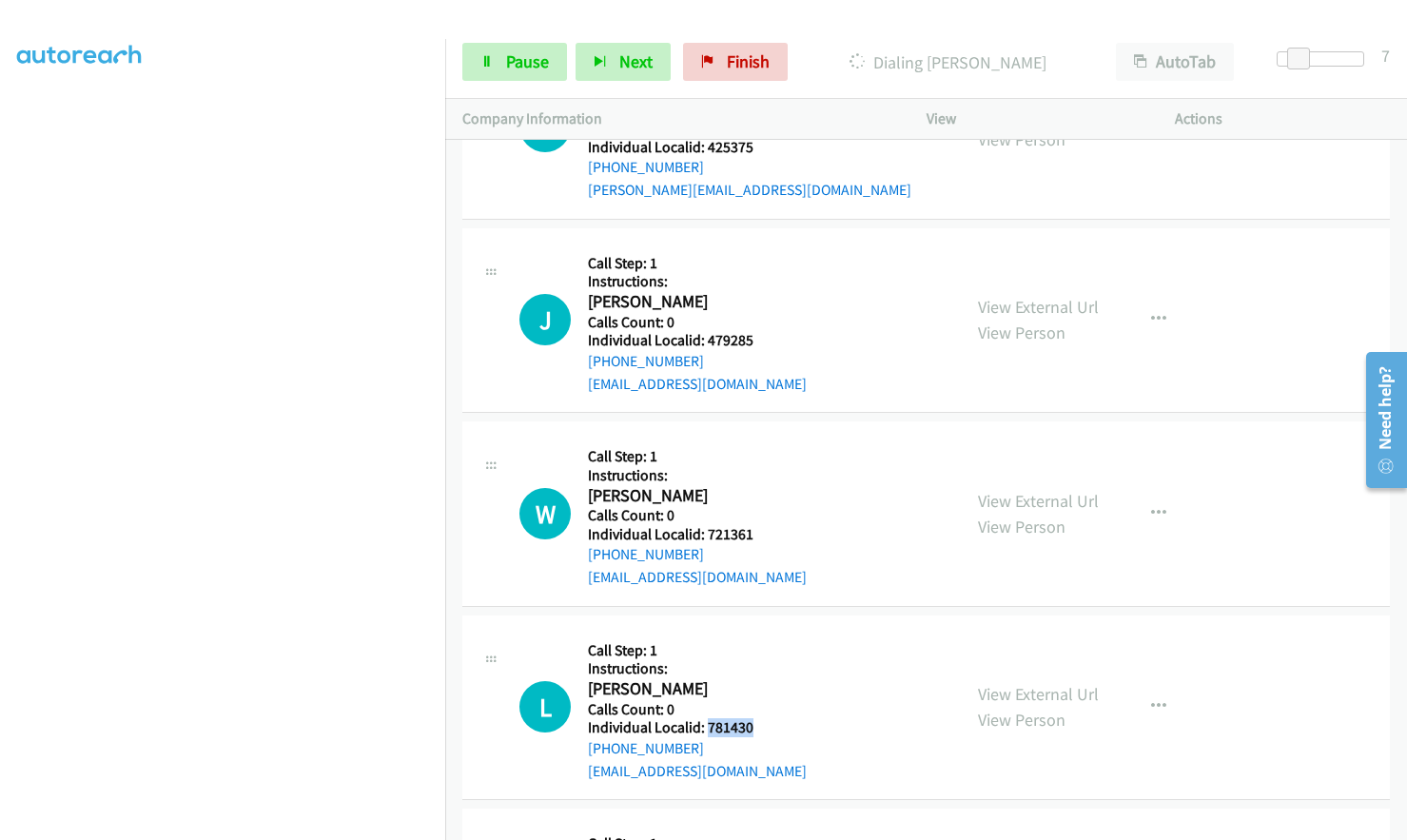 drag, startPoint x: 705, startPoint y: 728, endPoint x: 752, endPoint y: 730, distance: 47.042534 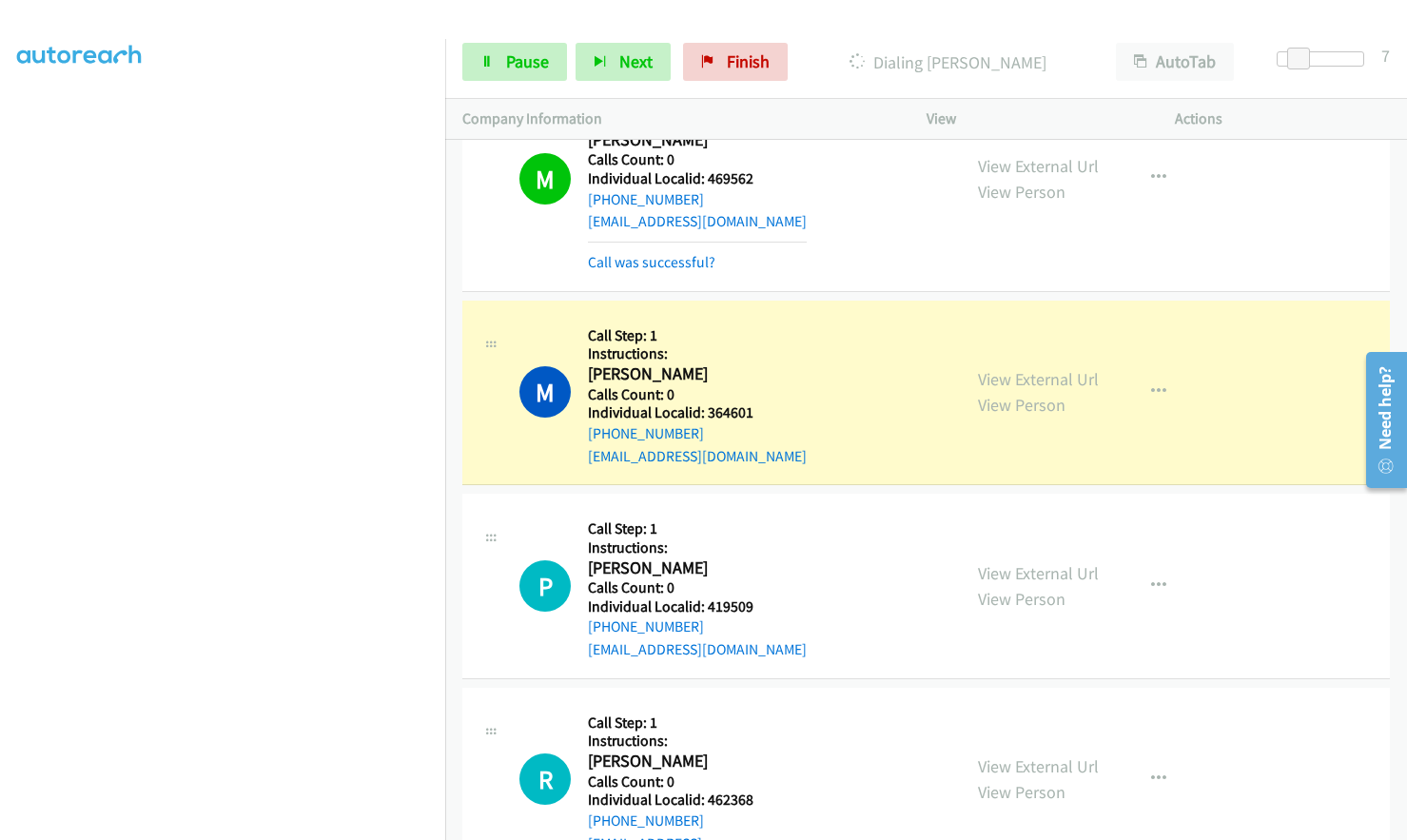 scroll, scrollTop: 3913, scrollLeft: 0, axis: vertical 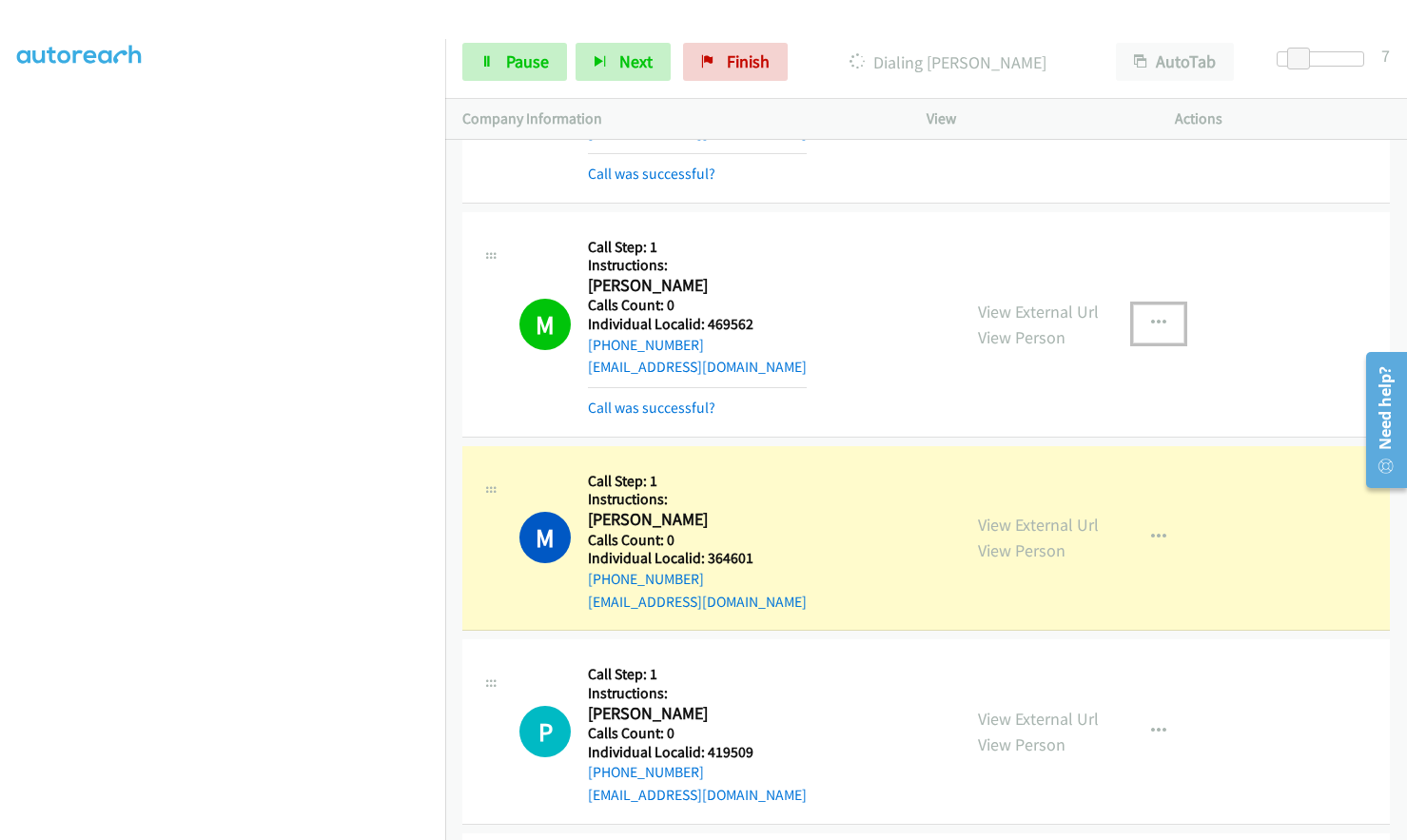 drag, startPoint x: 1162, startPoint y: 315, endPoint x: 1152, endPoint y: 319, distance: 10.77033 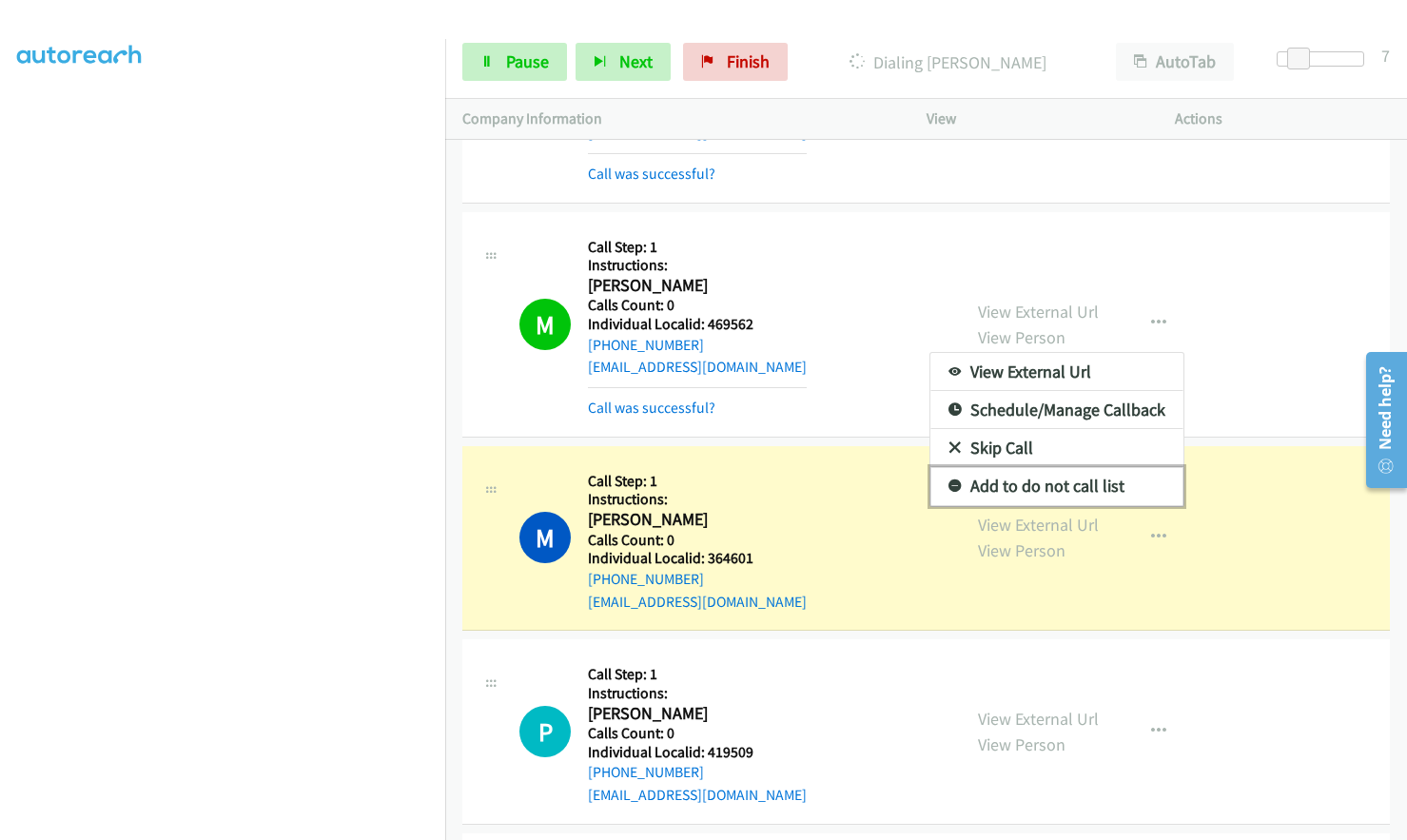 click at bounding box center [955, 487] 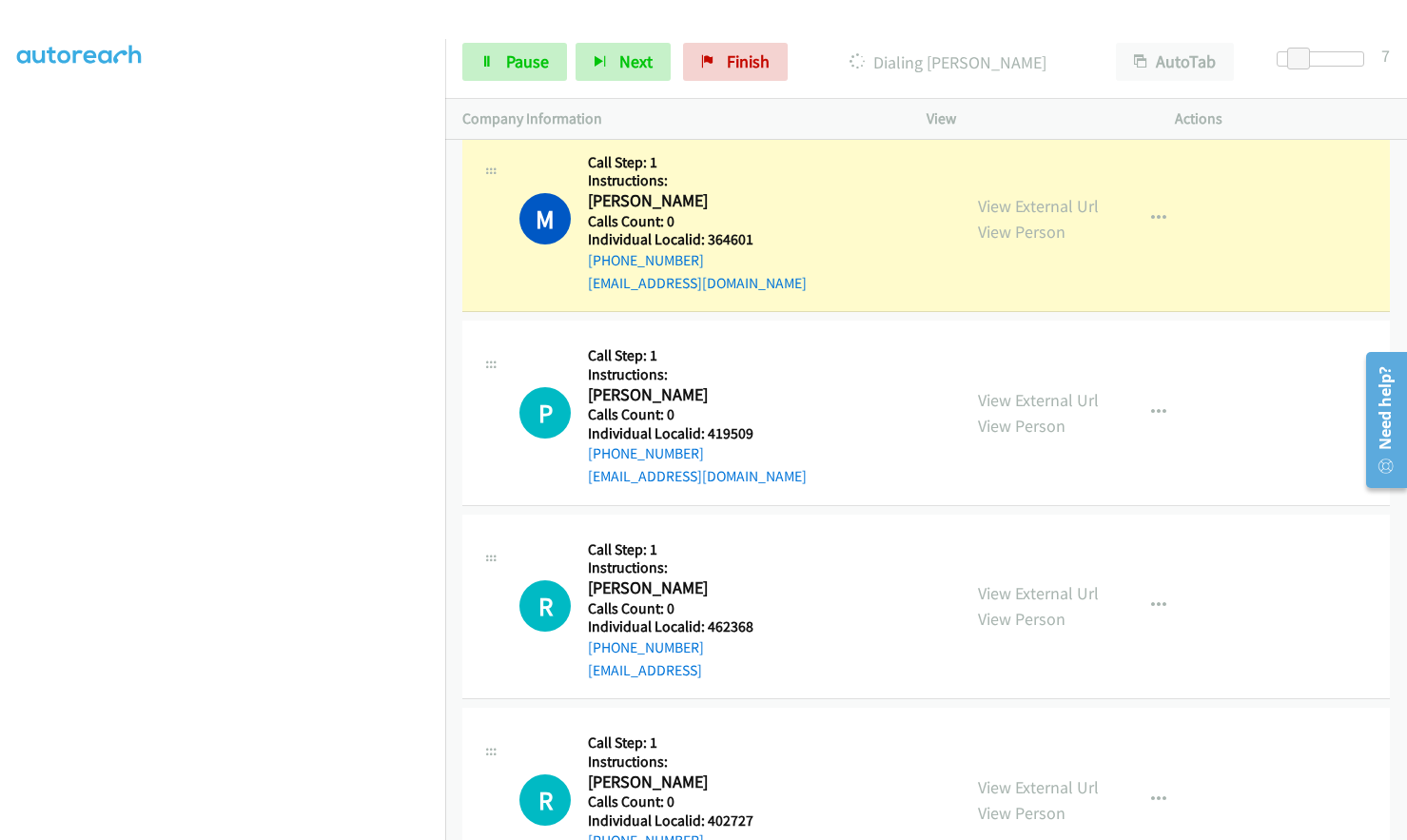 scroll, scrollTop: 4246, scrollLeft: 0, axis: vertical 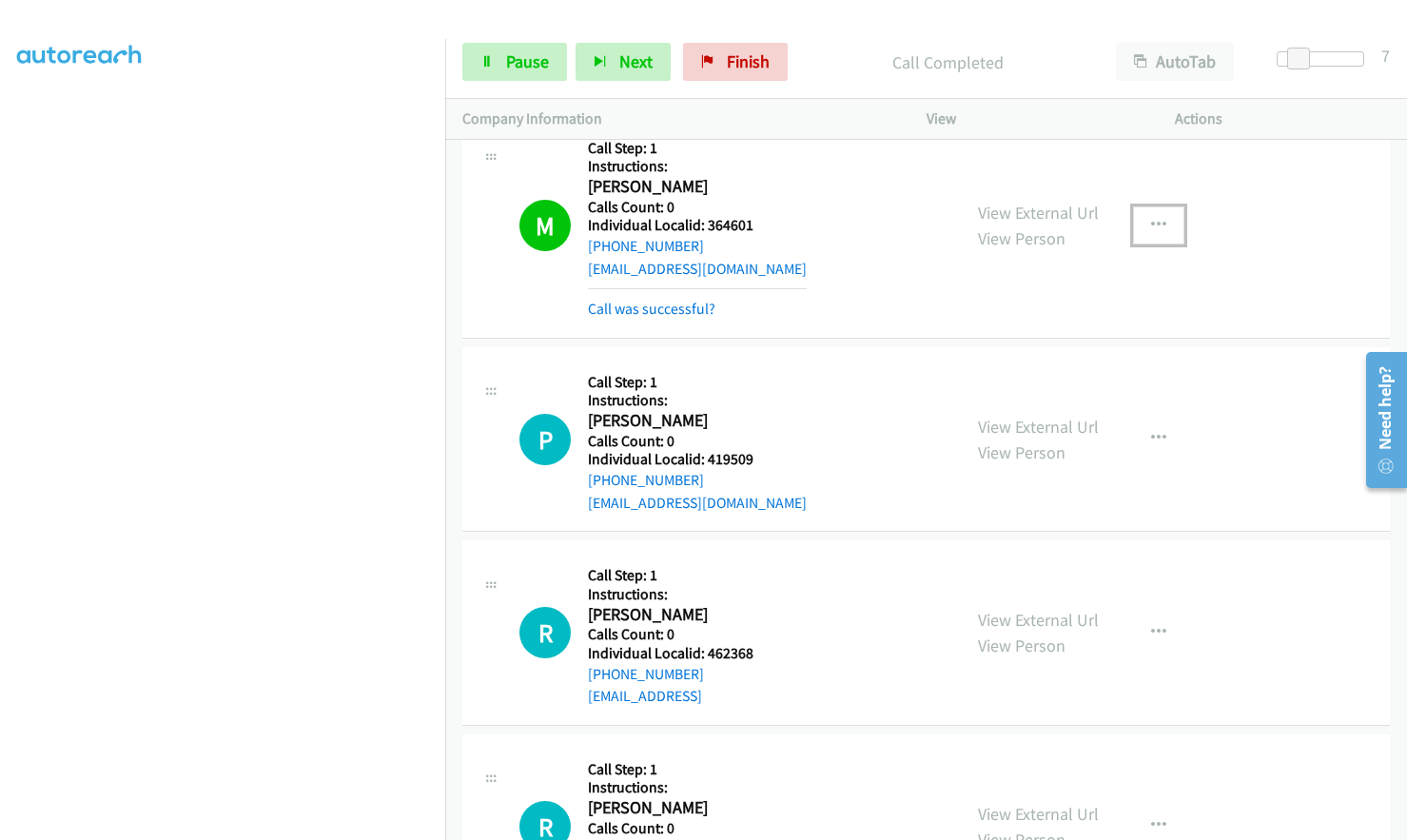 click at bounding box center [1159, 225] 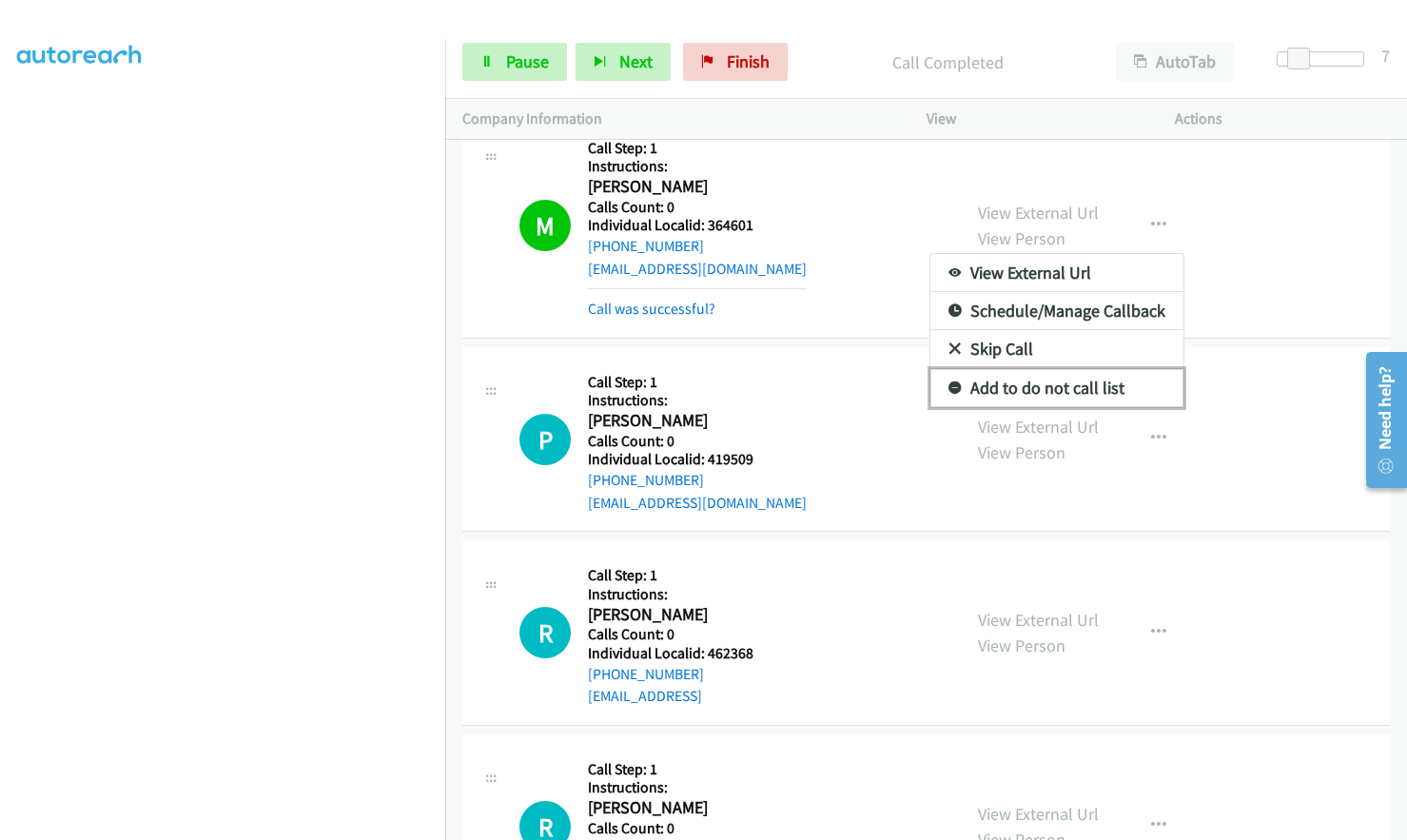click at bounding box center [955, 389] 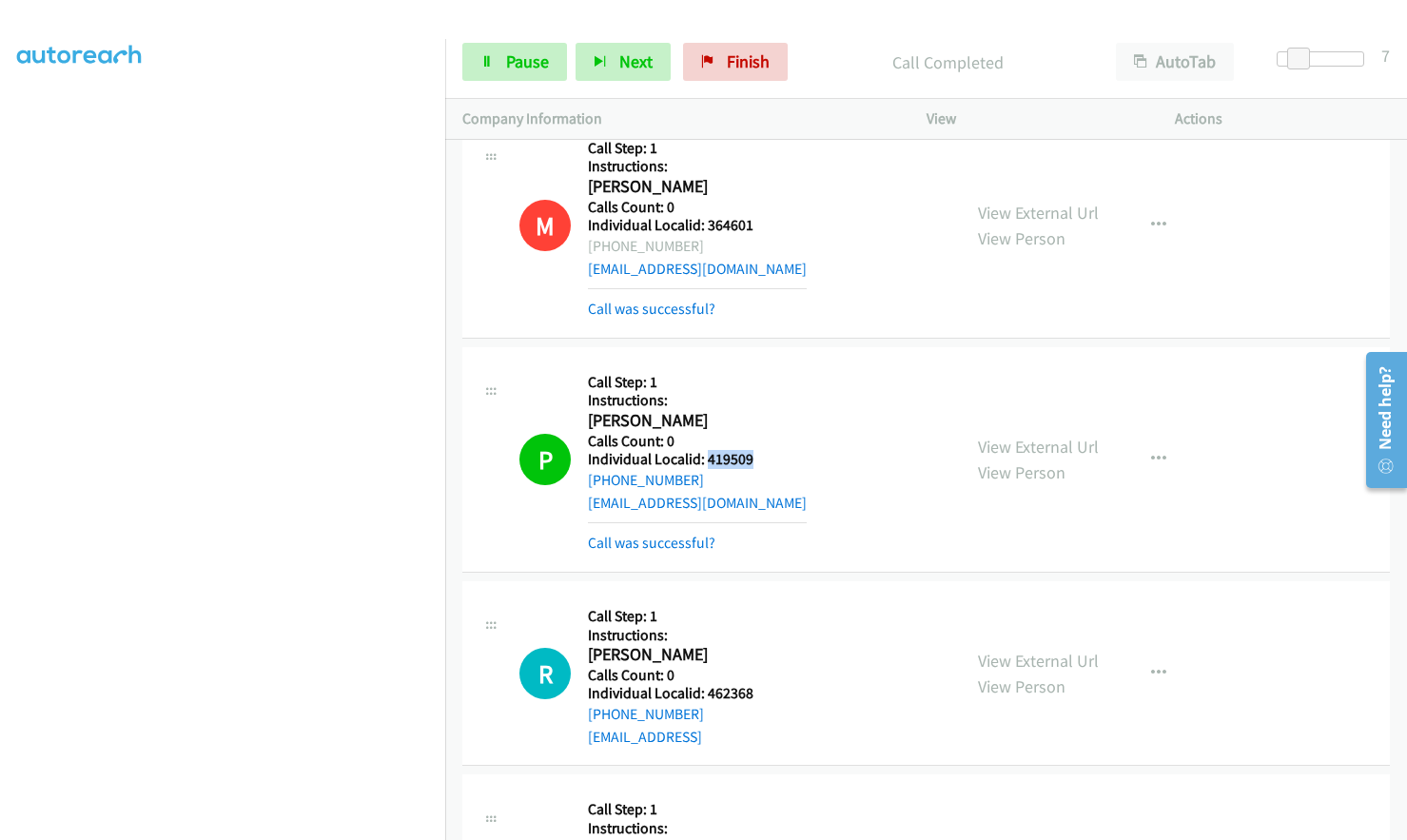 drag, startPoint x: 704, startPoint y: 460, endPoint x: 761, endPoint y: 460, distance: 57 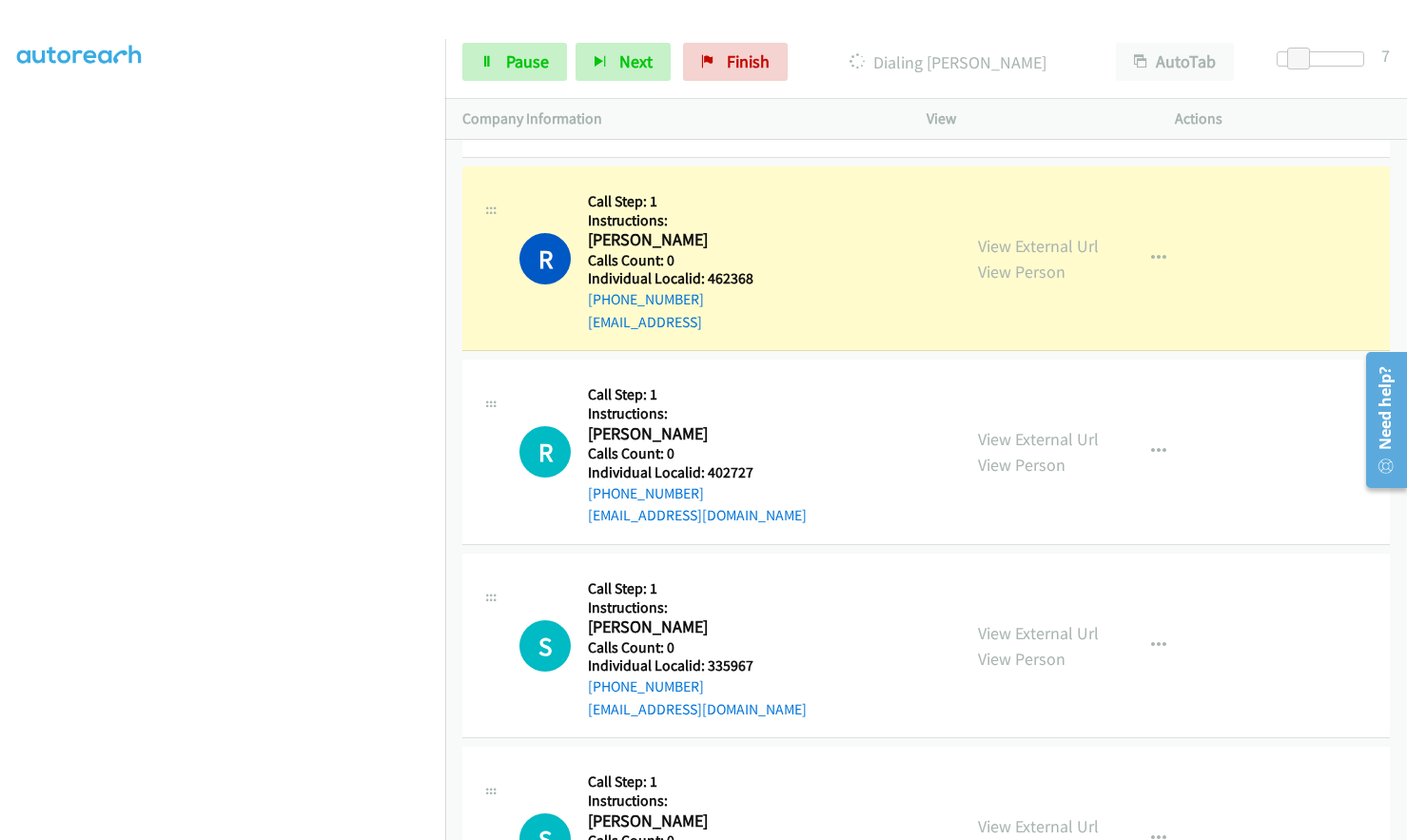 scroll, scrollTop: 4698, scrollLeft: 0, axis: vertical 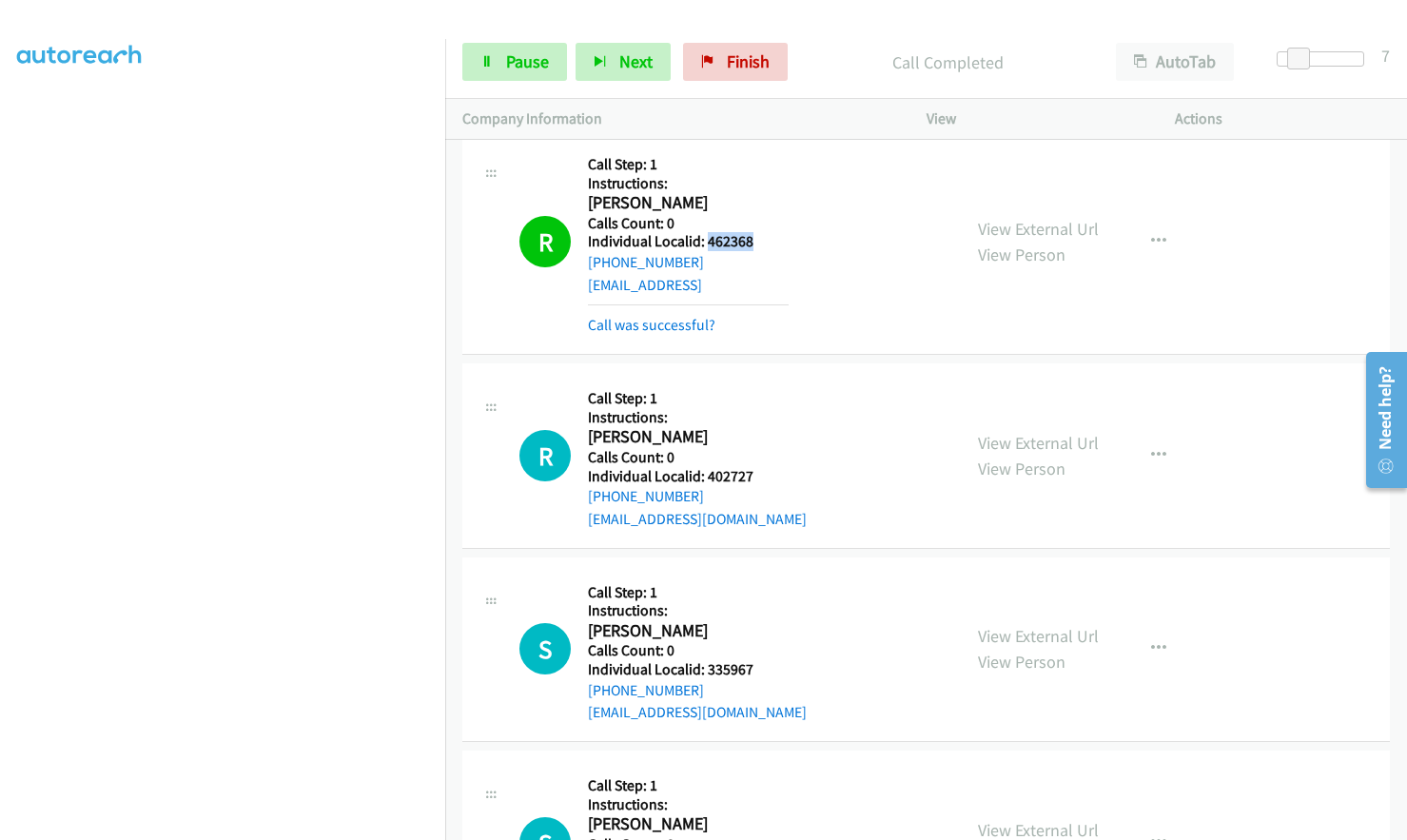 drag, startPoint x: 727, startPoint y: 243, endPoint x: 754, endPoint y: 243, distance: 27 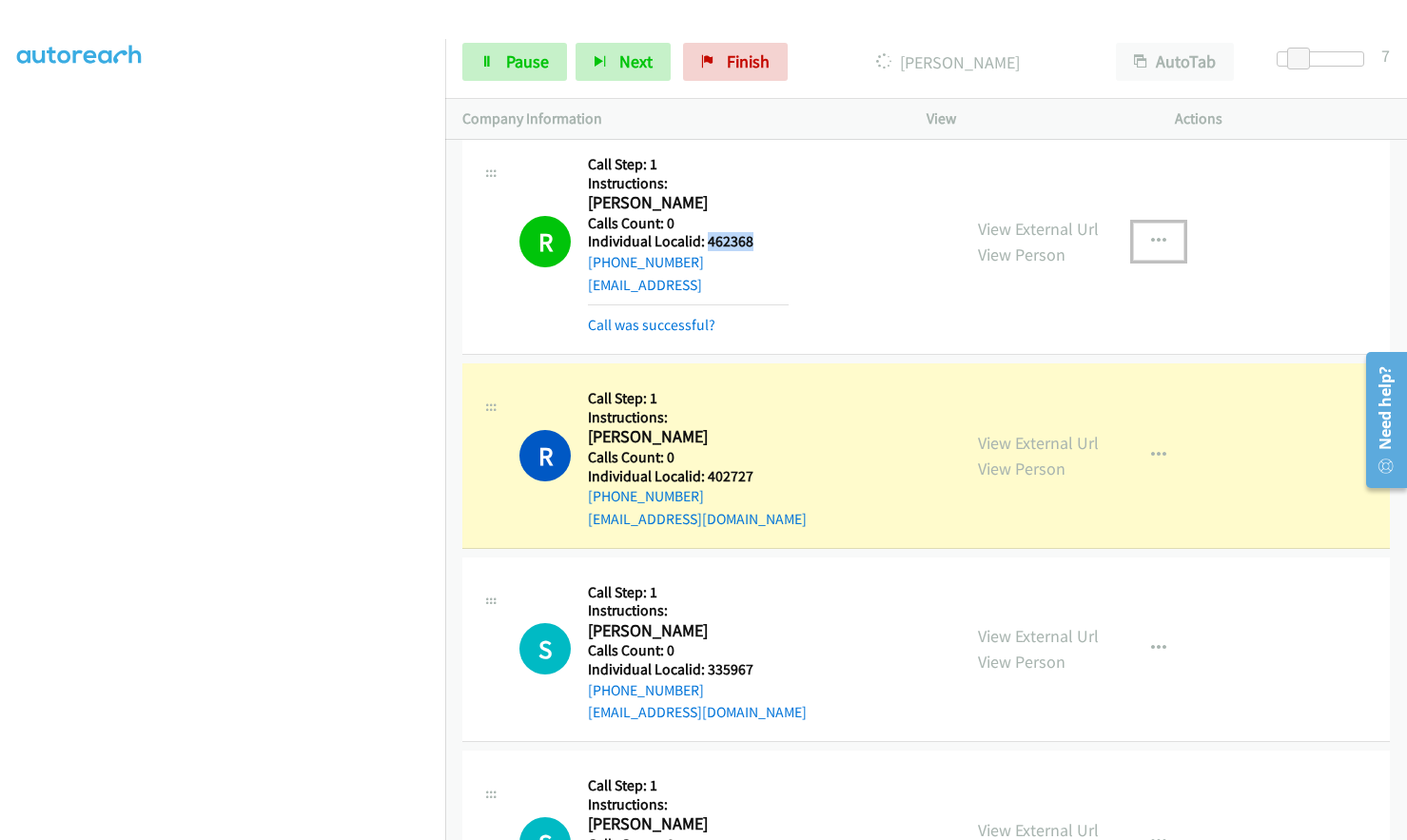 click at bounding box center [1159, 242] 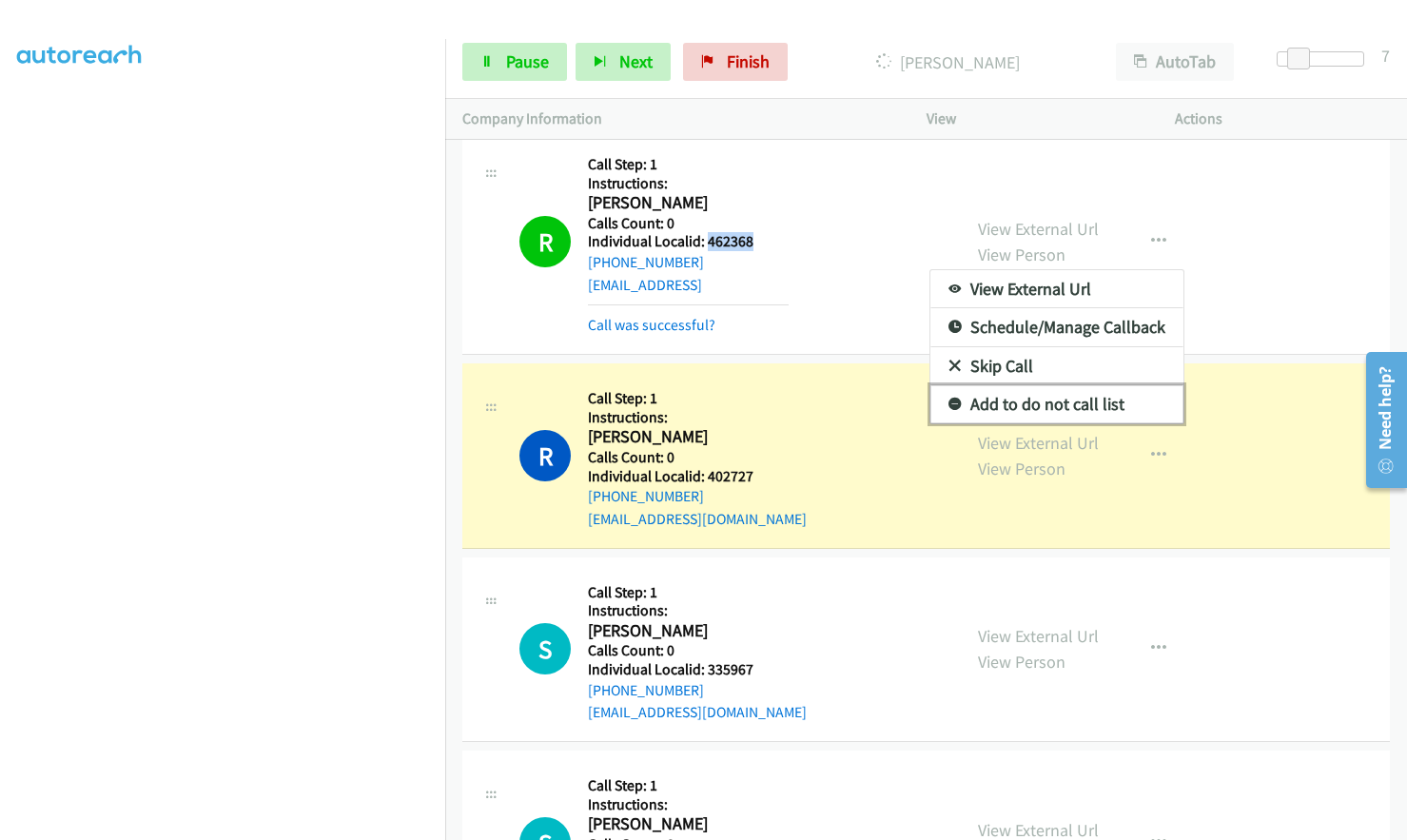 click at bounding box center (955, 405) 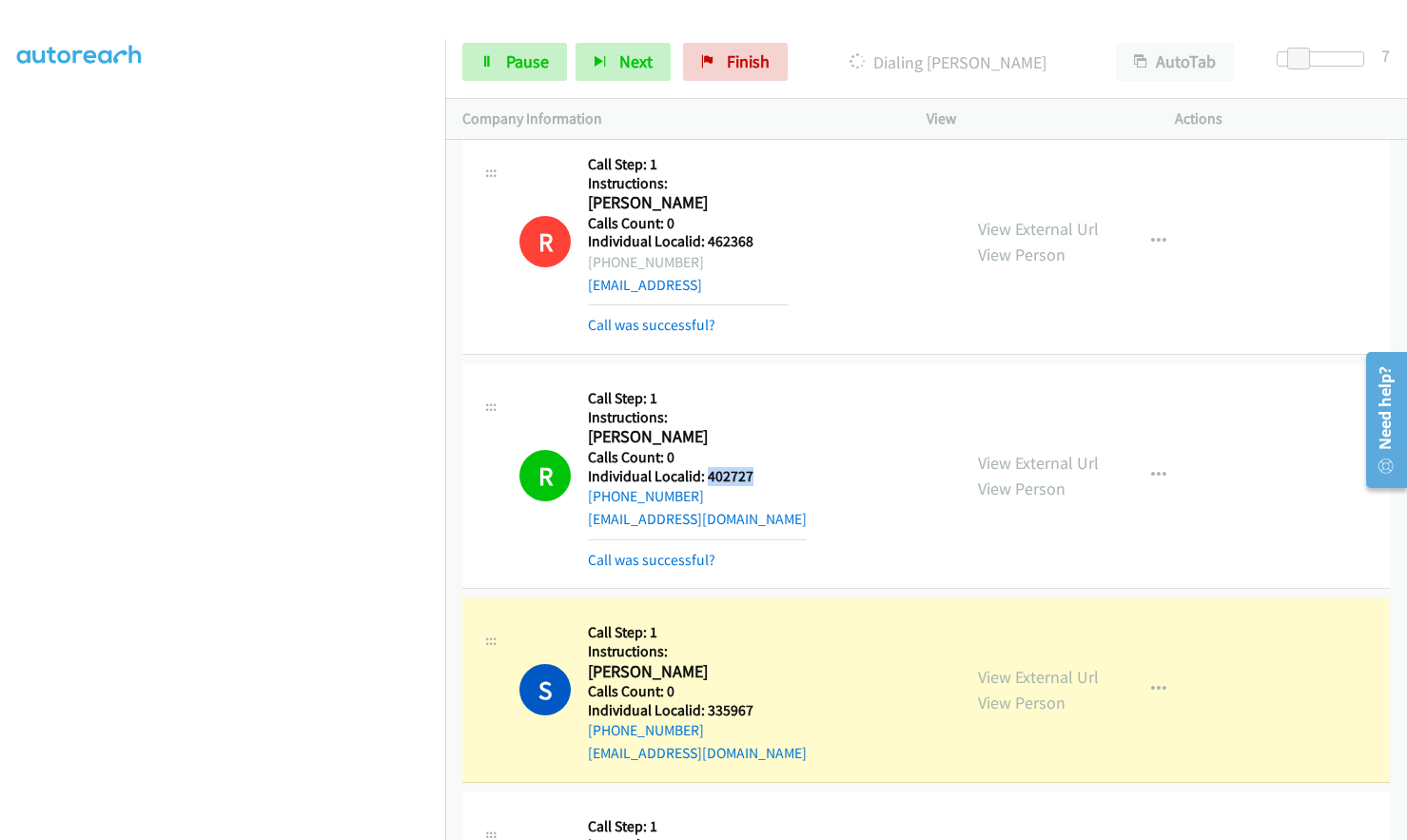 drag, startPoint x: 708, startPoint y: 476, endPoint x: 752, endPoint y: 476, distance: 44 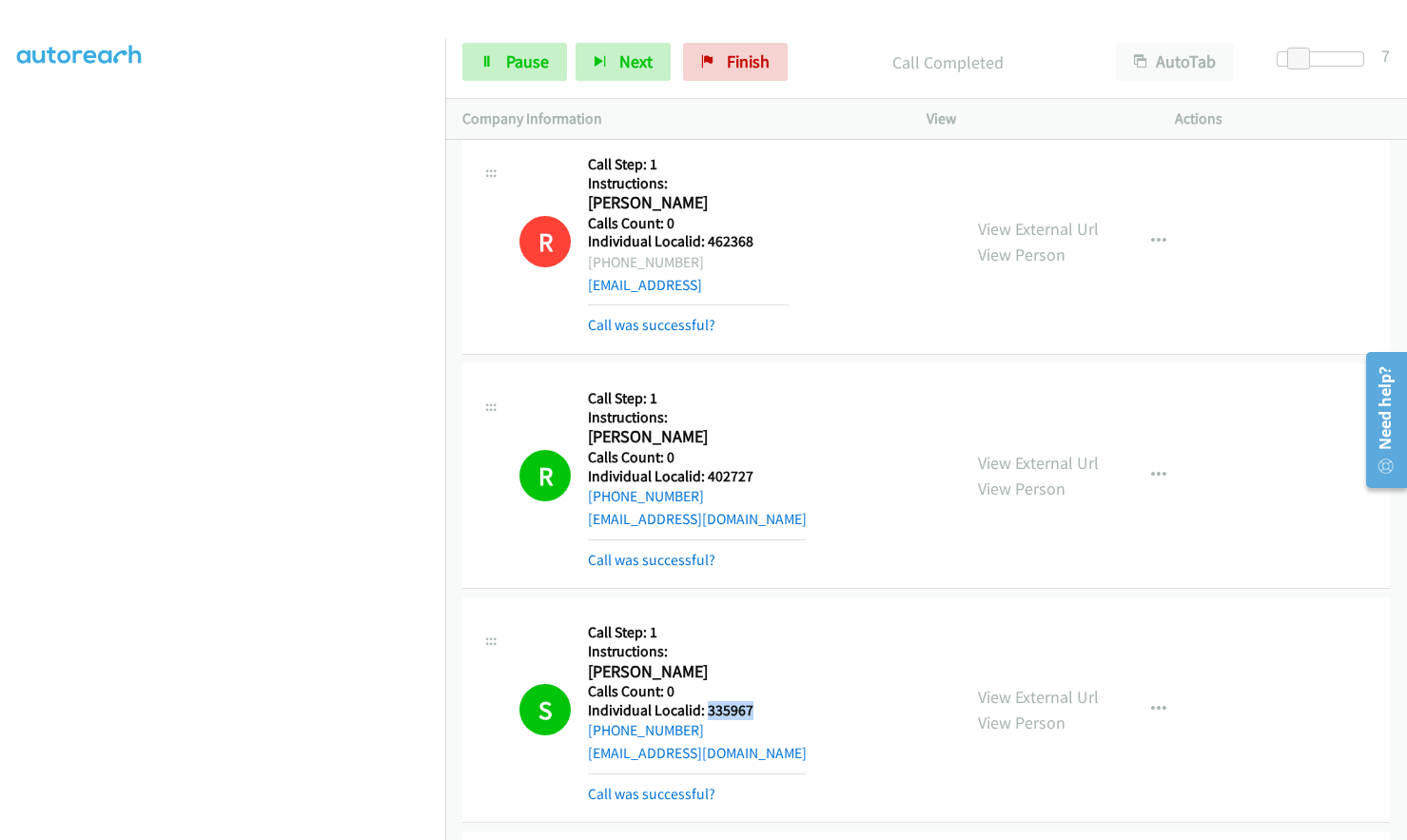 drag, startPoint x: 704, startPoint y: 706, endPoint x: 771, endPoint y: 715, distance: 67.60178 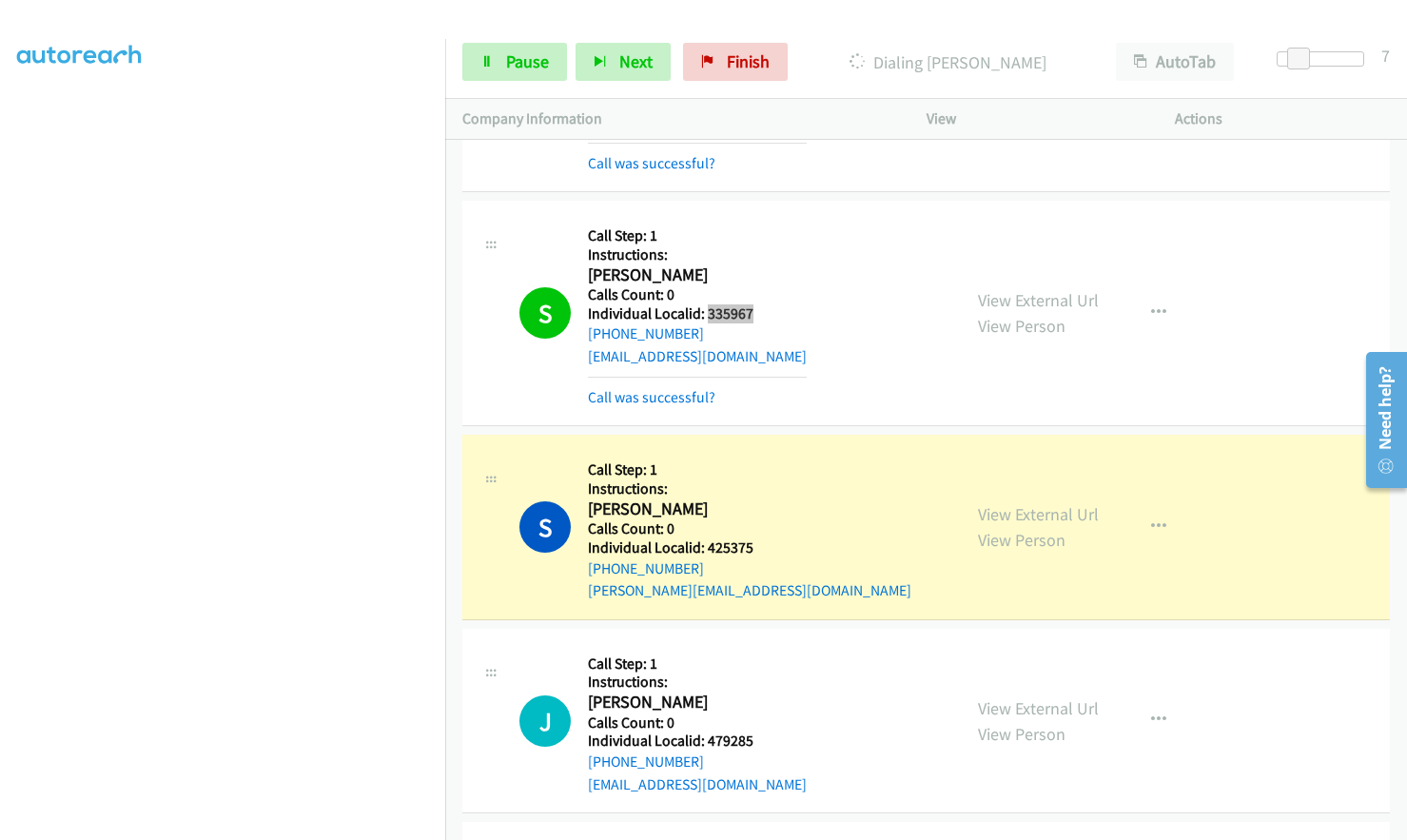 scroll, scrollTop: 5126, scrollLeft: 0, axis: vertical 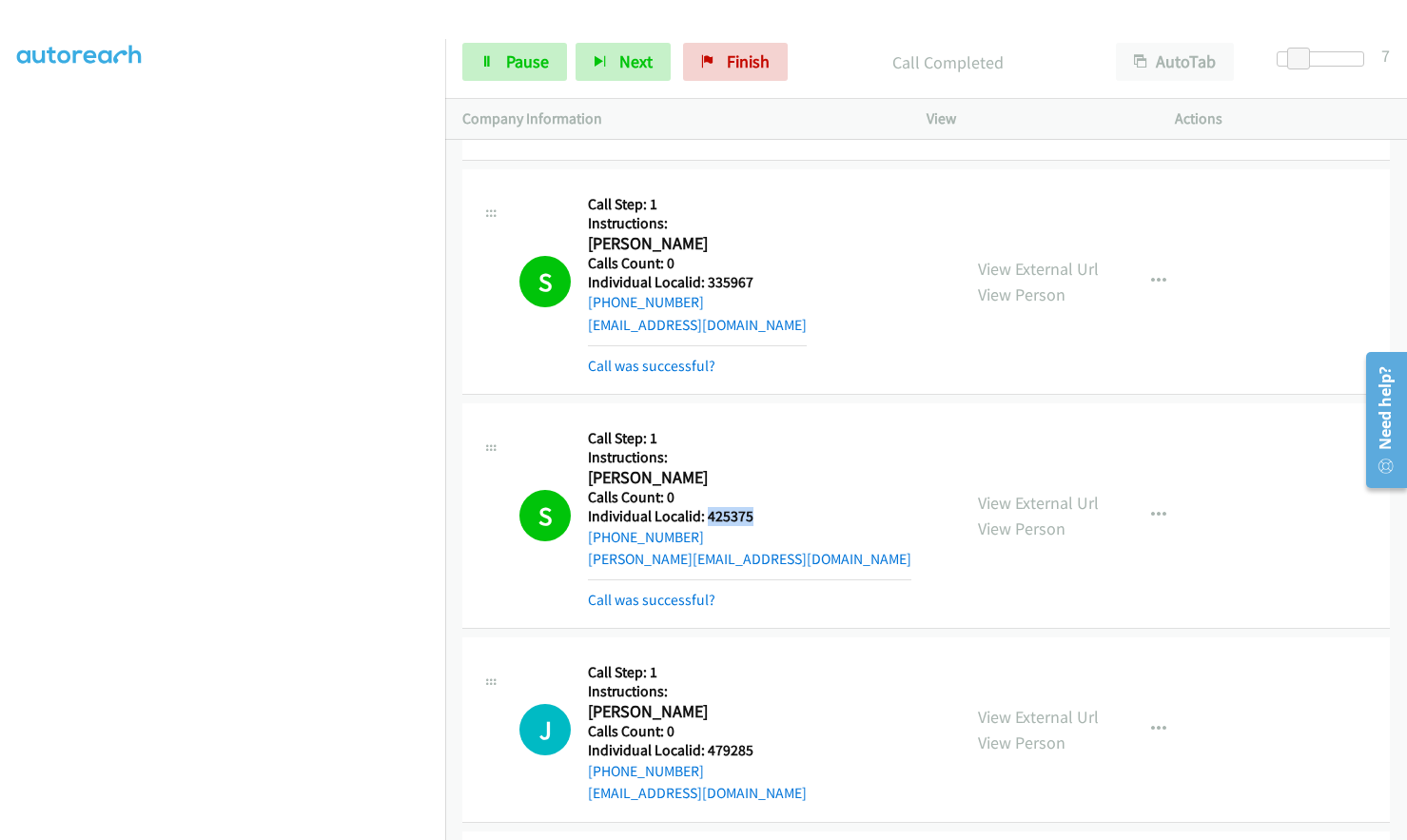 drag, startPoint x: 707, startPoint y: 514, endPoint x: 757, endPoint y: 514, distance: 50 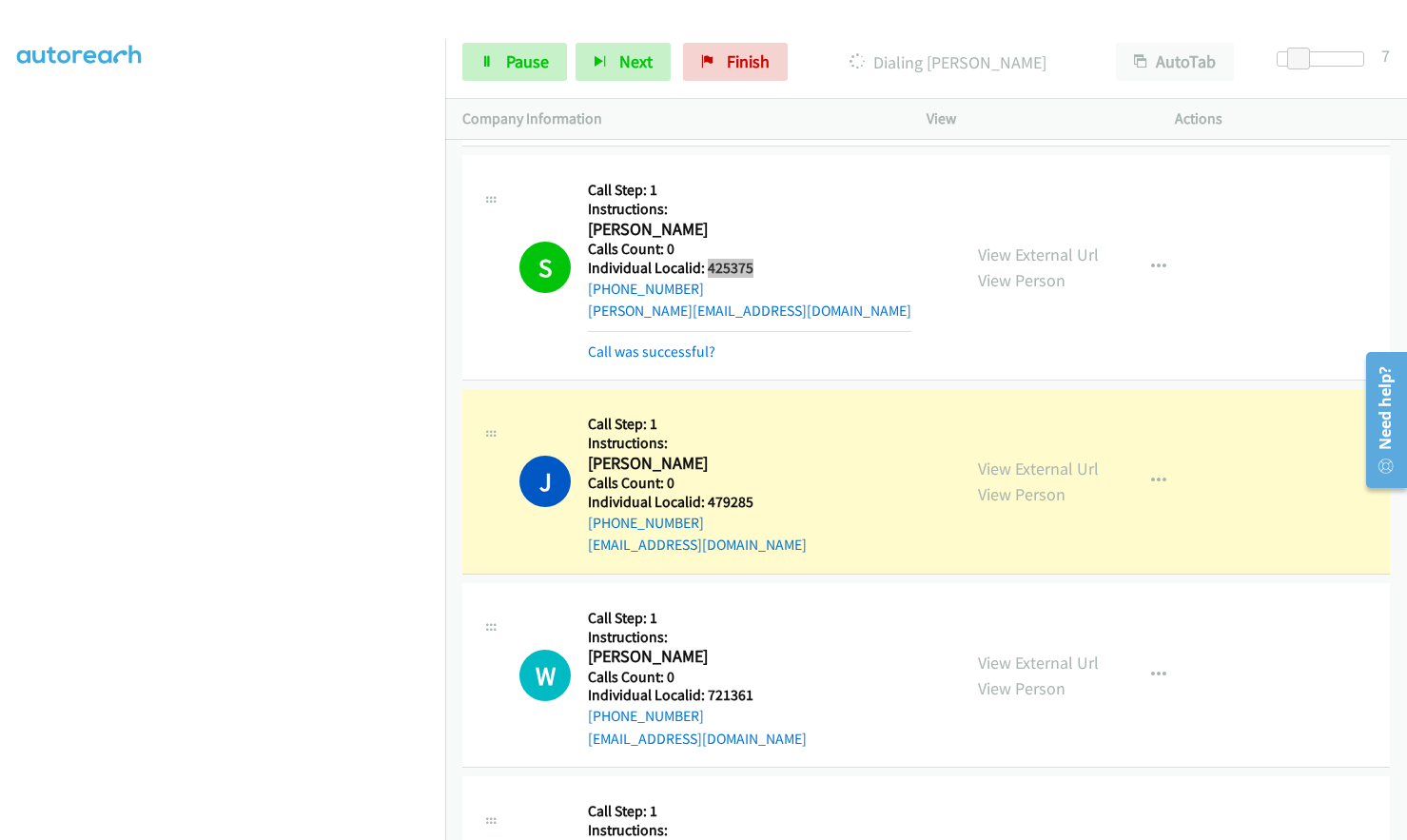 scroll, scrollTop: 5387, scrollLeft: 0, axis: vertical 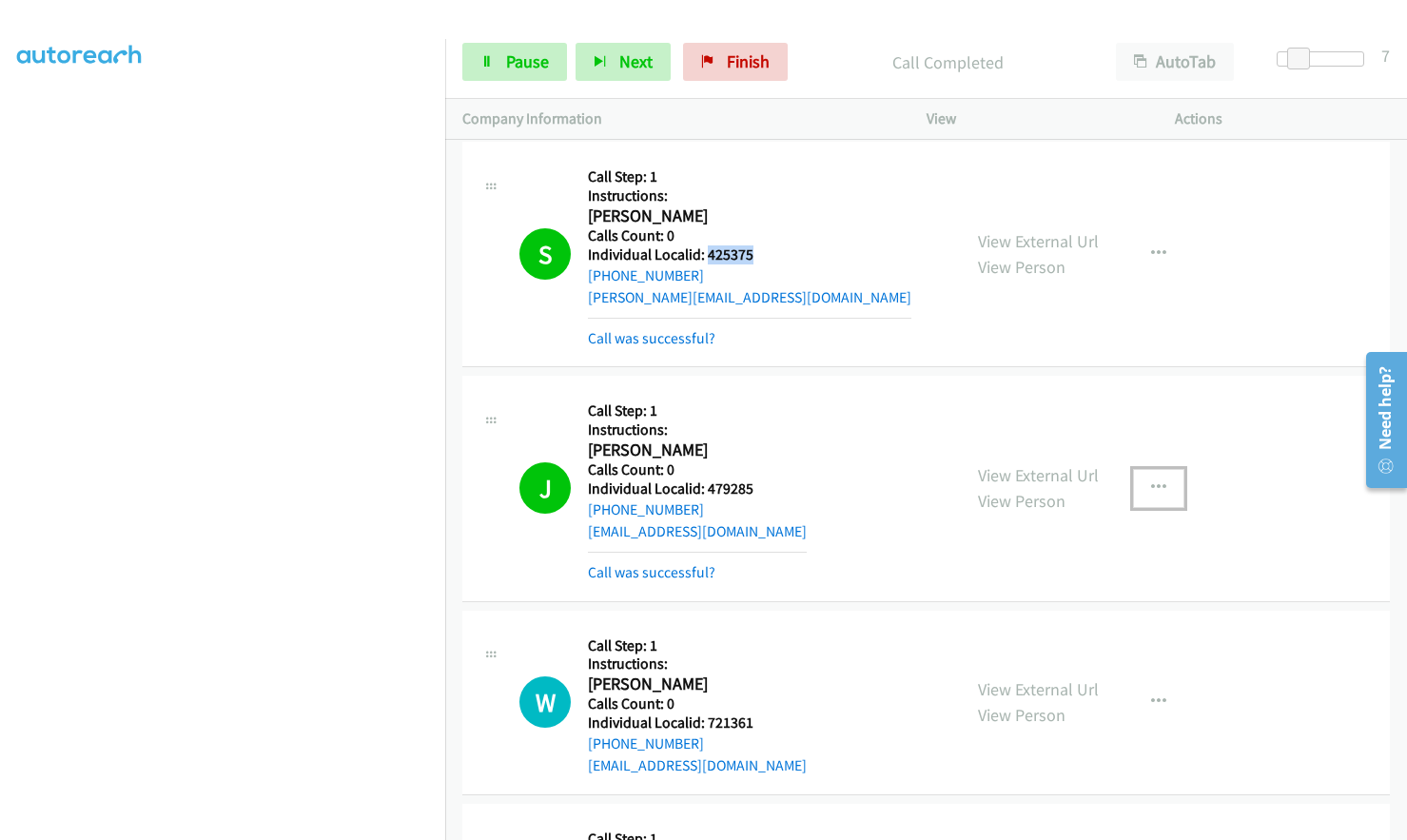 click at bounding box center (1159, 488) 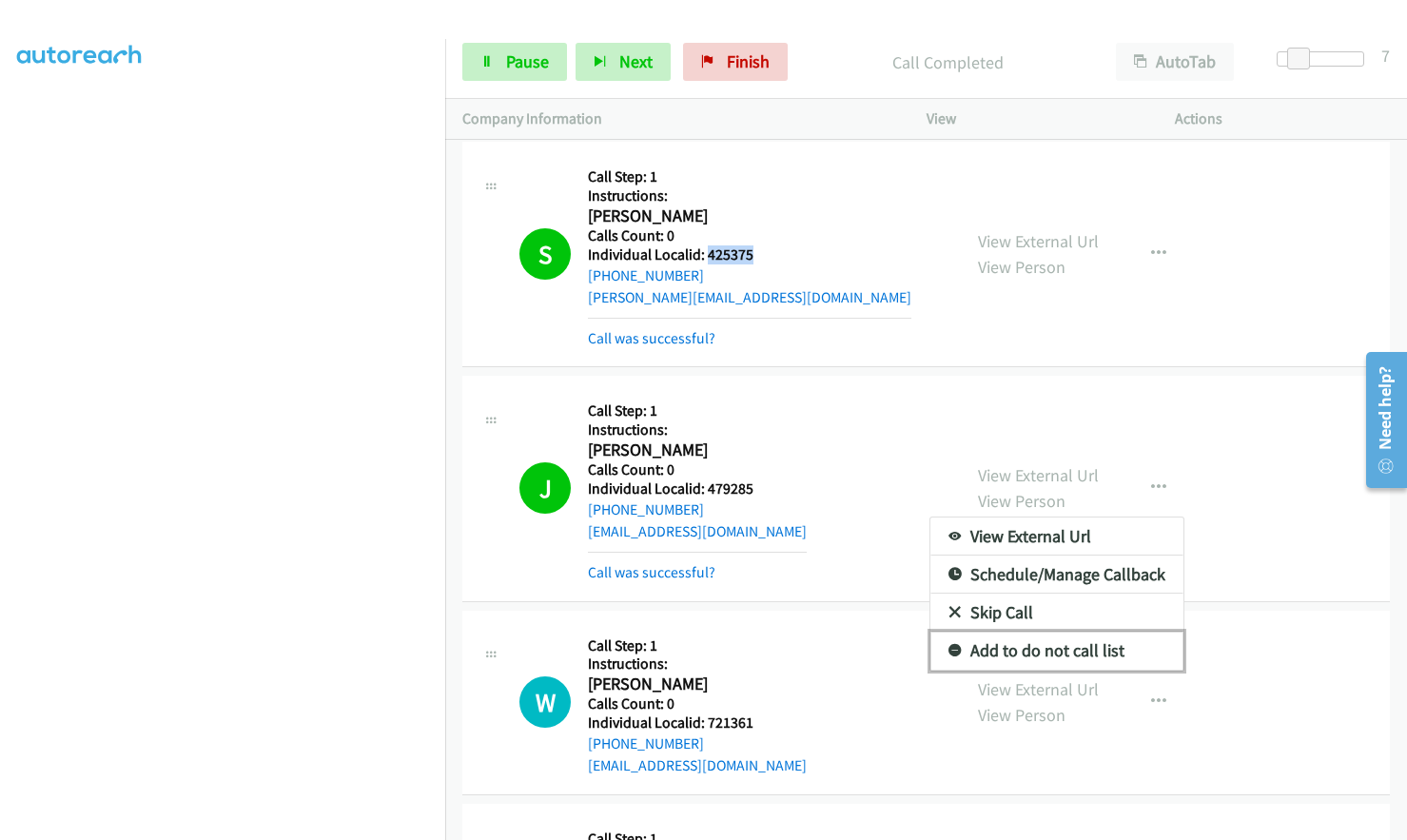 click at bounding box center [955, 652] 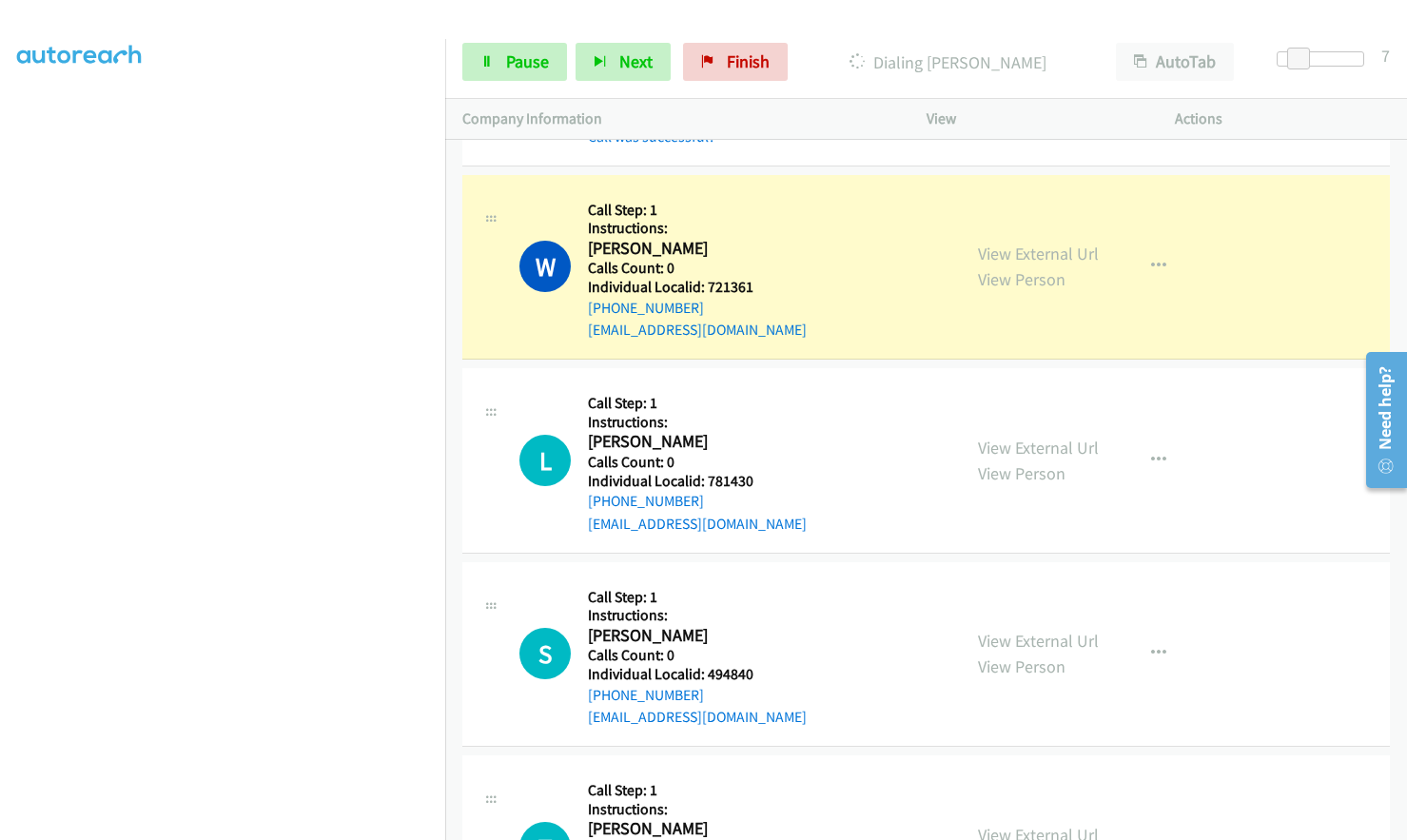 scroll, scrollTop: 5839, scrollLeft: 0, axis: vertical 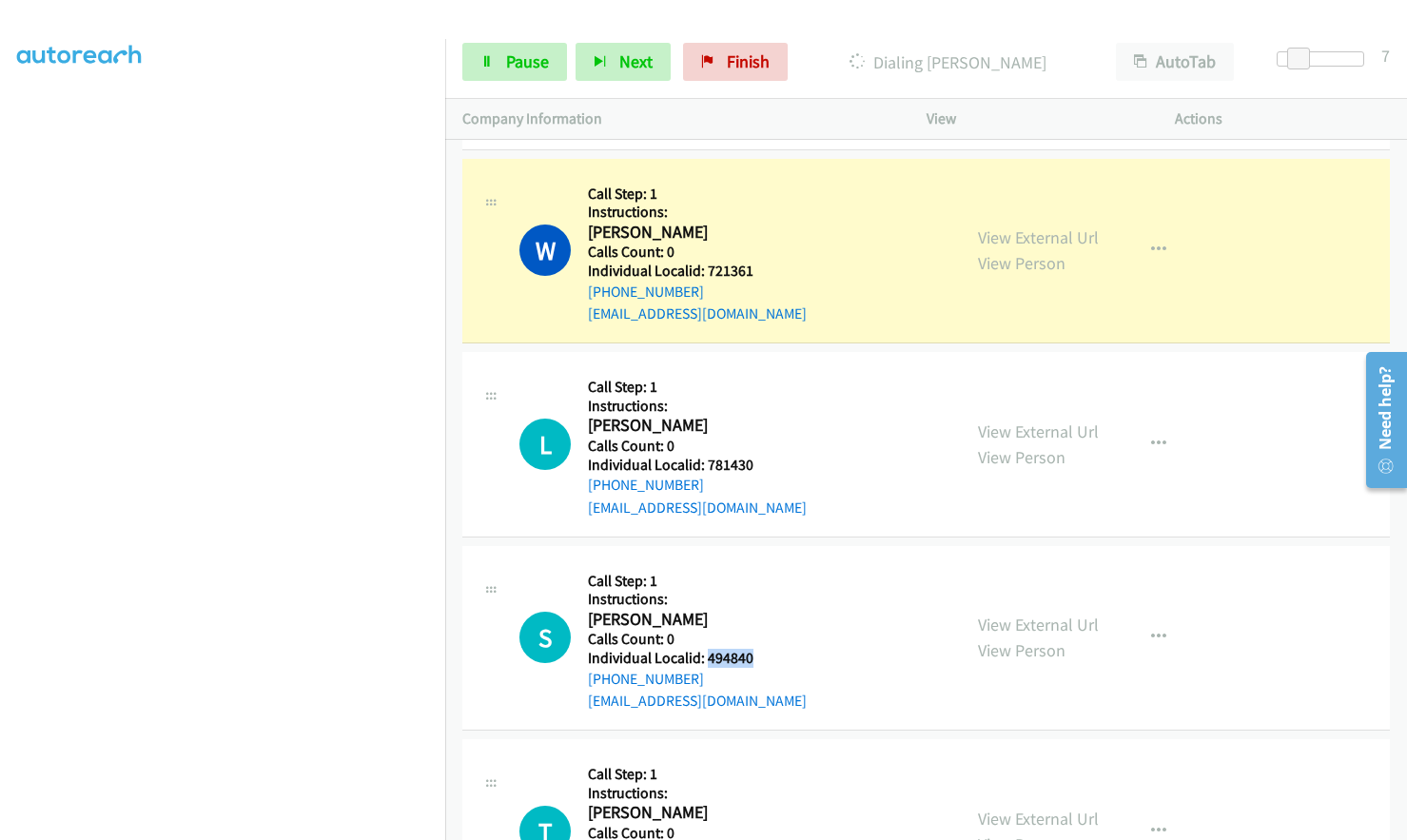 drag, startPoint x: 707, startPoint y: 656, endPoint x: 757, endPoint y: 655, distance: 50.009999 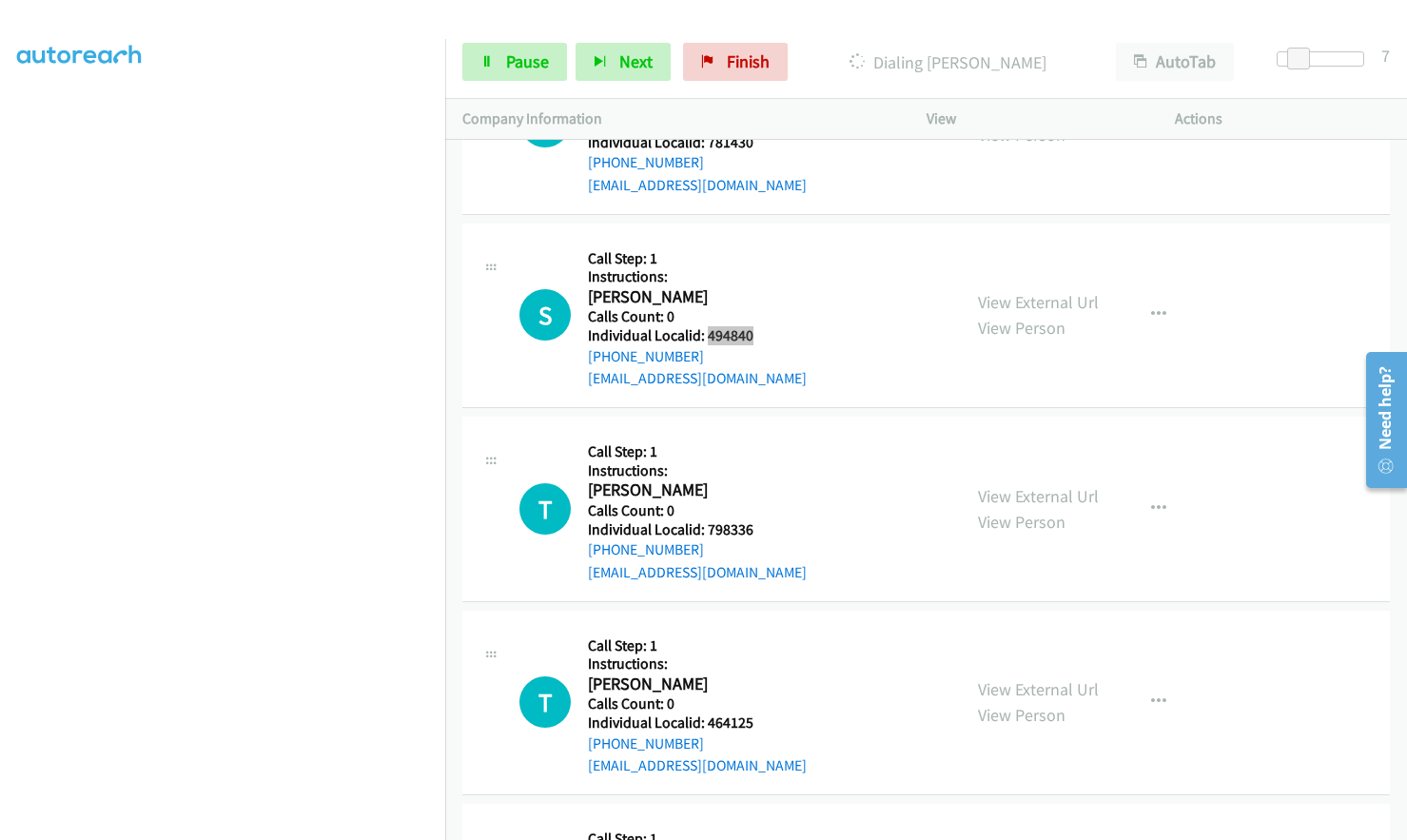 scroll, scrollTop: 6172, scrollLeft: 0, axis: vertical 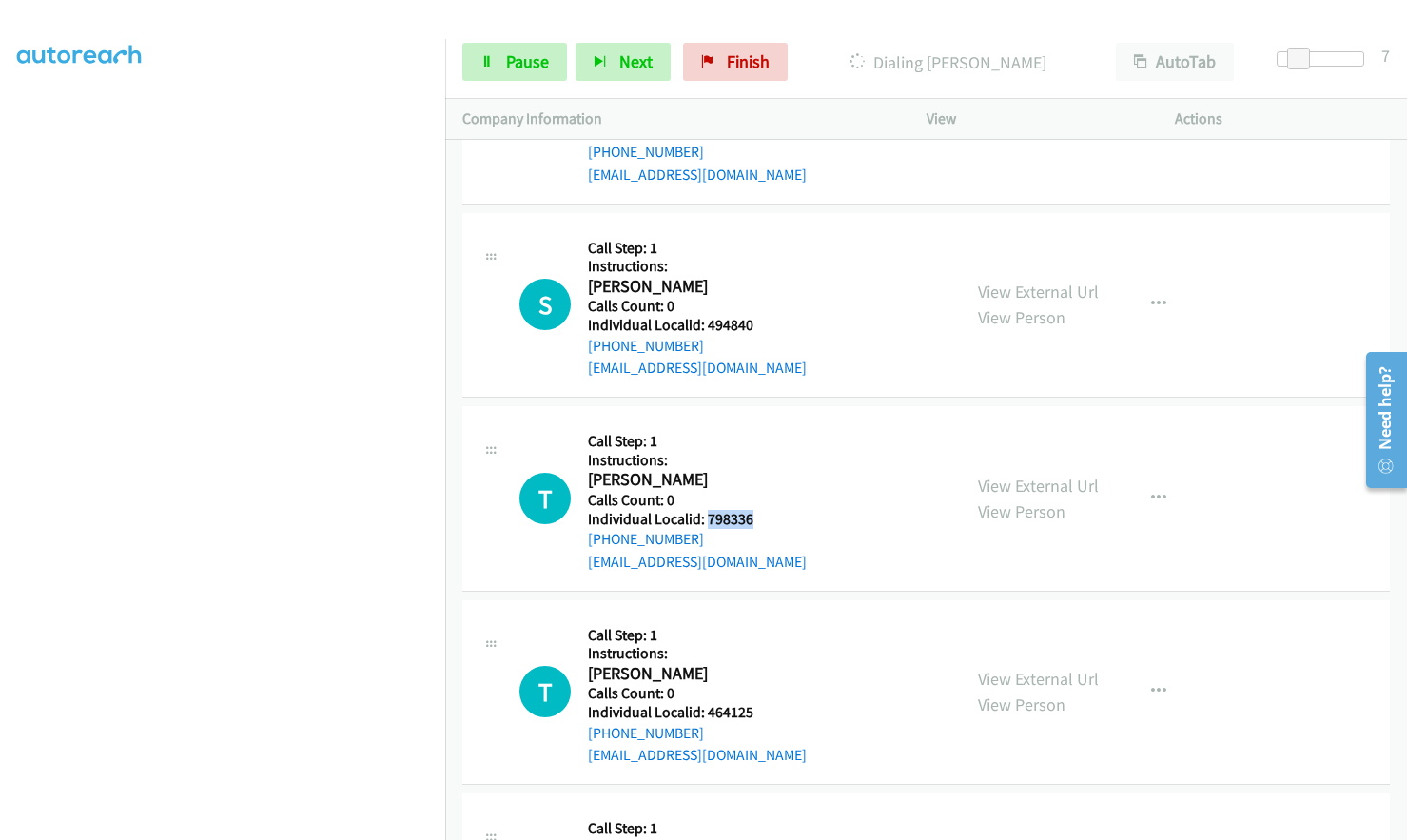 drag, startPoint x: 705, startPoint y: 514, endPoint x: 756, endPoint y: 520, distance: 51.351728 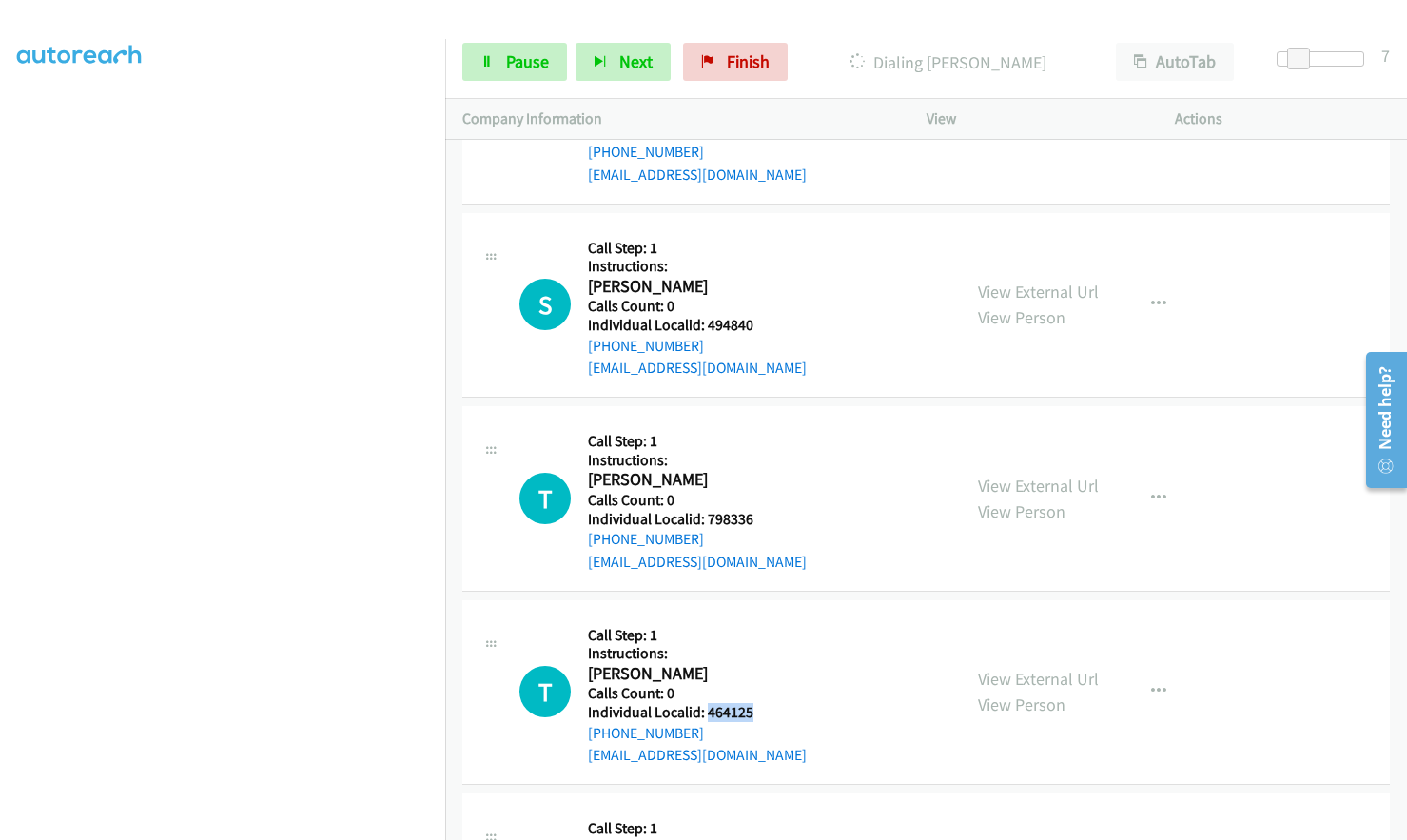 drag, startPoint x: 707, startPoint y: 713, endPoint x: 773, endPoint y: 710, distance: 66.06815 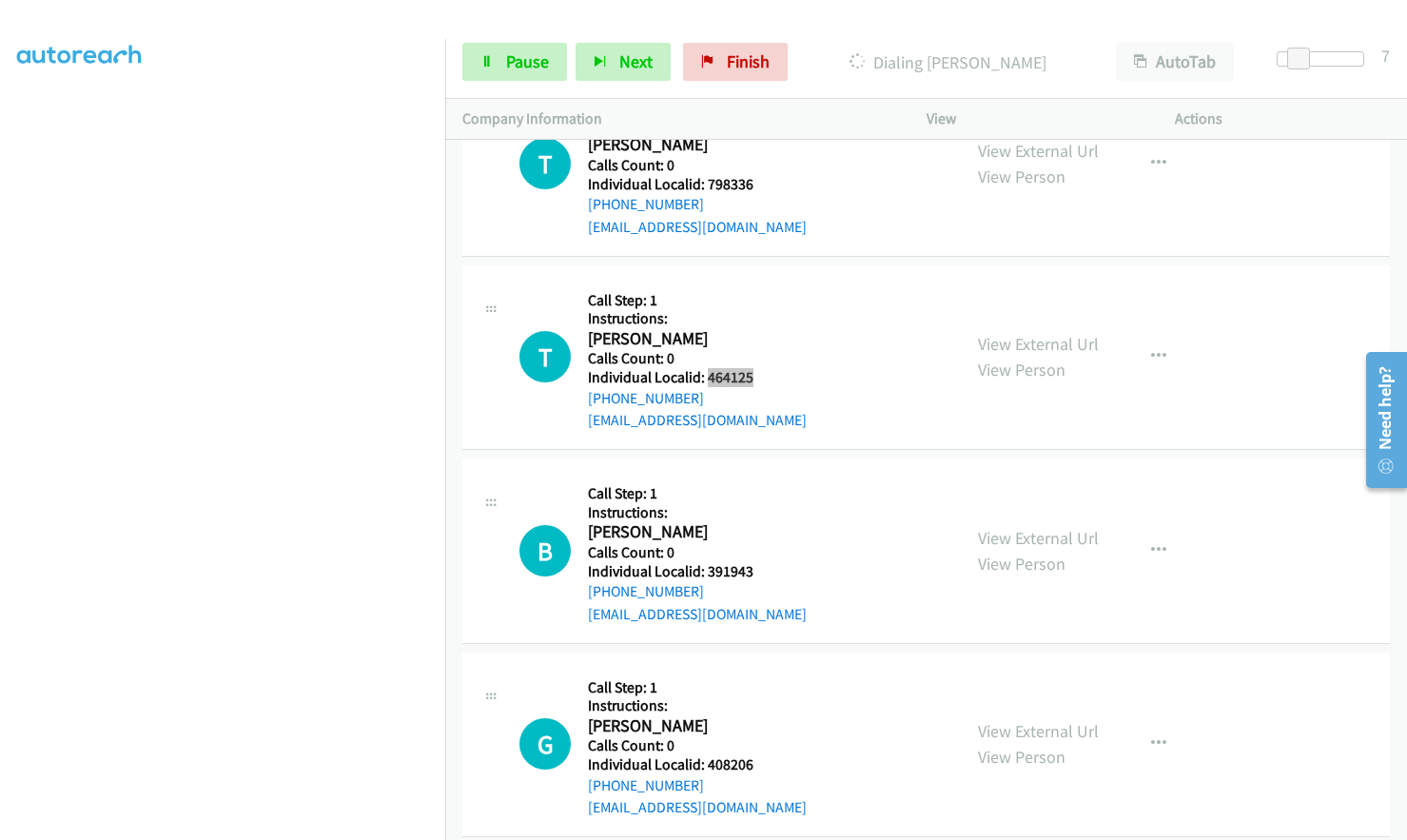scroll, scrollTop: 6529, scrollLeft: 0, axis: vertical 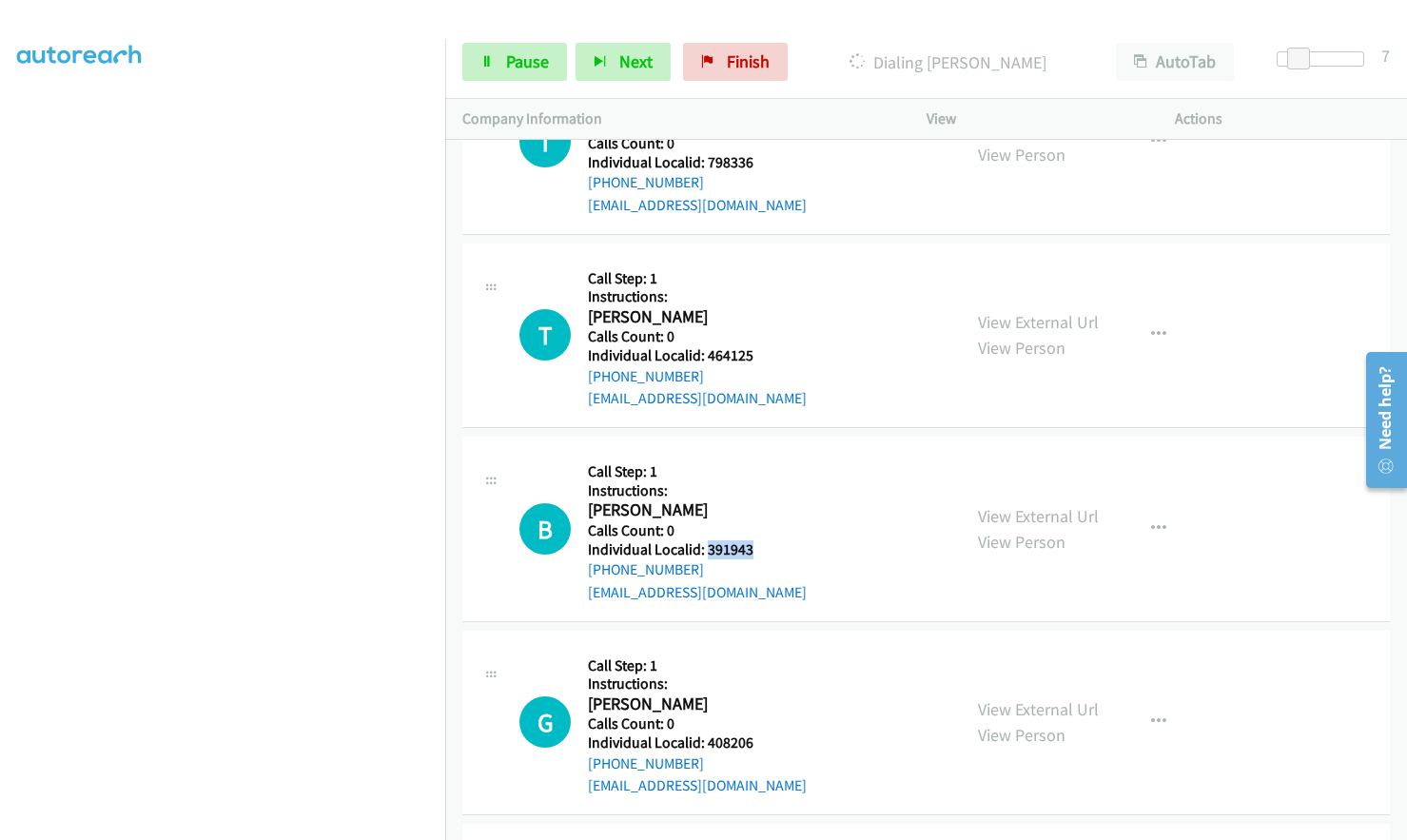 drag, startPoint x: 704, startPoint y: 551, endPoint x: 754, endPoint y: 548, distance: 50.08992 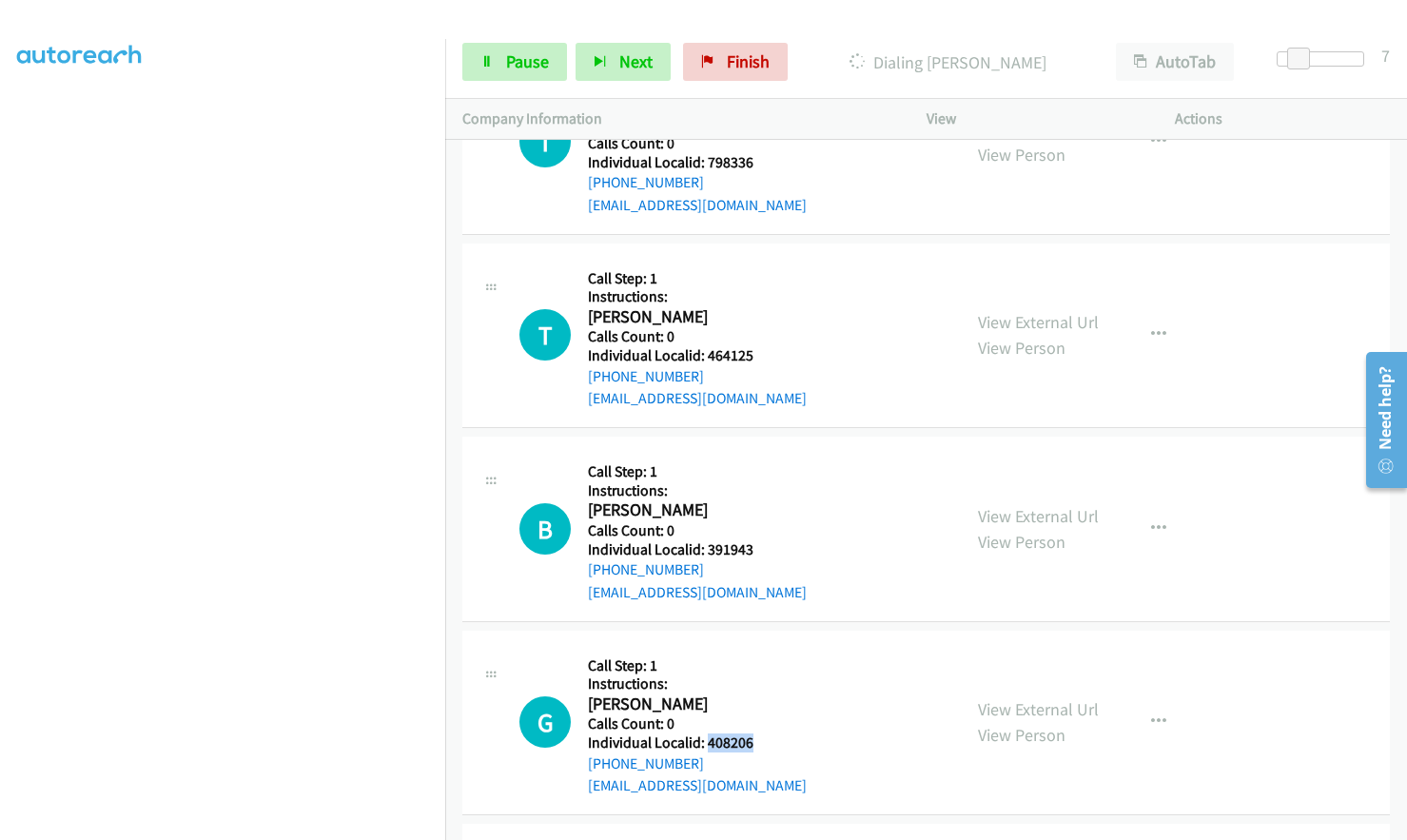 drag, startPoint x: 704, startPoint y: 743, endPoint x: 754, endPoint y: 744, distance: 50.009999 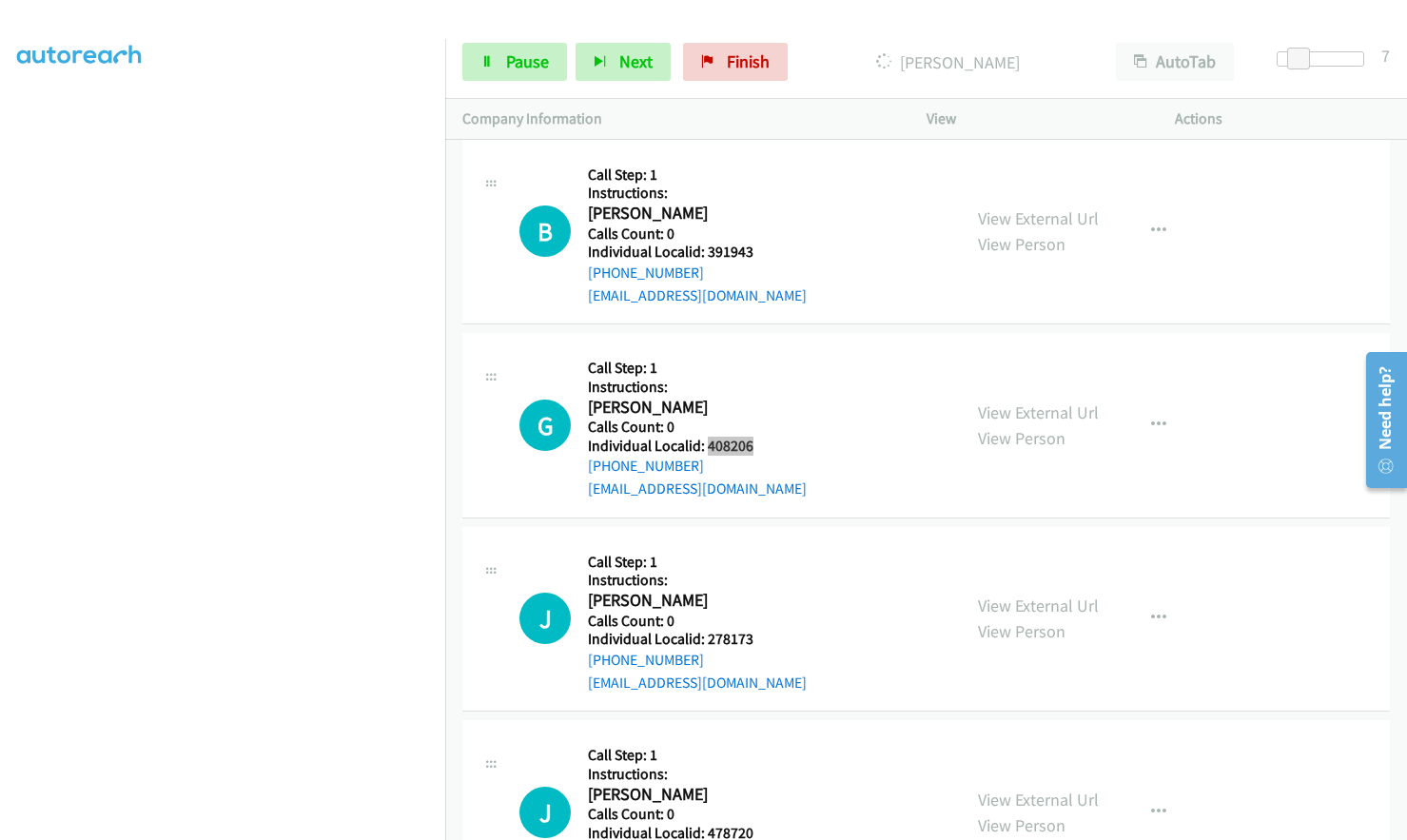 scroll, scrollTop: 6974, scrollLeft: 0, axis: vertical 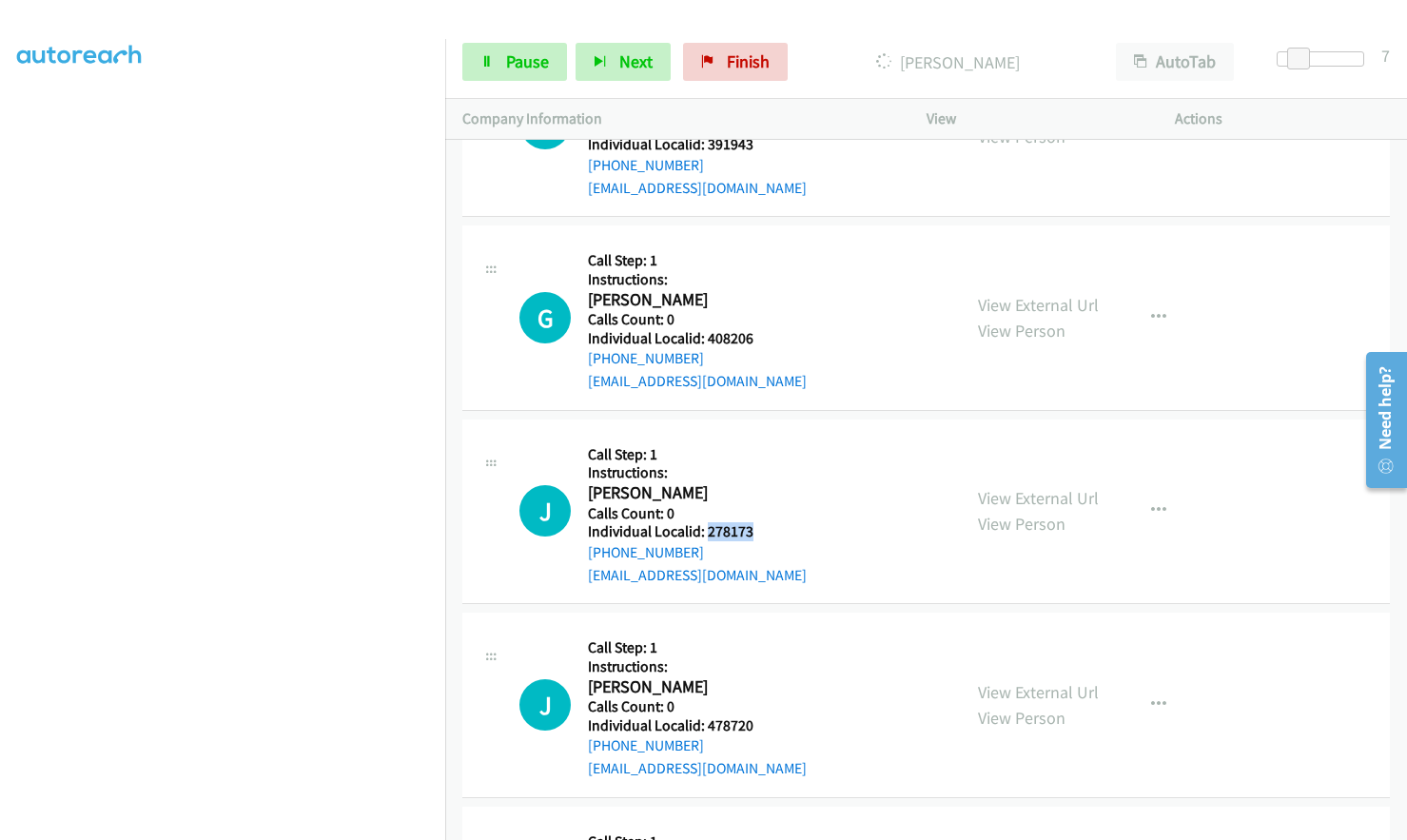 drag, startPoint x: 705, startPoint y: 530, endPoint x: 763, endPoint y: 530, distance: 58 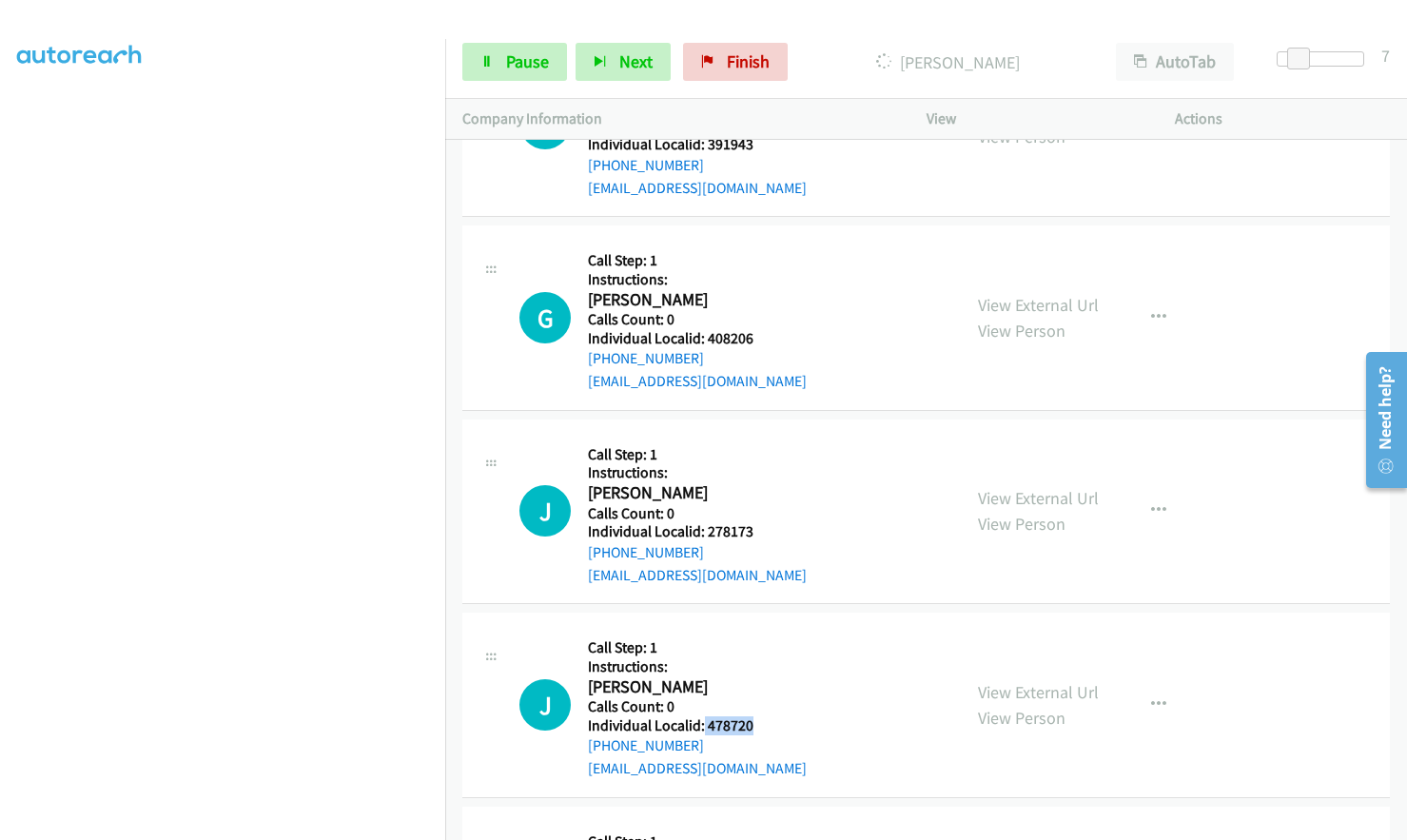 drag, startPoint x: 723, startPoint y: 729, endPoint x: 752, endPoint y: 728, distance: 29.017236 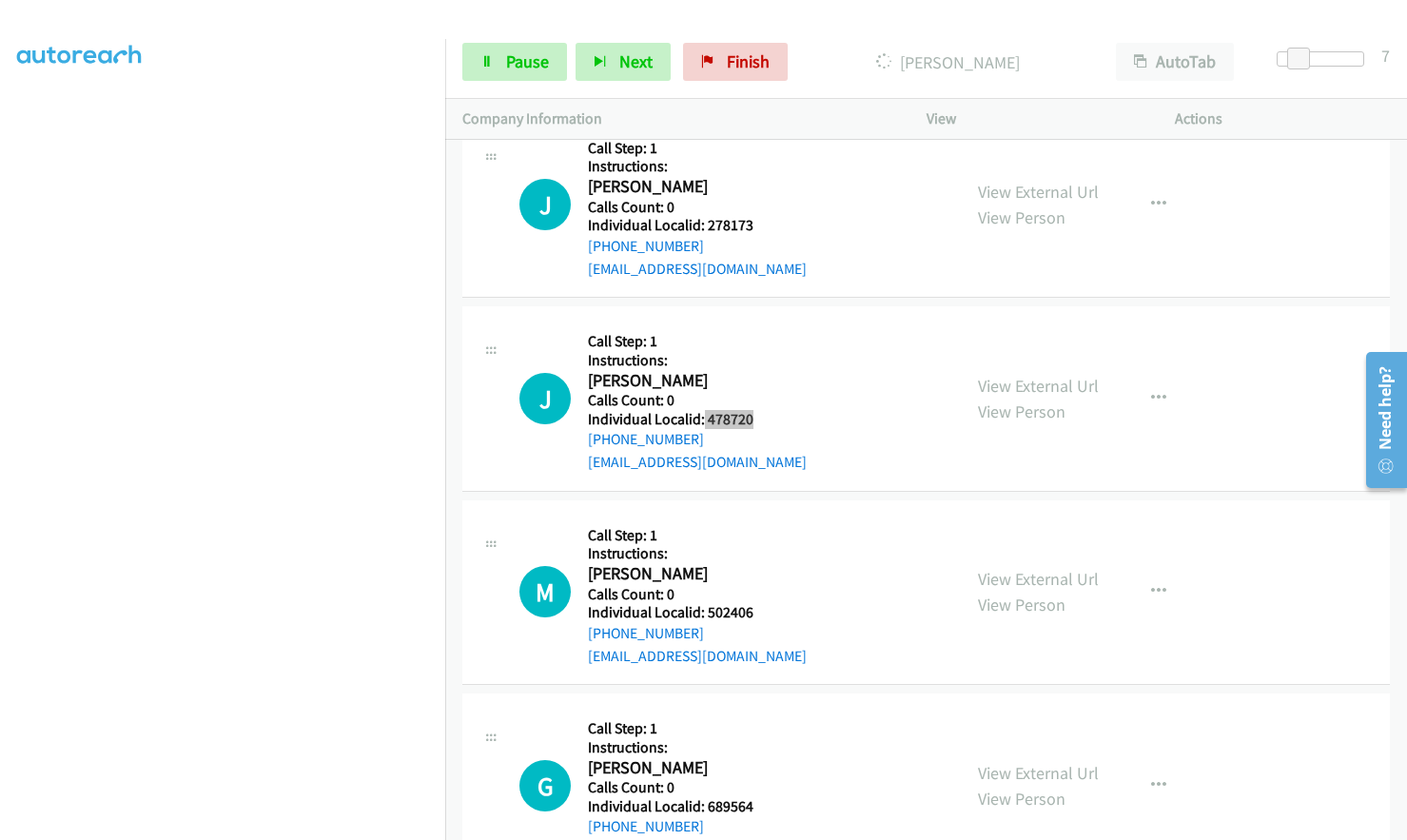 scroll, scrollTop: 7307, scrollLeft: 0, axis: vertical 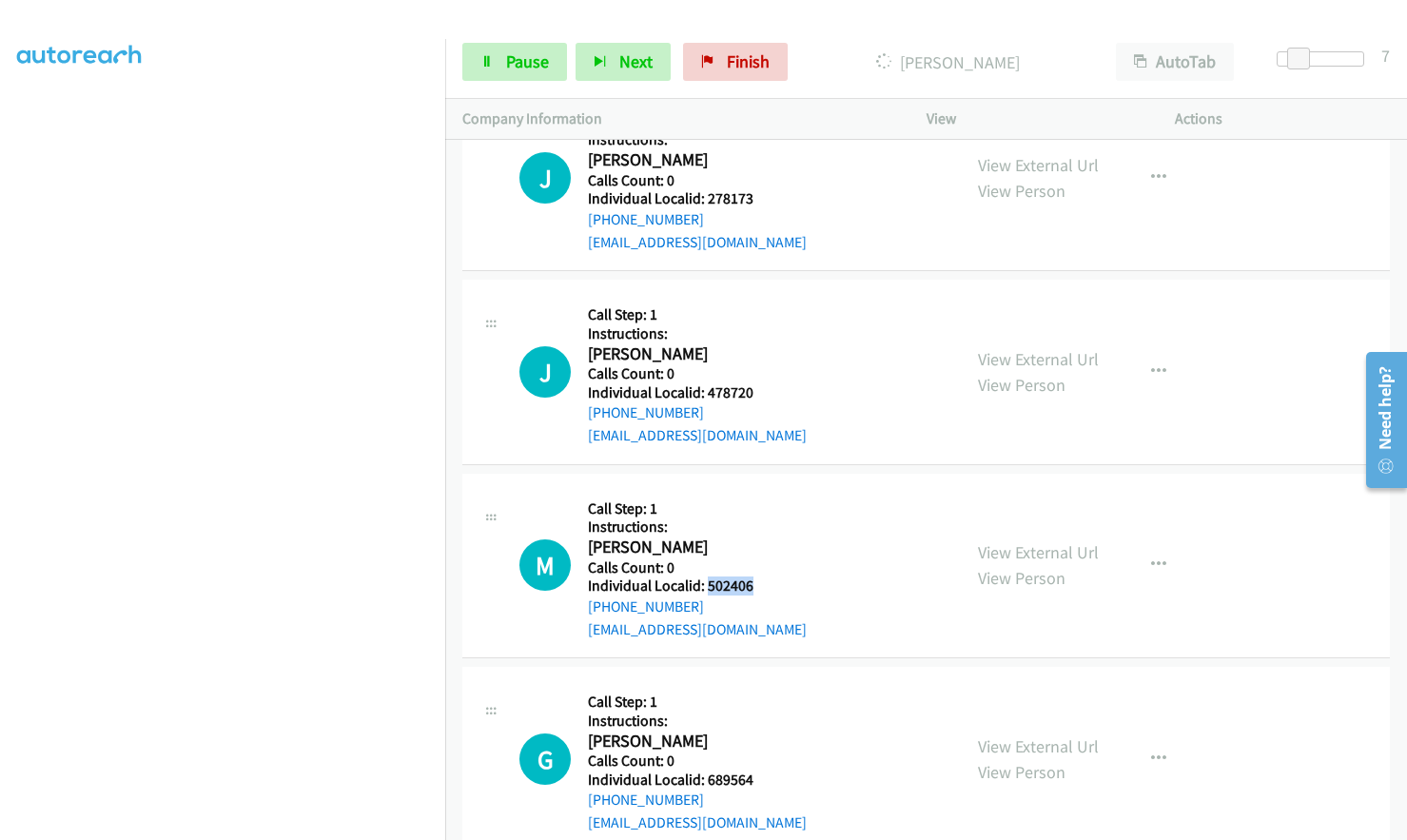 drag, startPoint x: 705, startPoint y: 583, endPoint x: 763, endPoint y: 586, distance: 58.077534 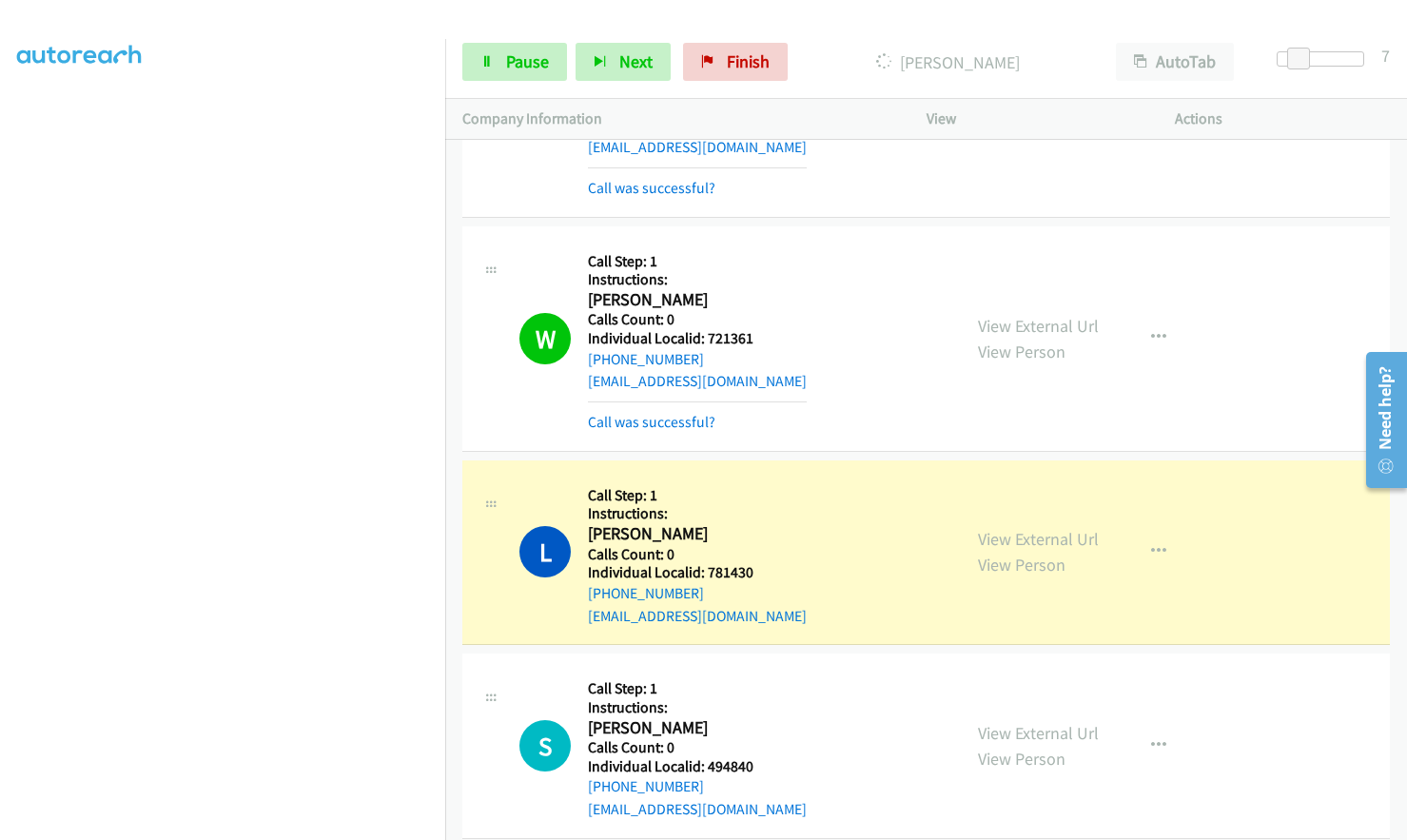 scroll, scrollTop: 5714, scrollLeft: 0, axis: vertical 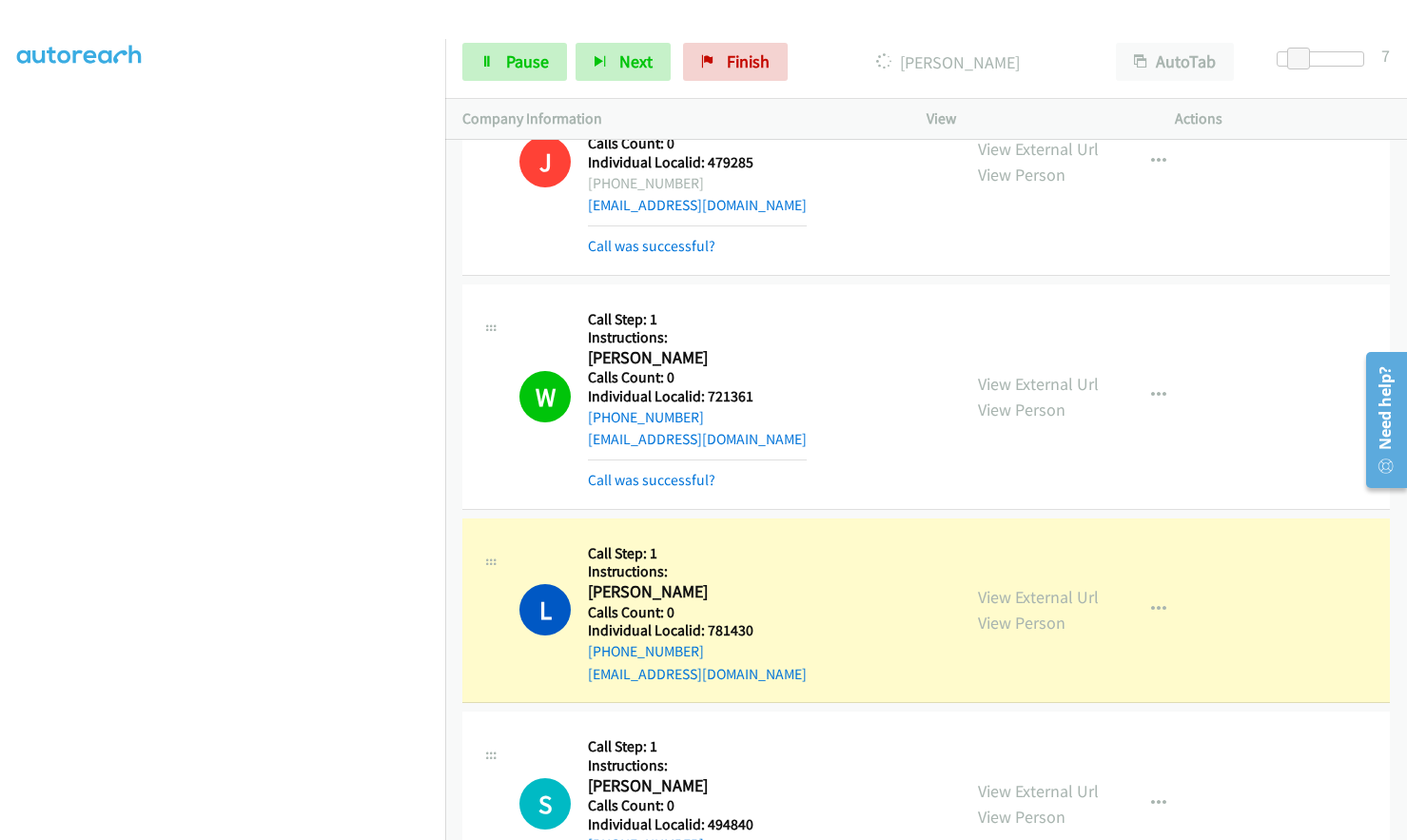 click on "Individual Localid: 721361" at bounding box center [697, 397] 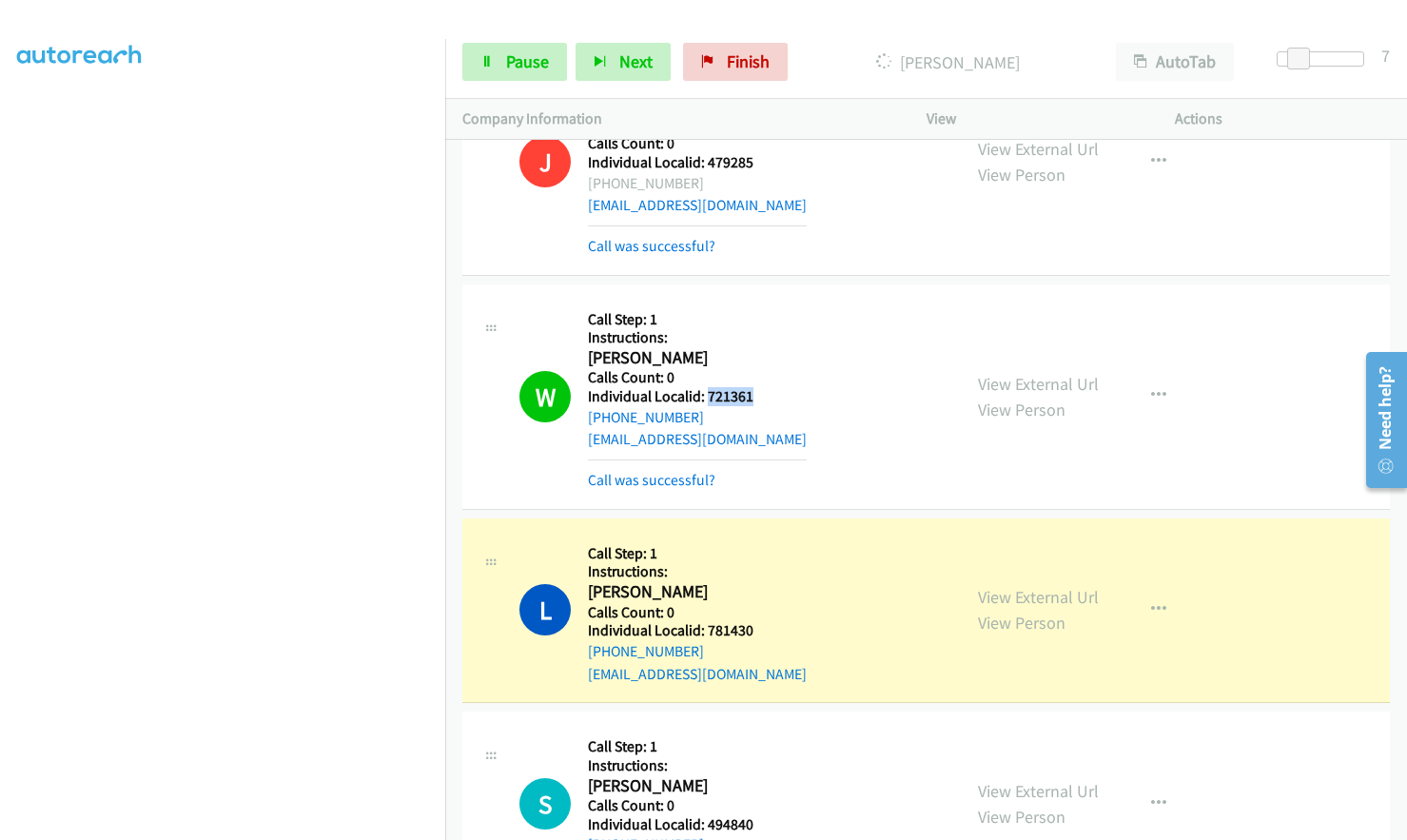 drag, startPoint x: 706, startPoint y: 395, endPoint x: 753, endPoint y: 400, distance: 47.26521 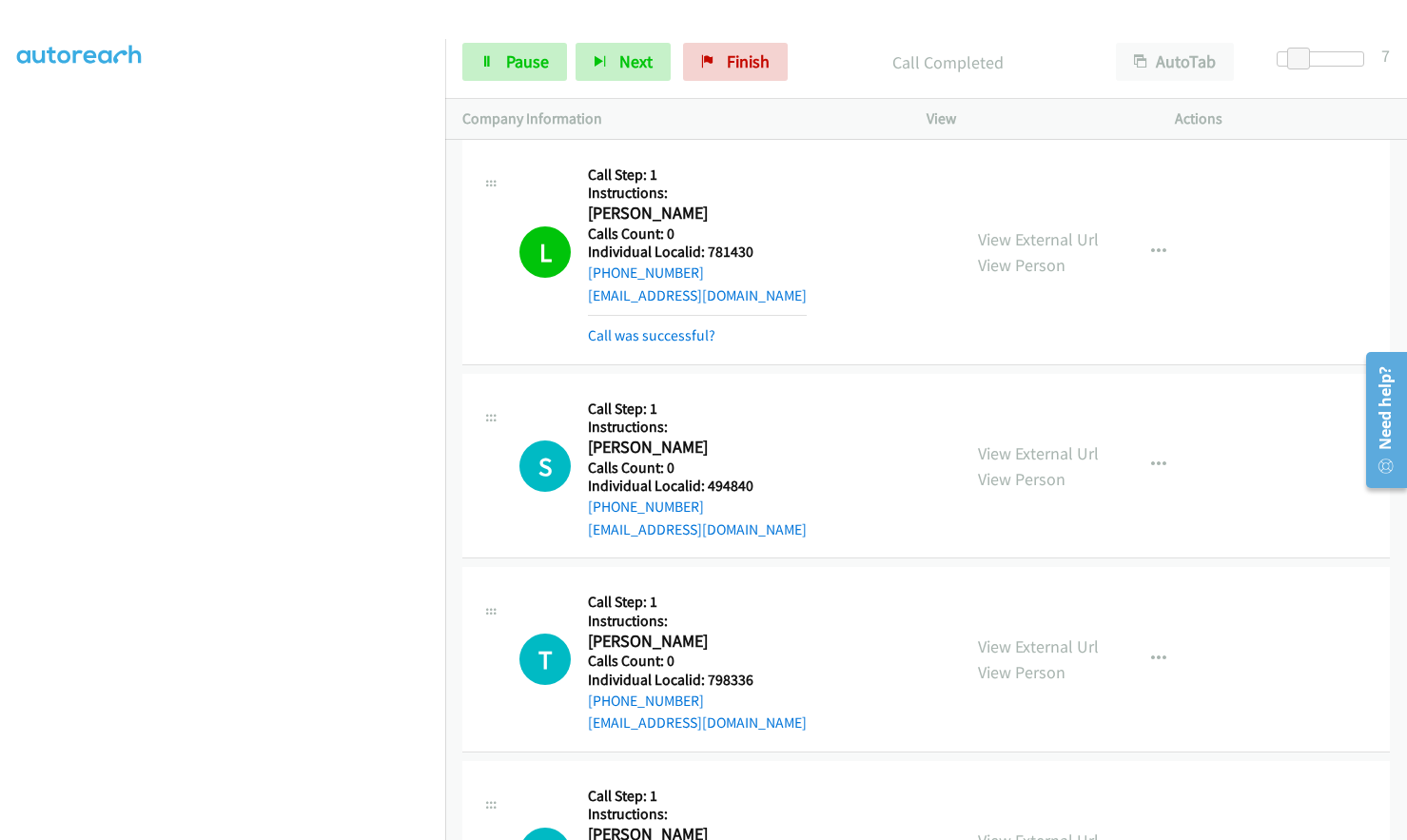 scroll, scrollTop: 6094, scrollLeft: 0, axis: vertical 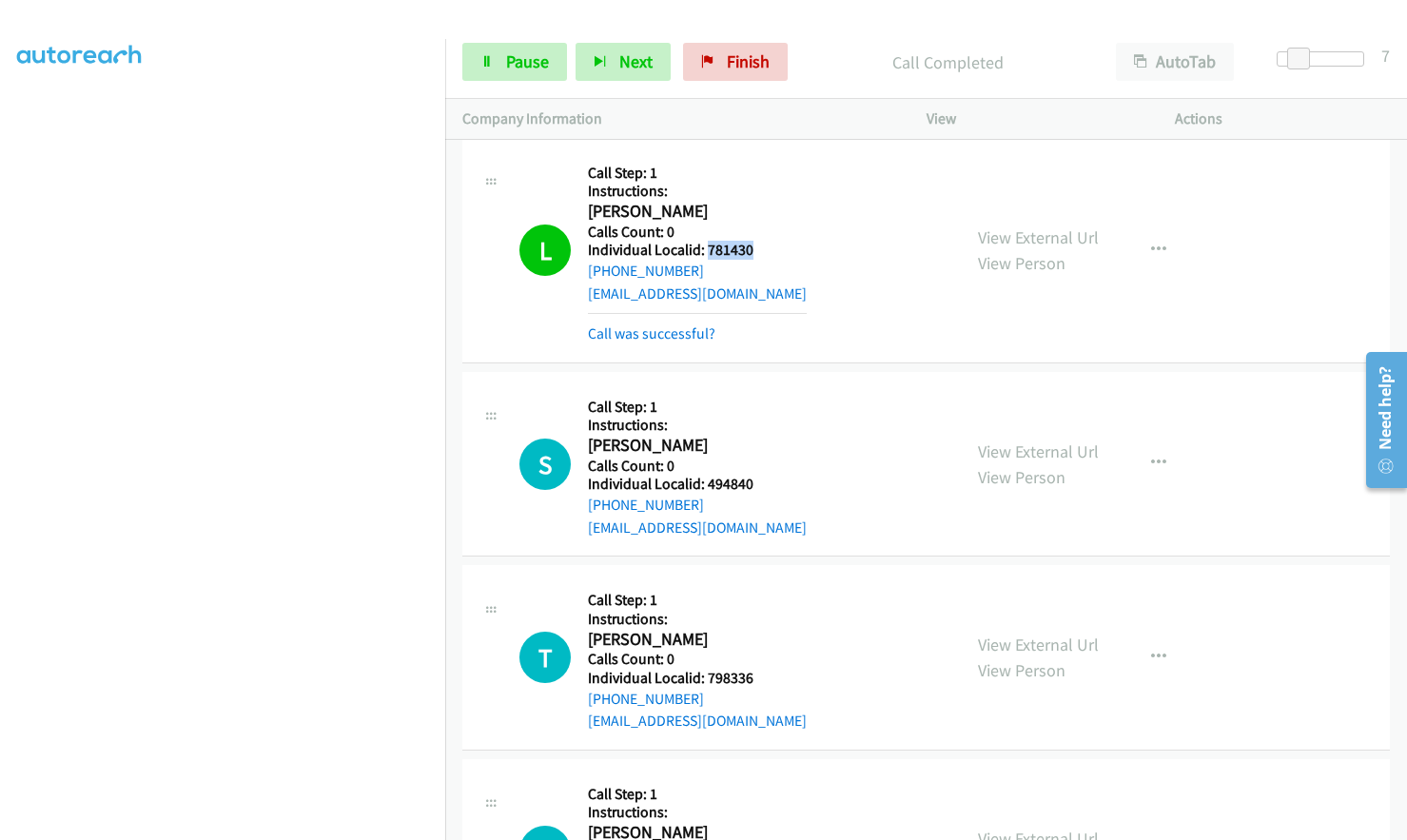 drag, startPoint x: 706, startPoint y: 251, endPoint x: 750, endPoint y: 251, distance: 44 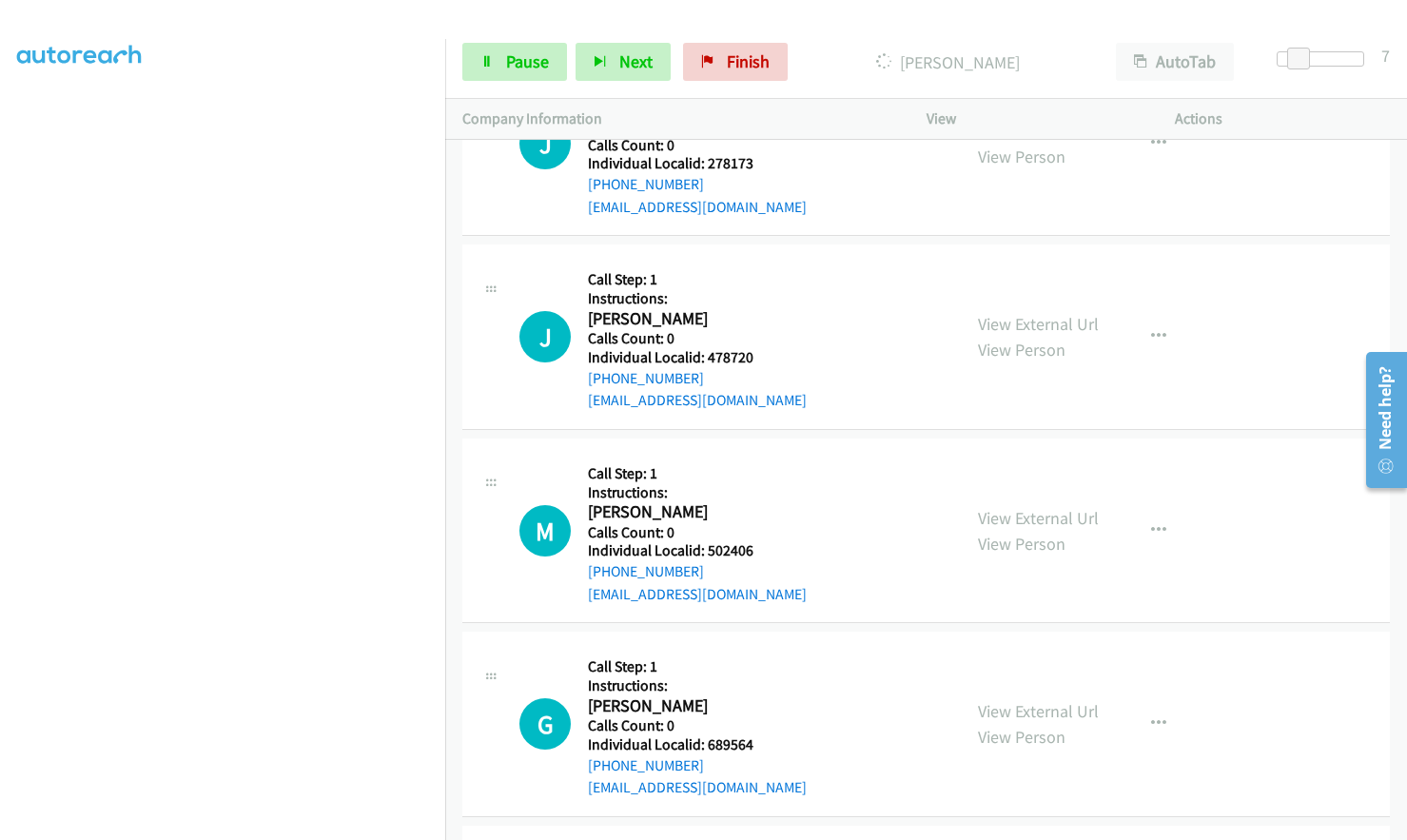 scroll, scrollTop: 7450, scrollLeft: 0, axis: vertical 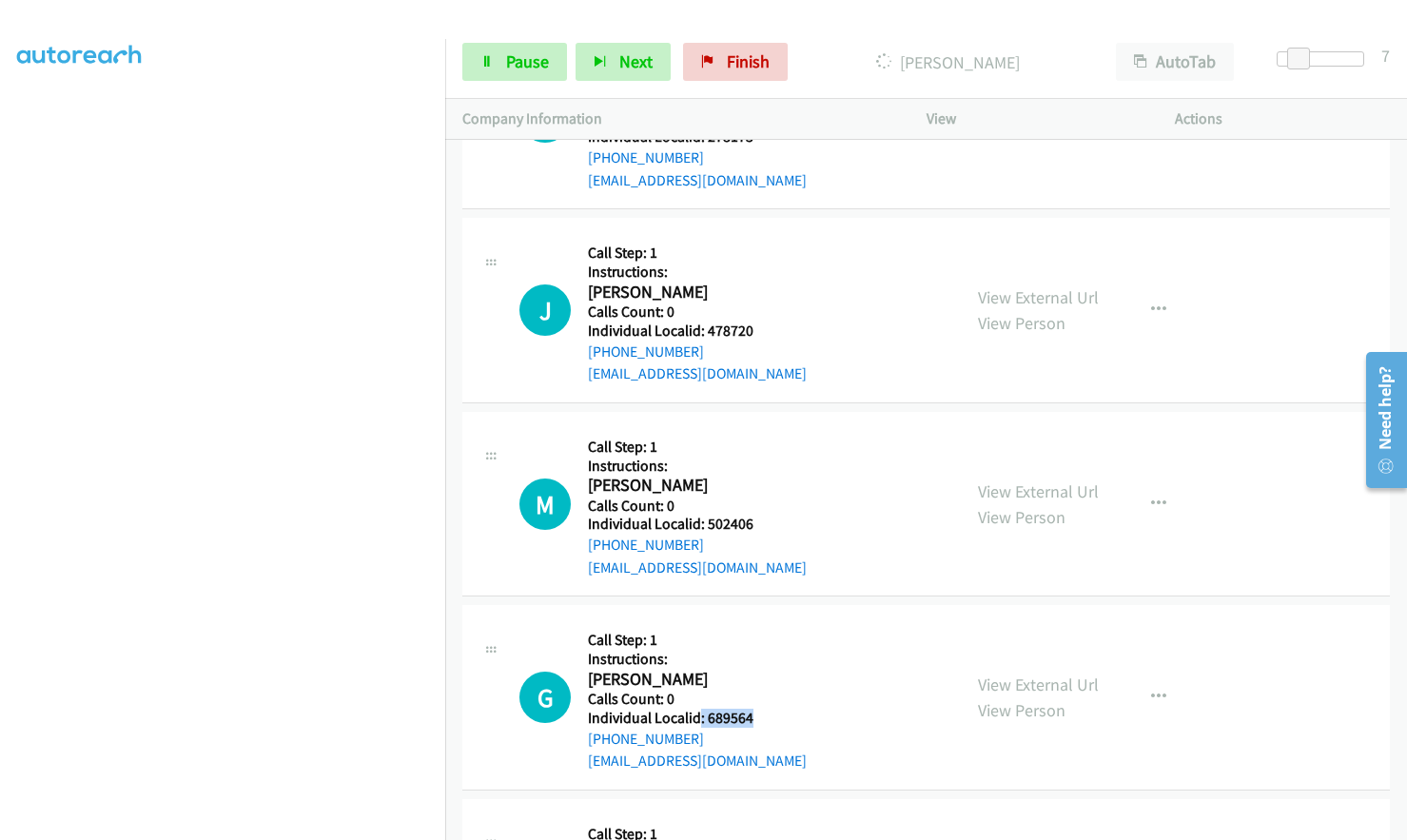 drag, startPoint x: 700, startPoint y: 719, endPoint x: 749, endPoint y: 717, distance: 49.0408 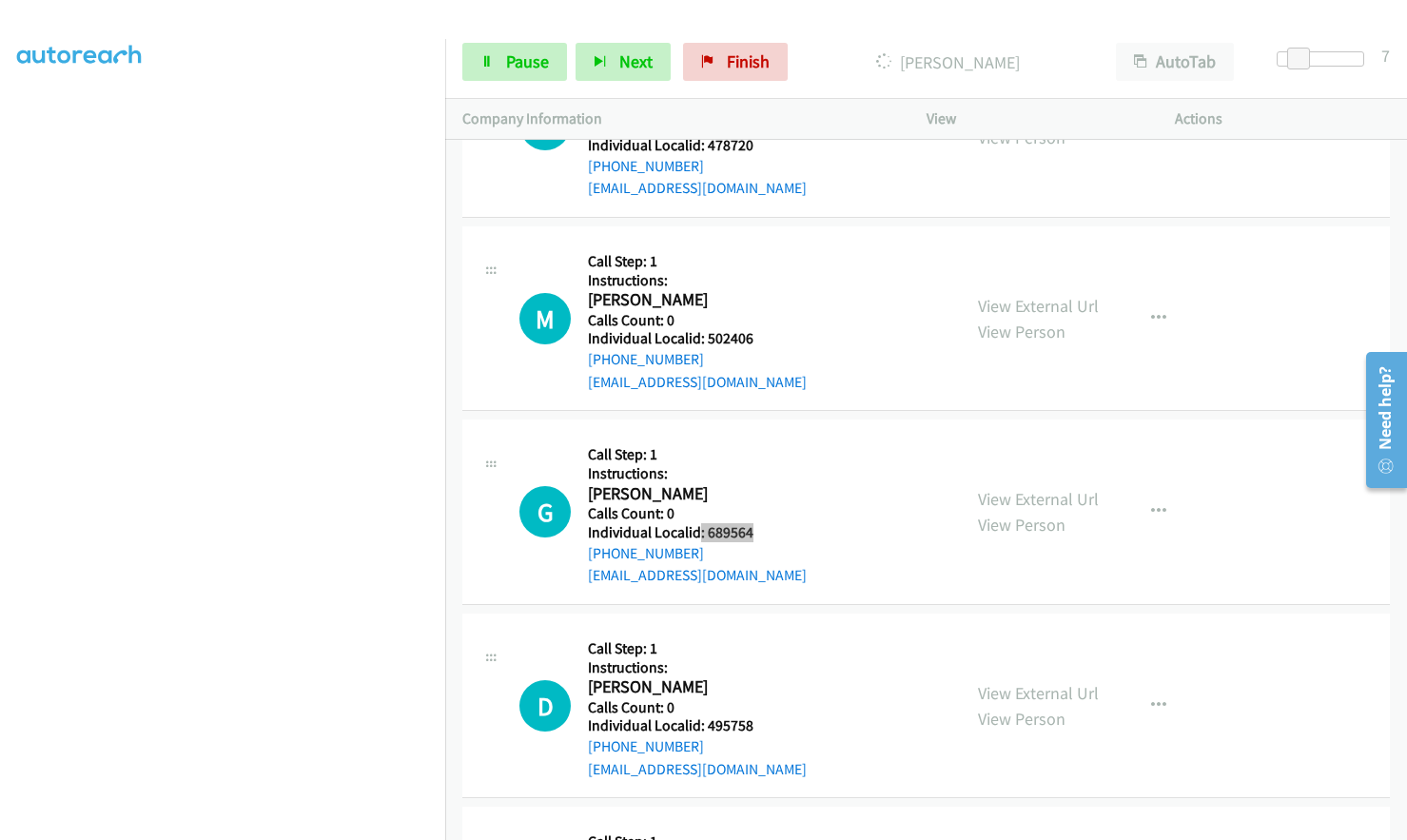 scroll, scrollTop: 7664, scrollLeft: 0, axis: vertical 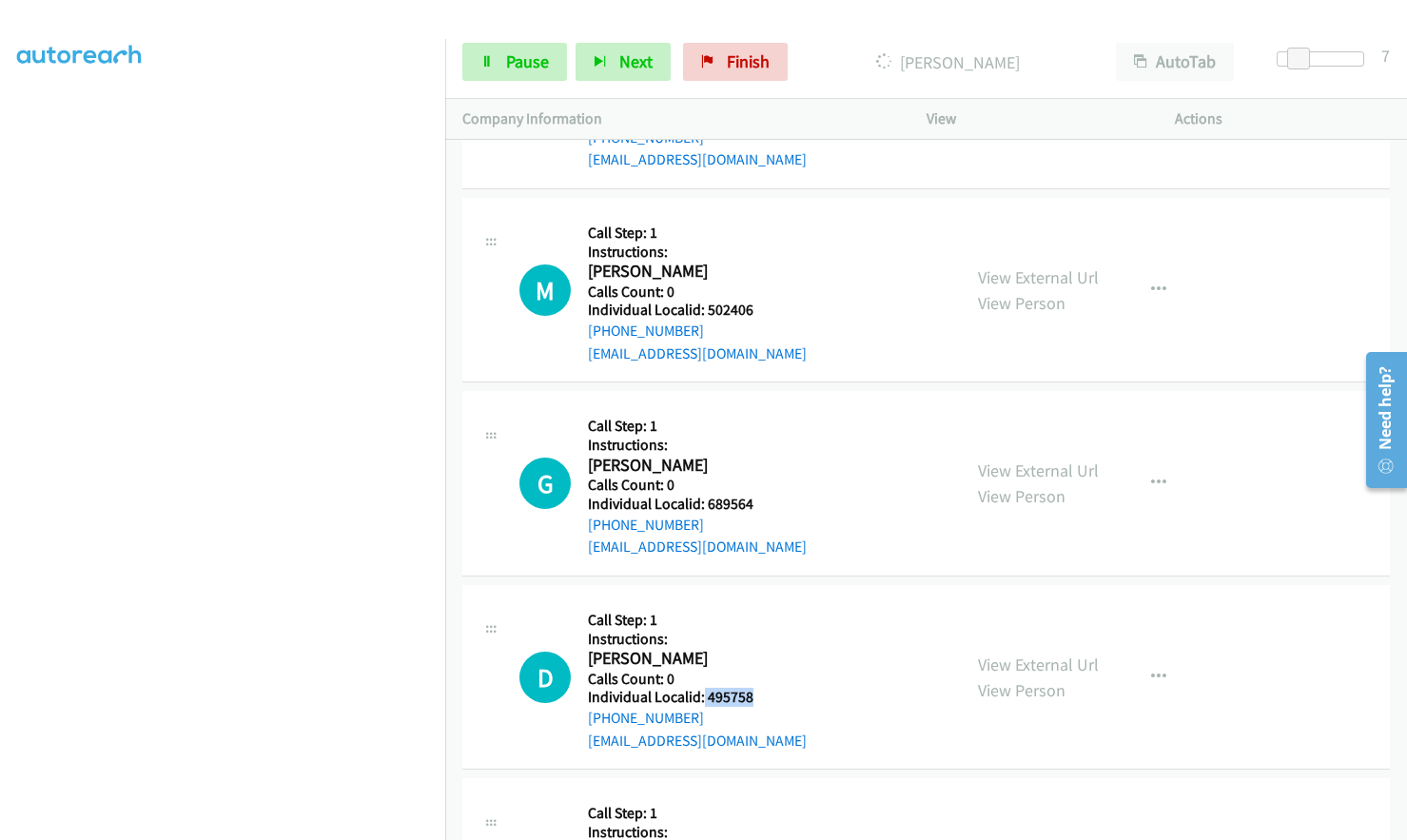 drag, startPoint x: 703, startPoint y: 698, endPoint x: 763, endPoint y: 696, distance: 60.03332 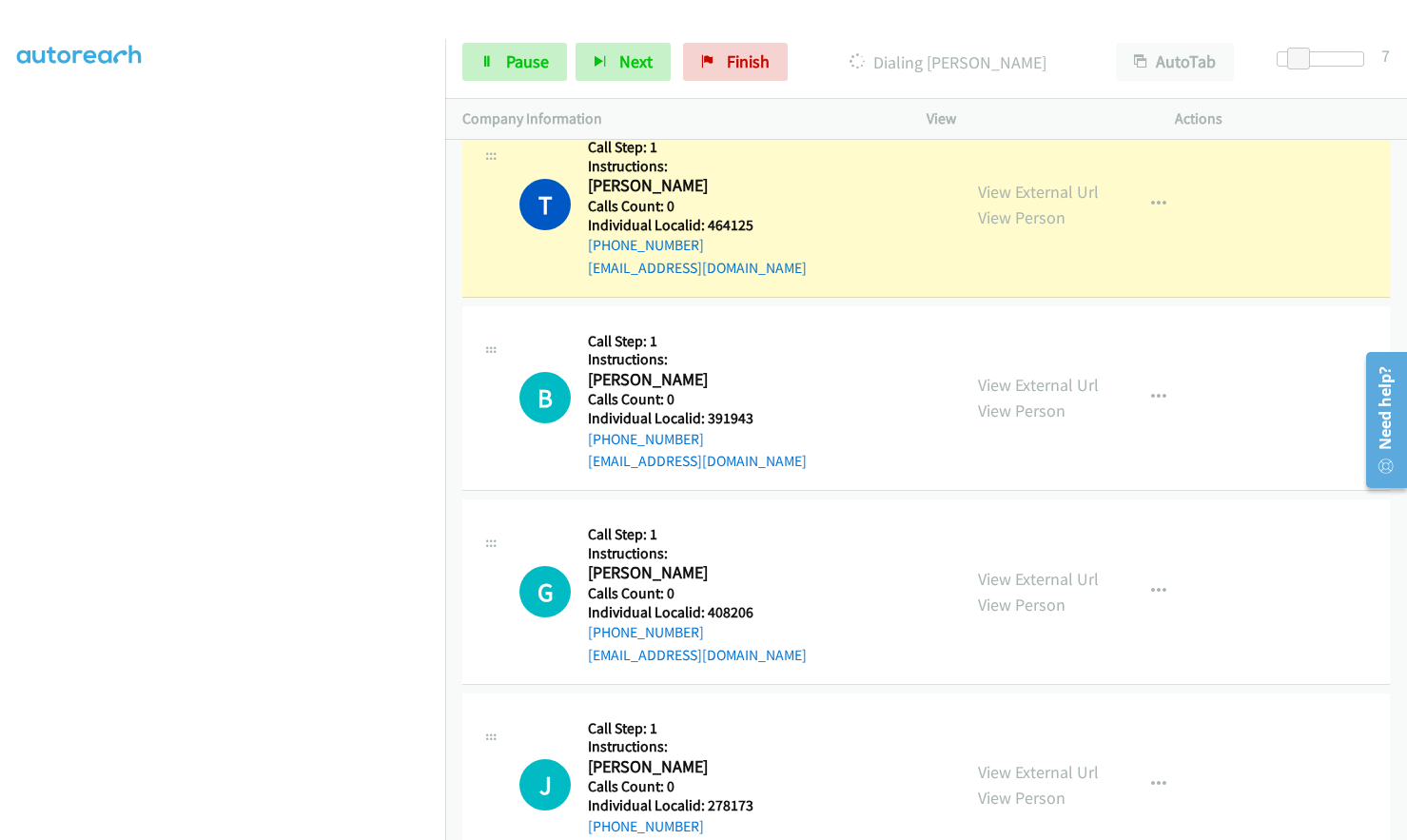 scroll, scrollTop: 6824, scrollLeft: 0, axis: vertical 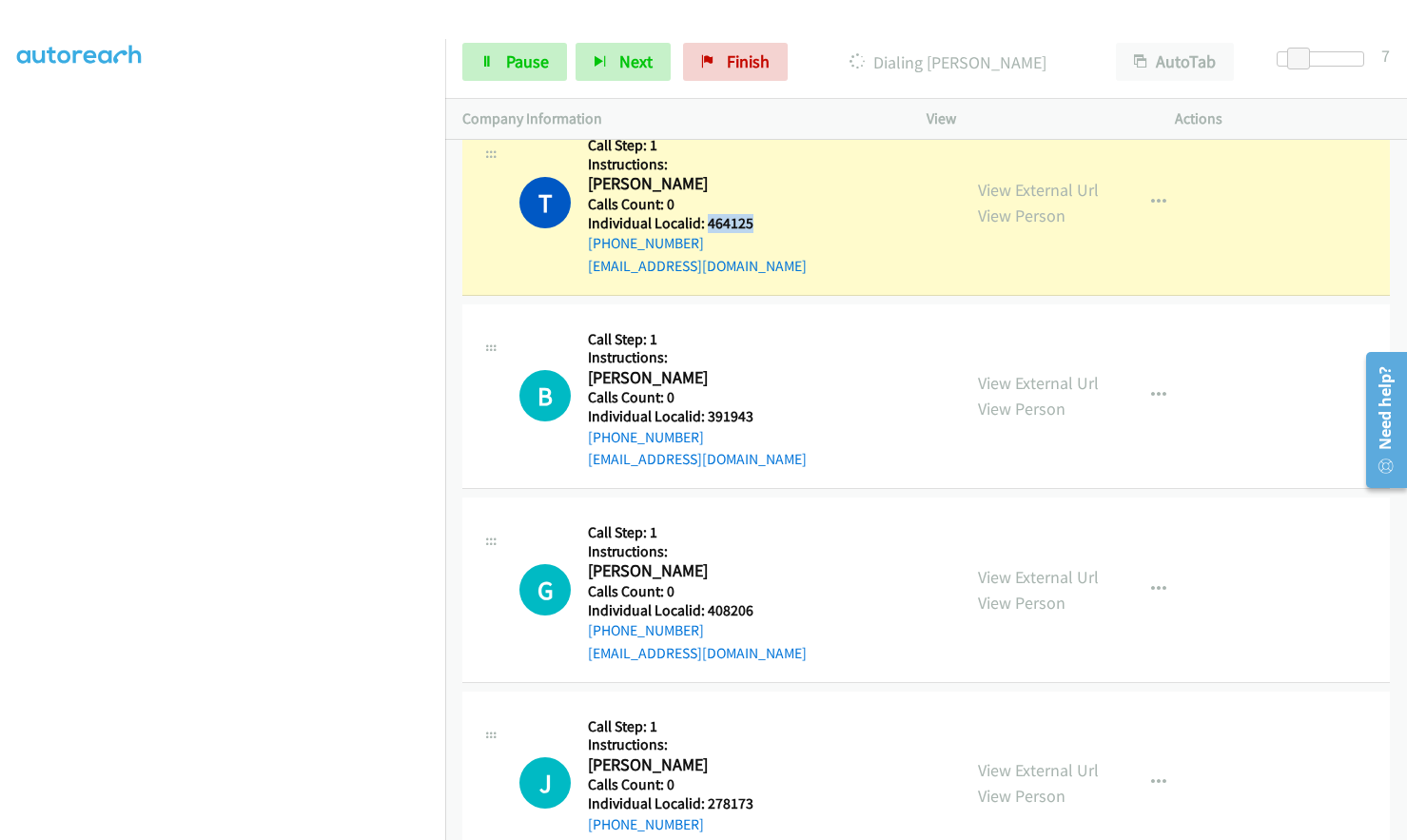 drag, startPoint x: 707, startPoint y: 218, endPoint x: 754, endPoint y: 225, distance: 47.51842 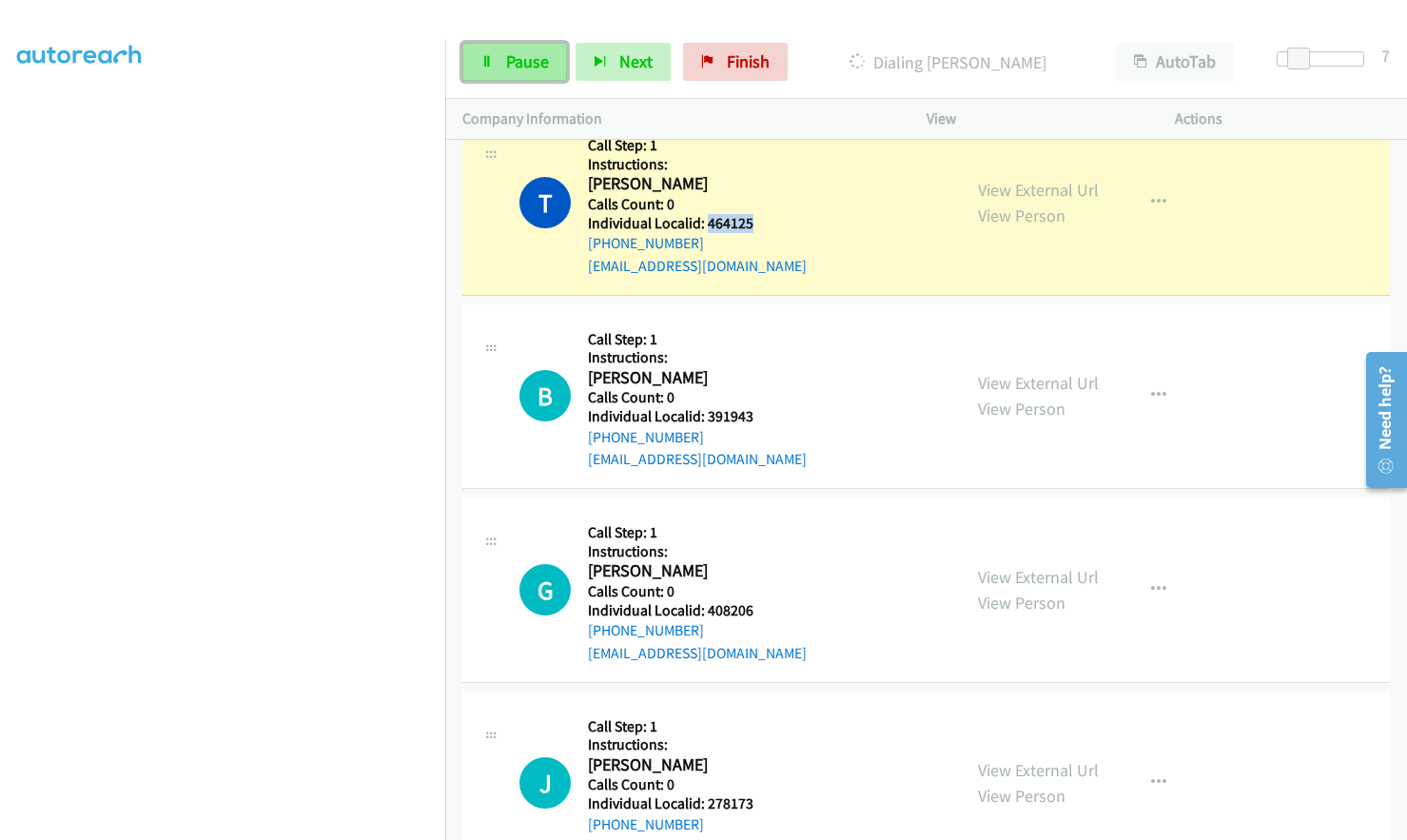 click on "Pause" at bounding box center [527, 61] 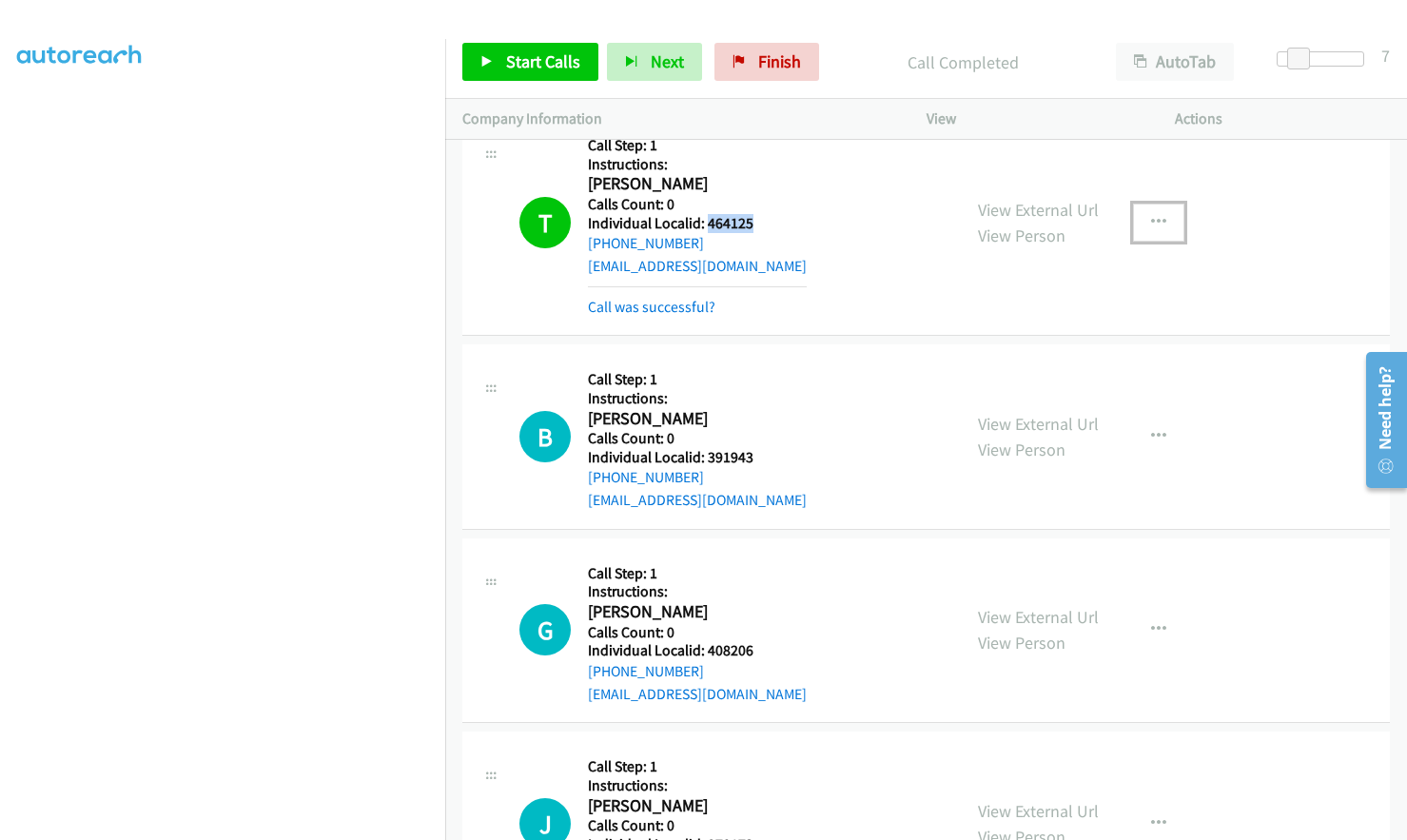click at bounding box center [1159, 223] 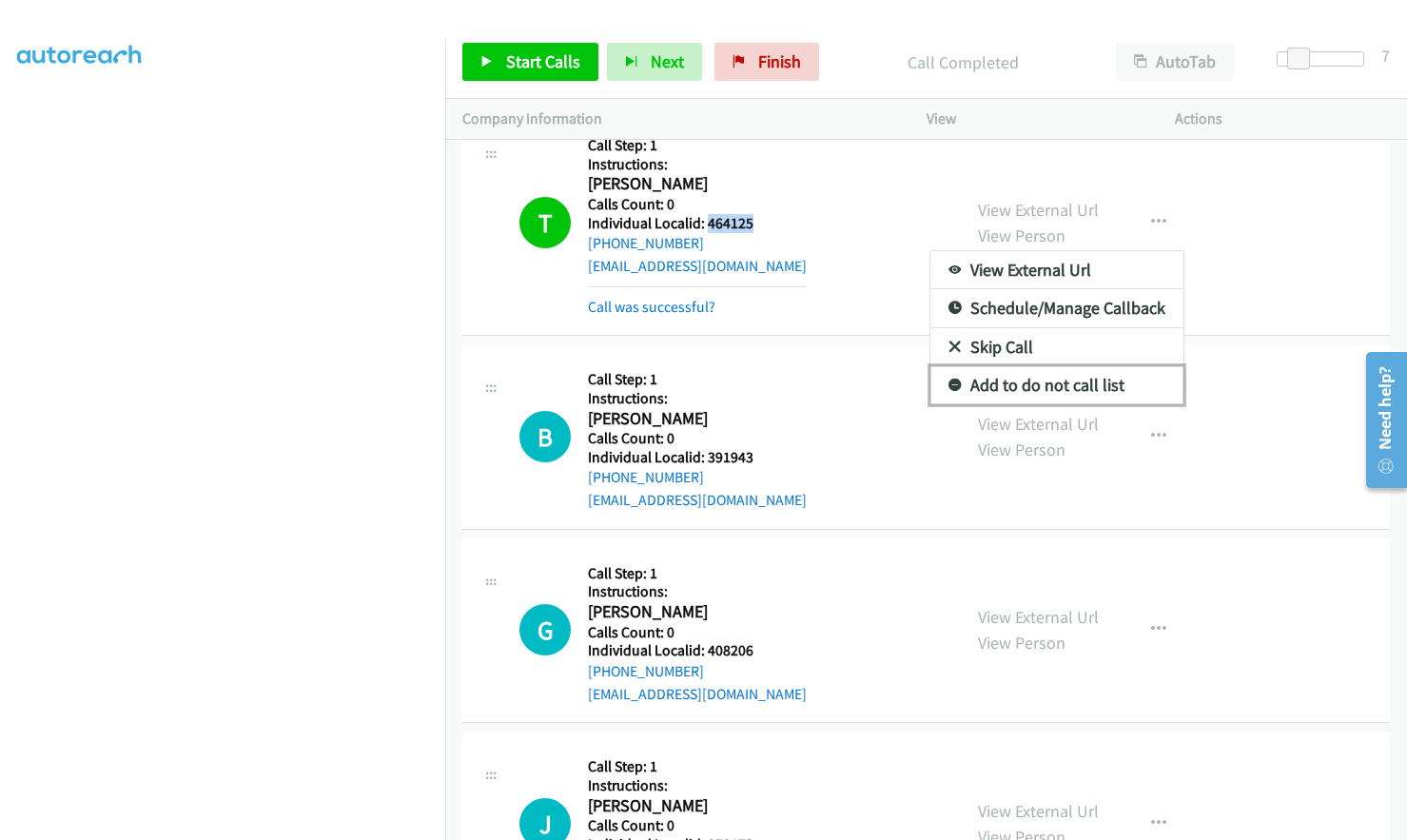 click at bounding box center (955, 386) 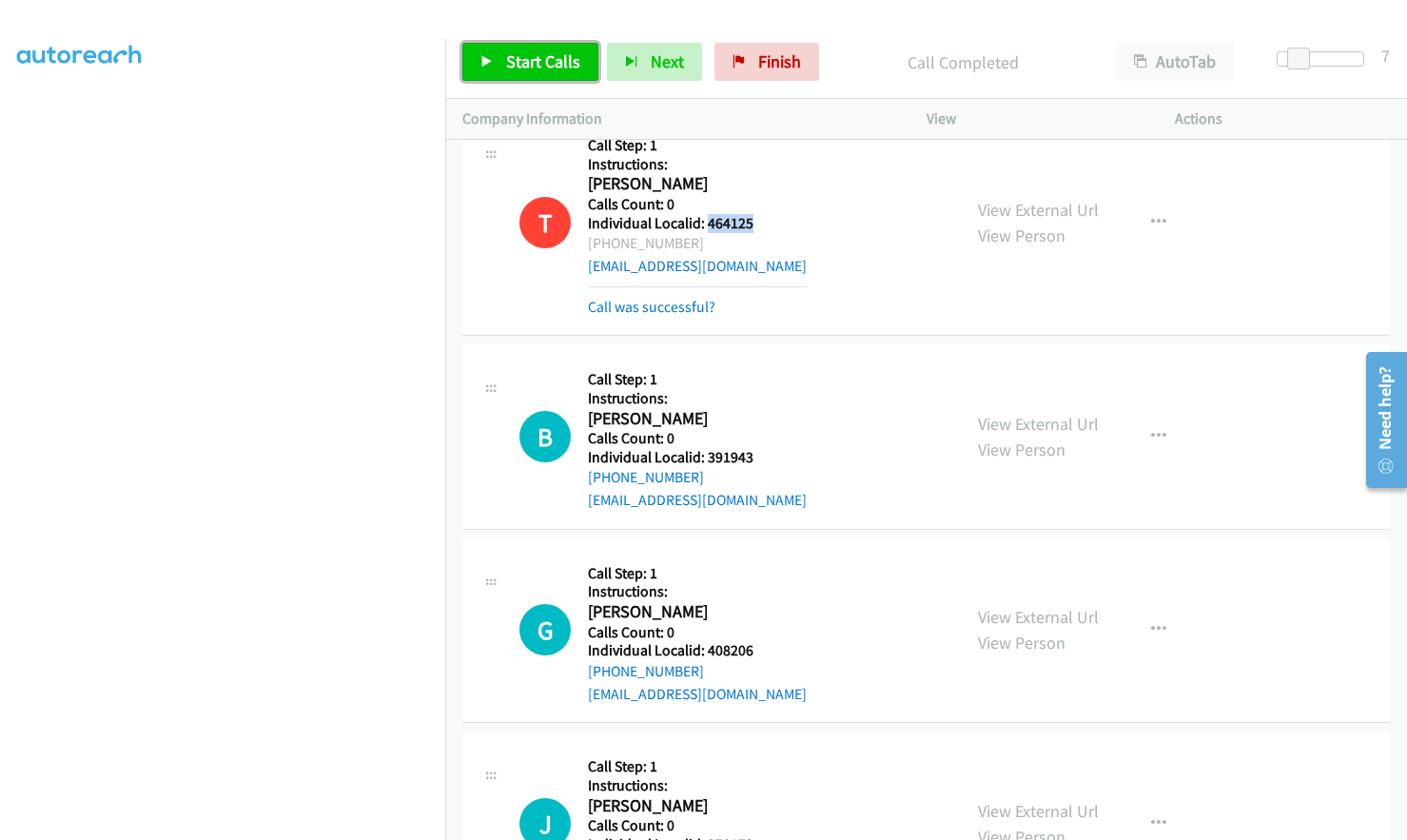 click on "Start Calls" at bounding box center [543, 61] 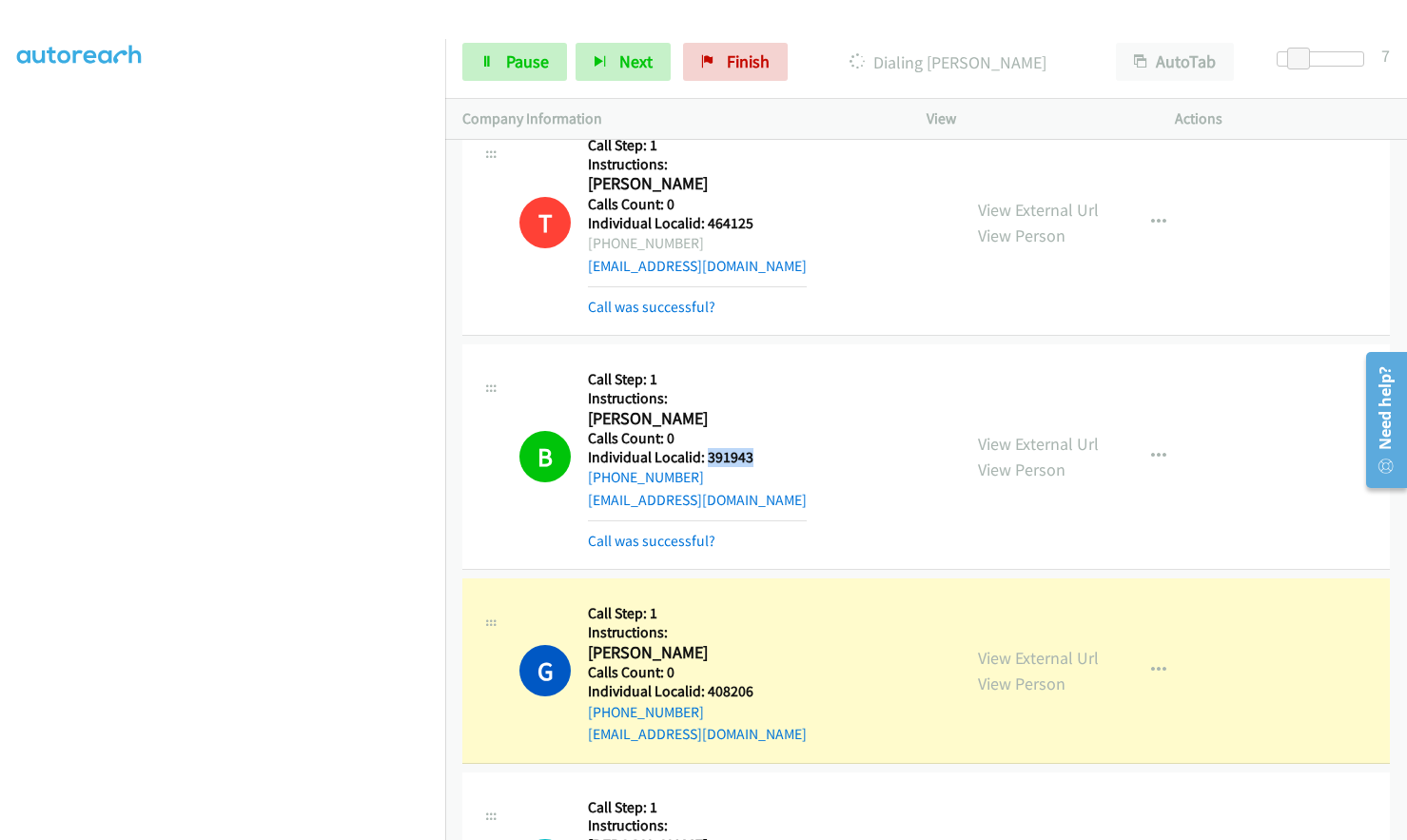 drag, startPoint x: 704, startPoint y: 460, endPoint x: 757, endPoint y: 458, distance: 53.0377 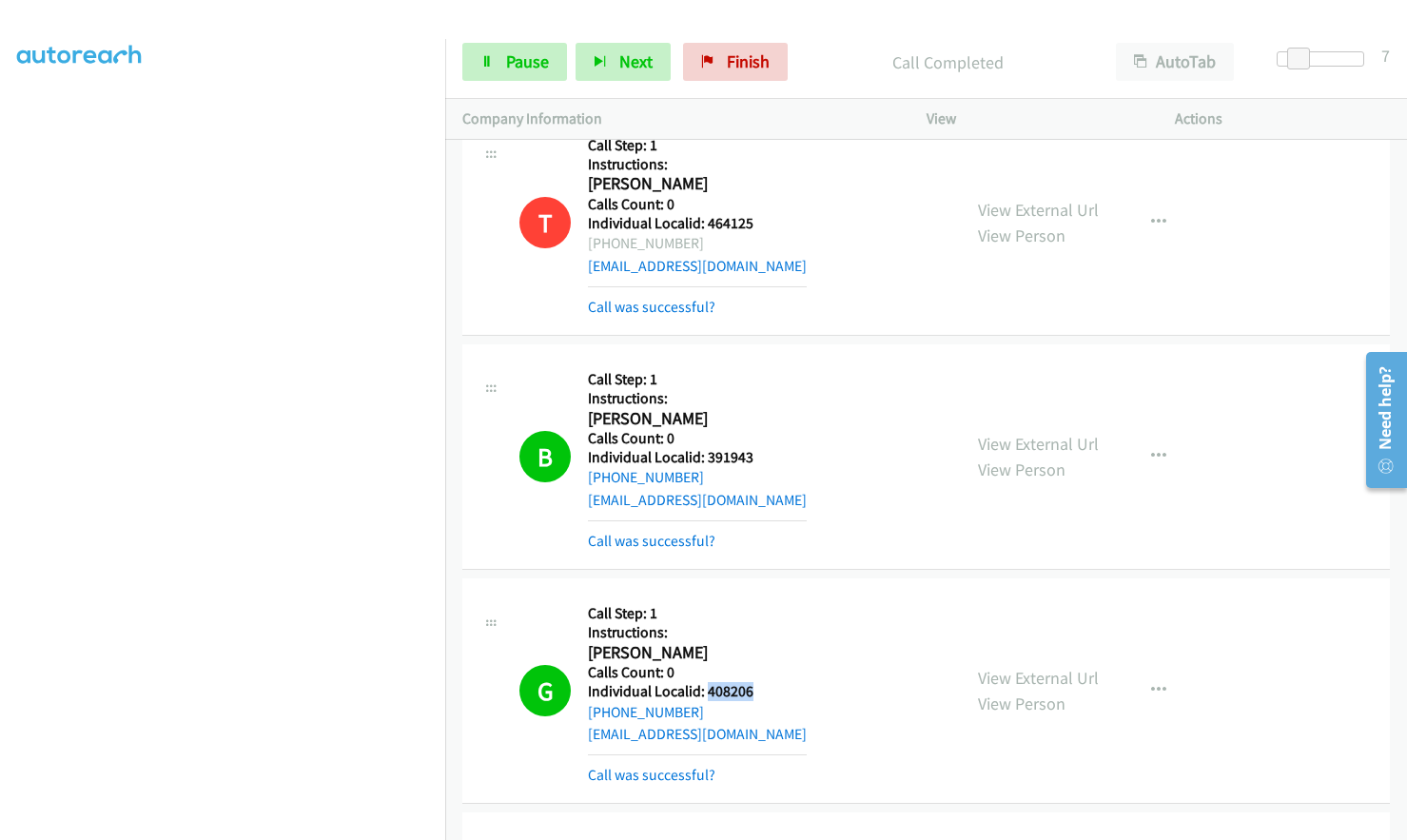 drag, startPoint x: 704, startPoint y: 690, endPoint x: 751, endPoint y: 691, distance: 47.010637 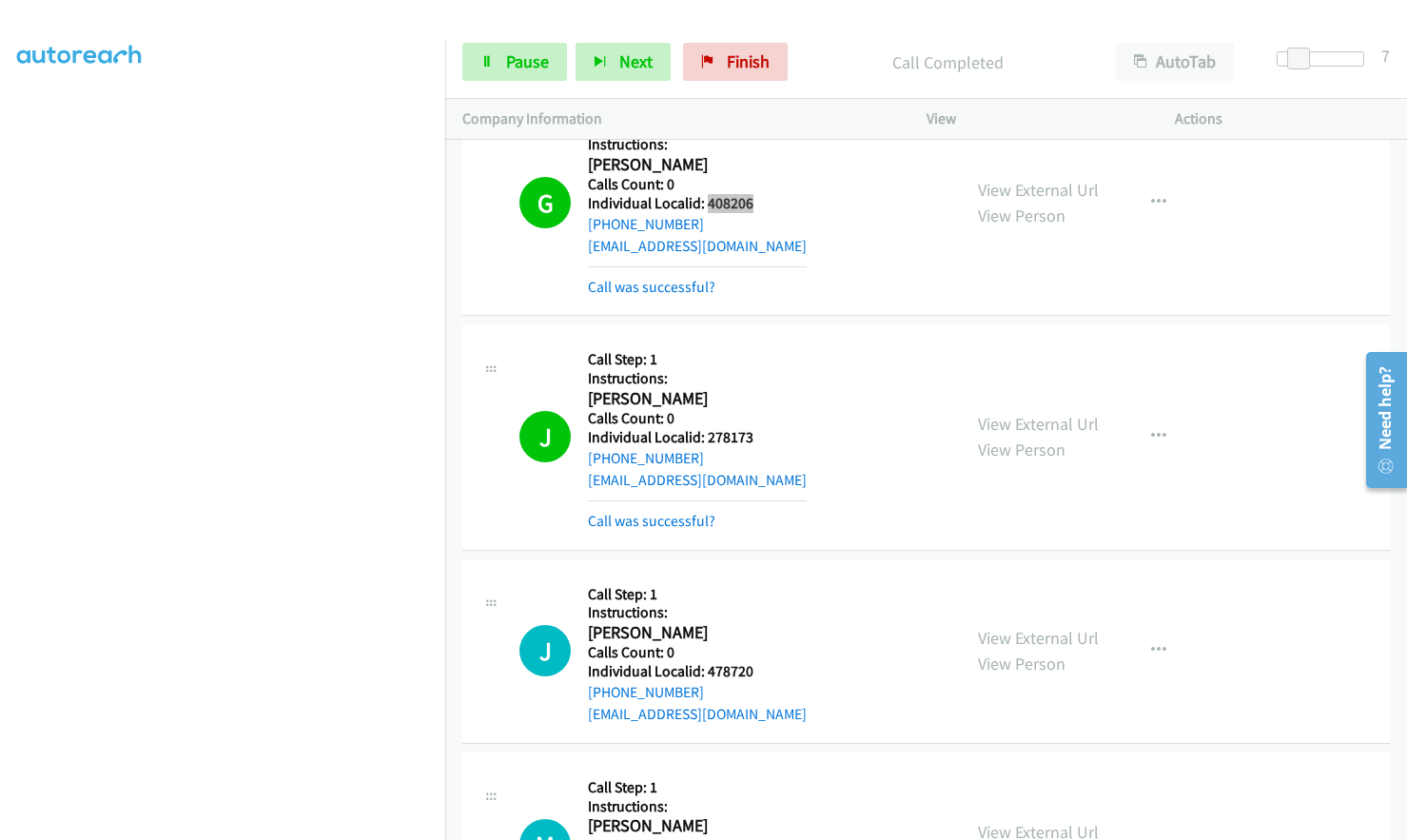 scroll, scrollTop: 7371, scrollLeft: 0, axis: vertical 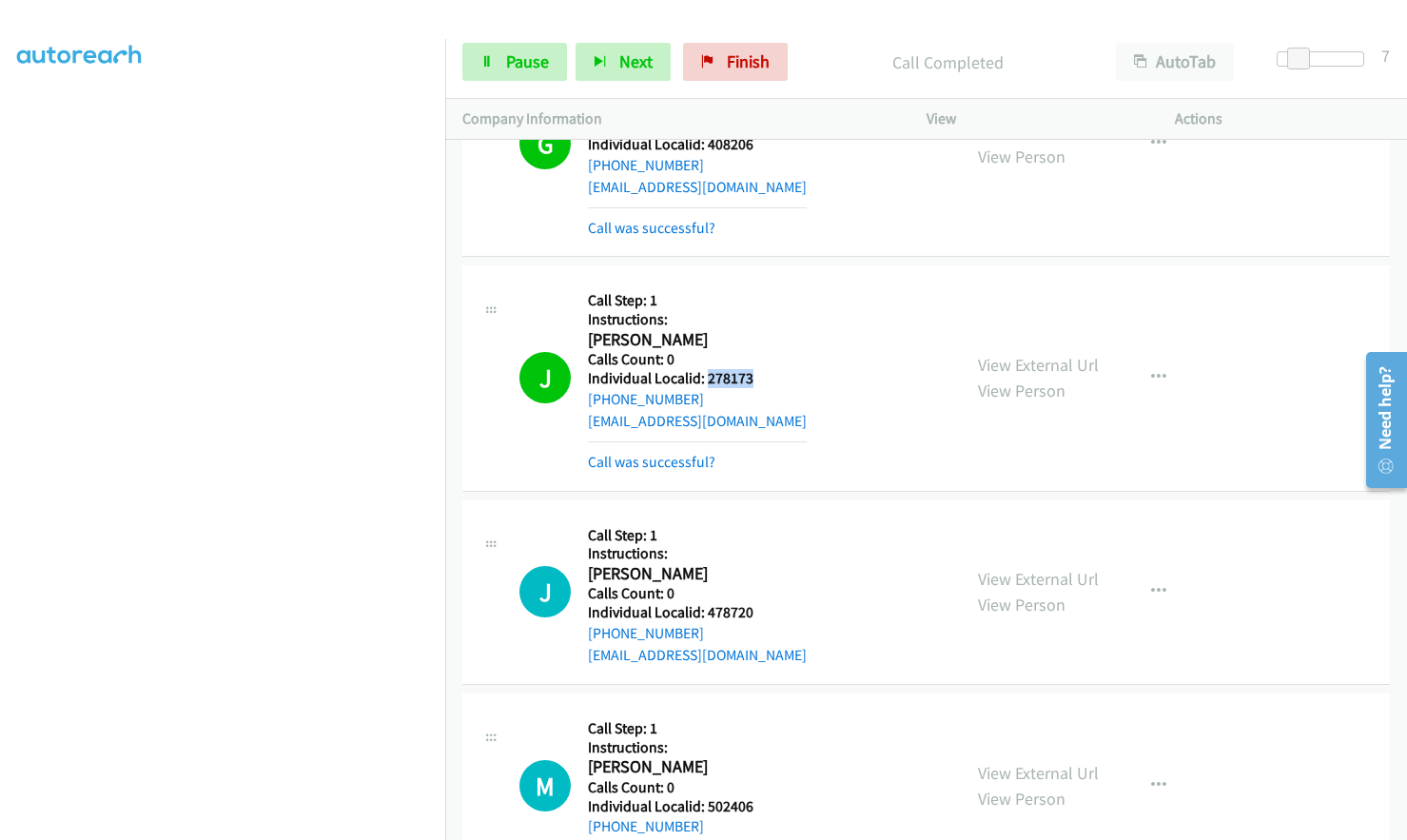 drag, startPoint x: 706, startPoint y: 379, endPoint x: 756, endPoint y: 379, distance: 50 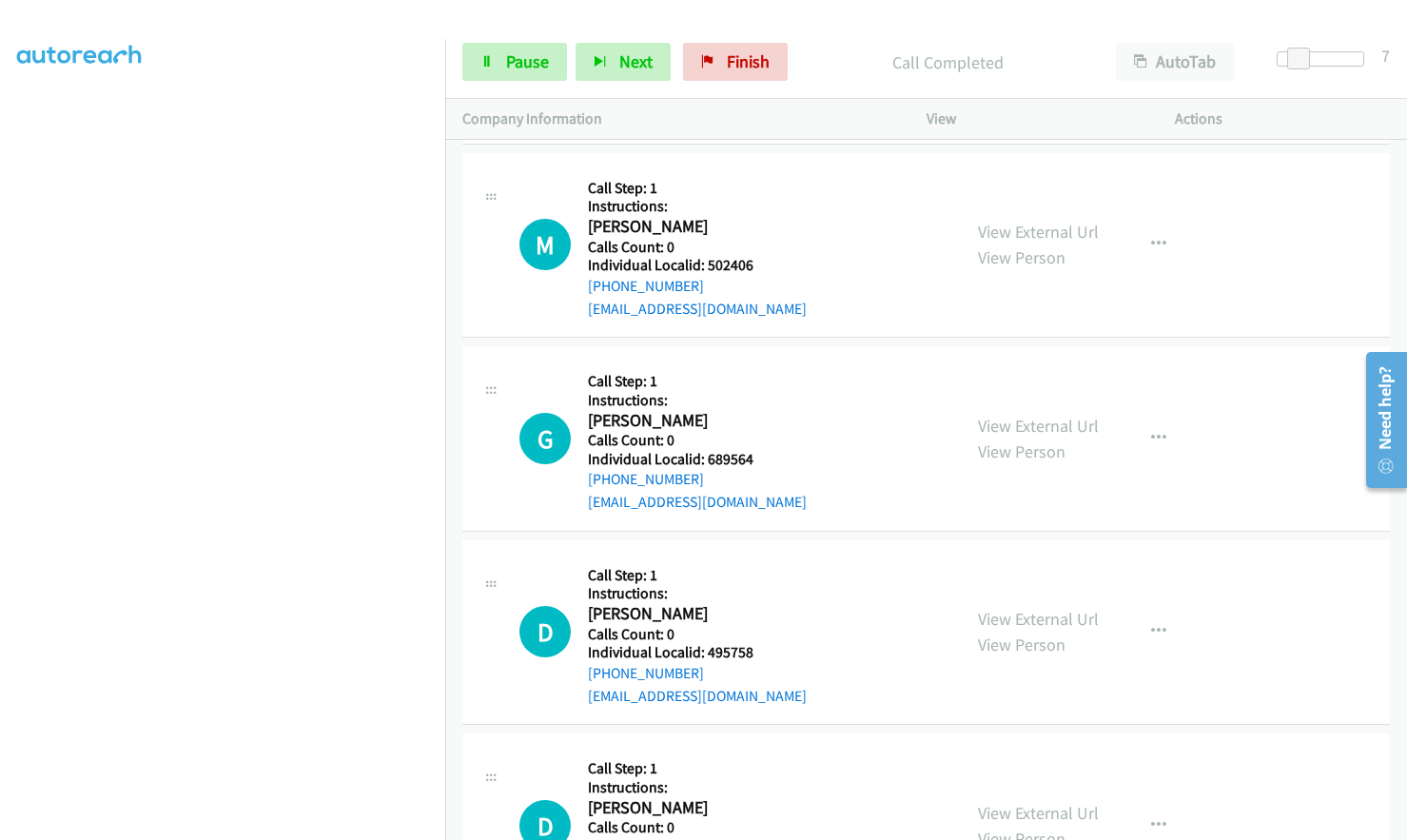 scroll, scrollTop: 7965, scrollLeft: 0, axis: vertical 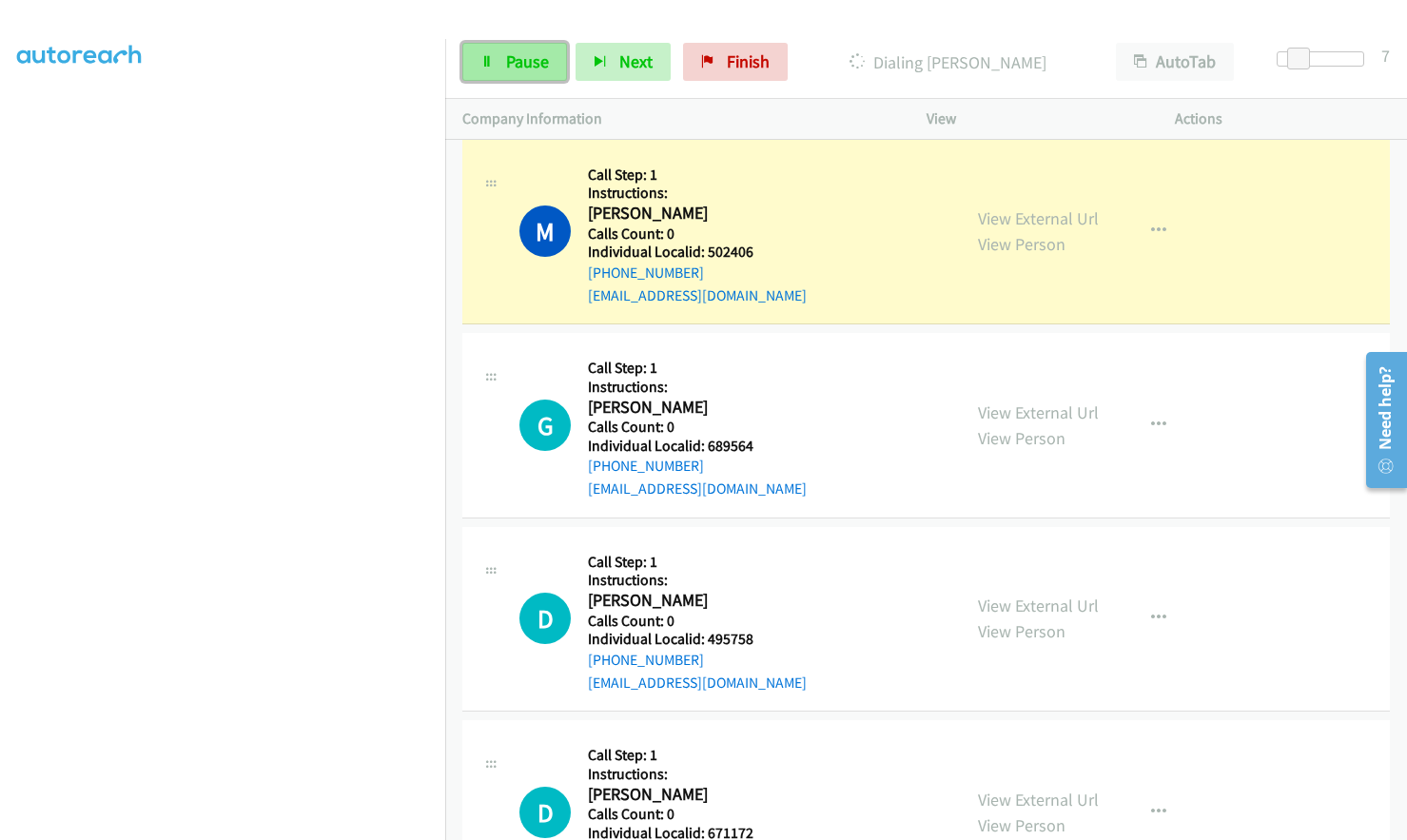 click on "Pause" at bounding box center [527, 61] 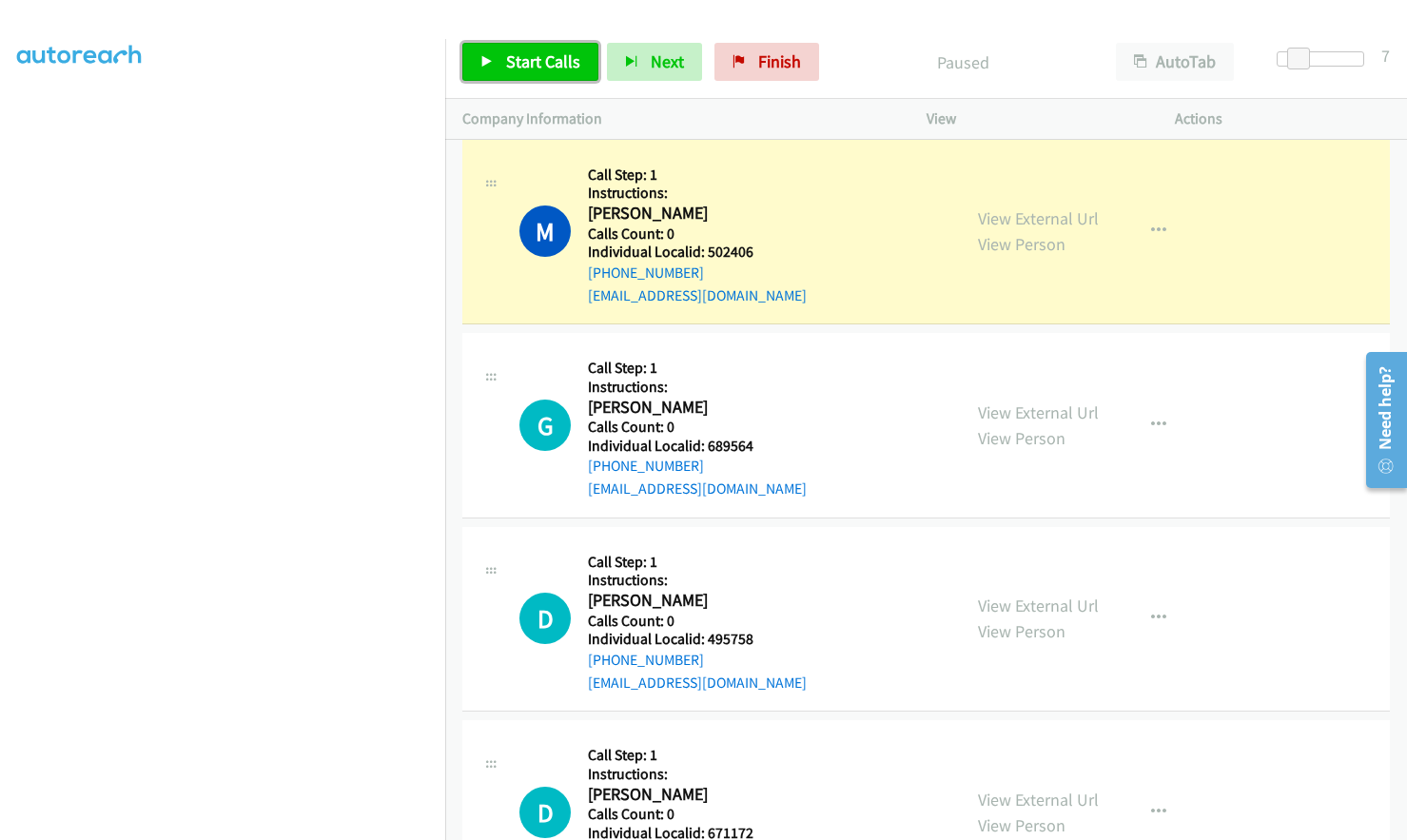 click on "Start Calls" at bounding box center [543, 61] 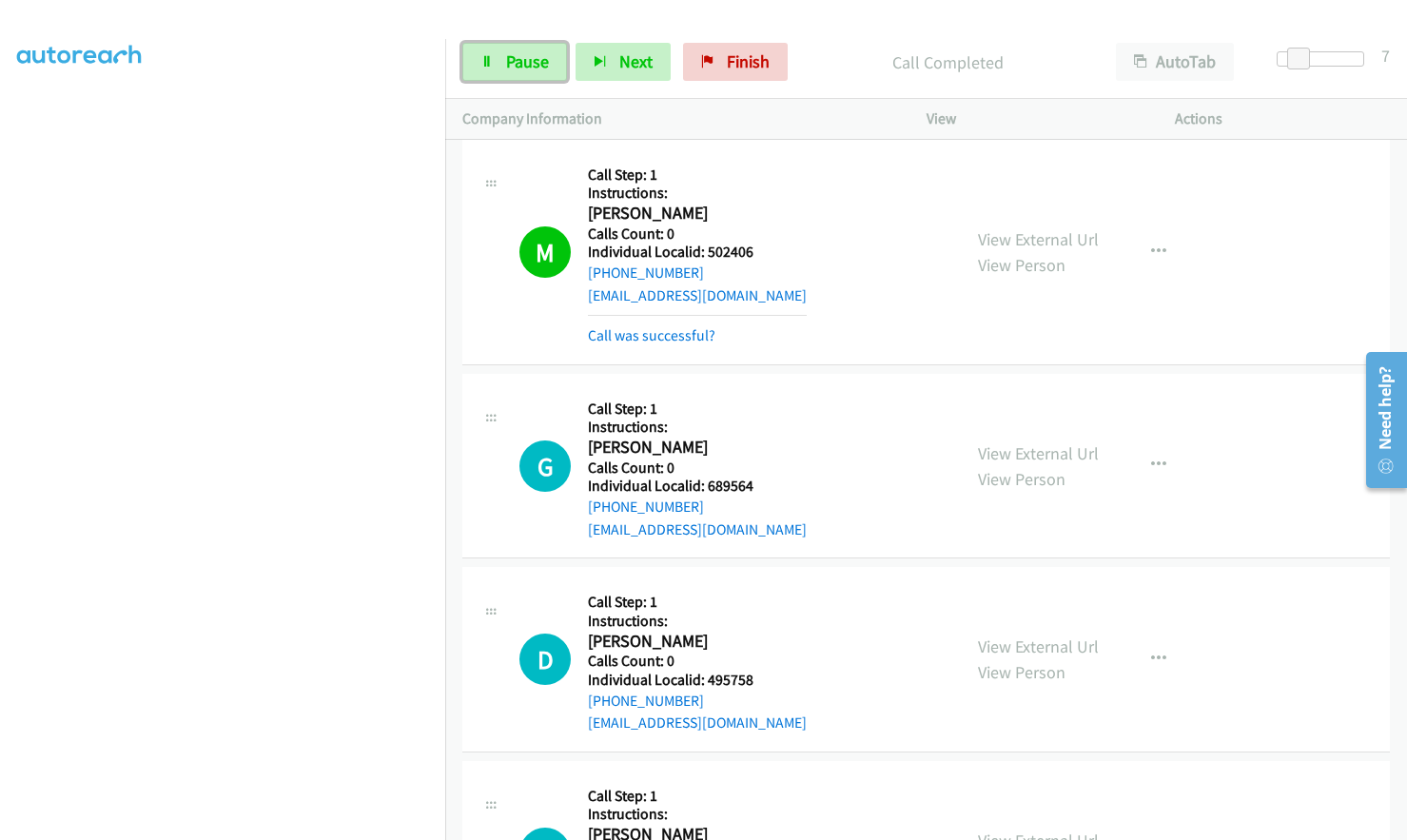click on "Pause" at bounding box center [527, 61] 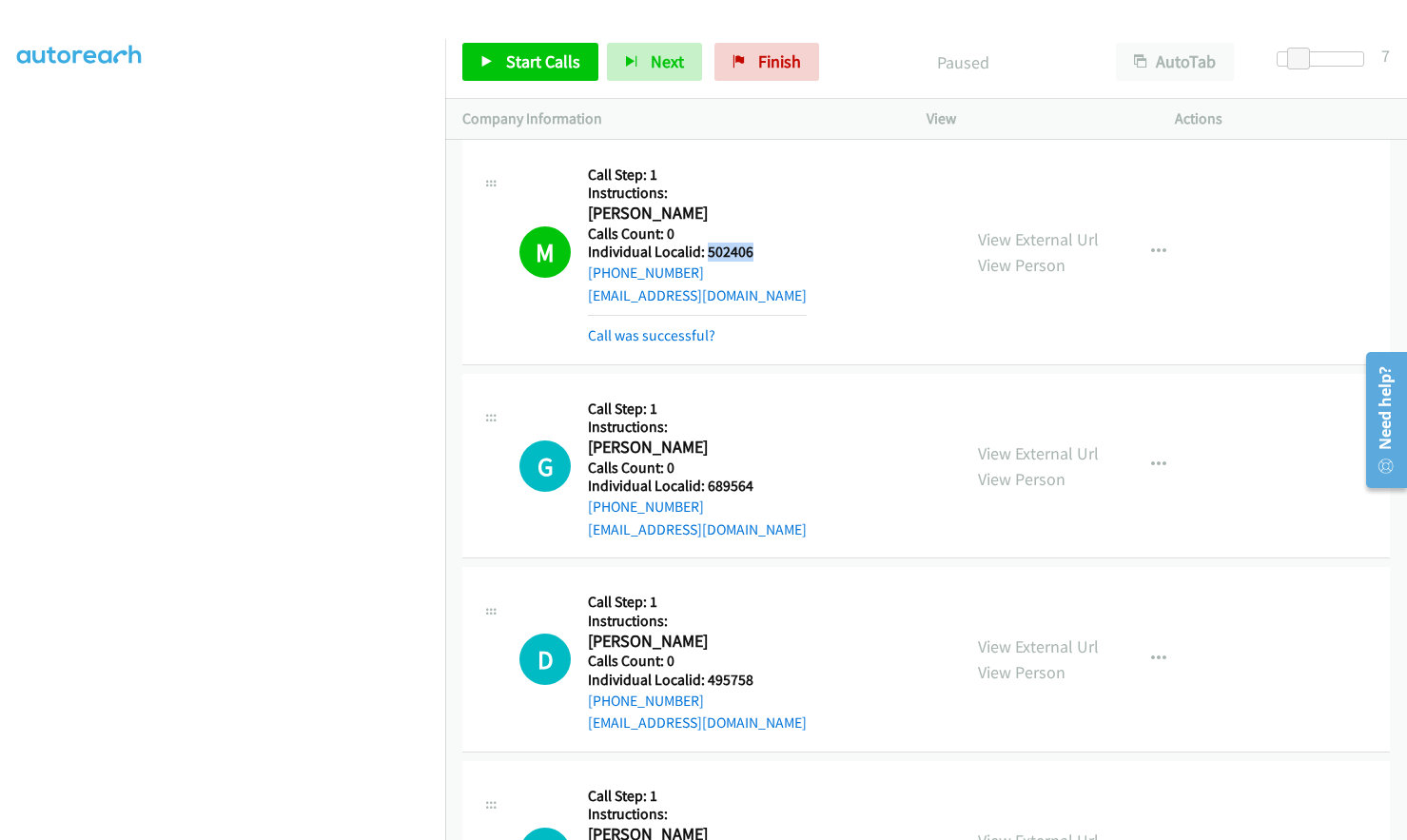 drag, startPoint x: 707, startPoint y: 249, endPoint x: 762, endPoint y: 245, distance: 55.145263 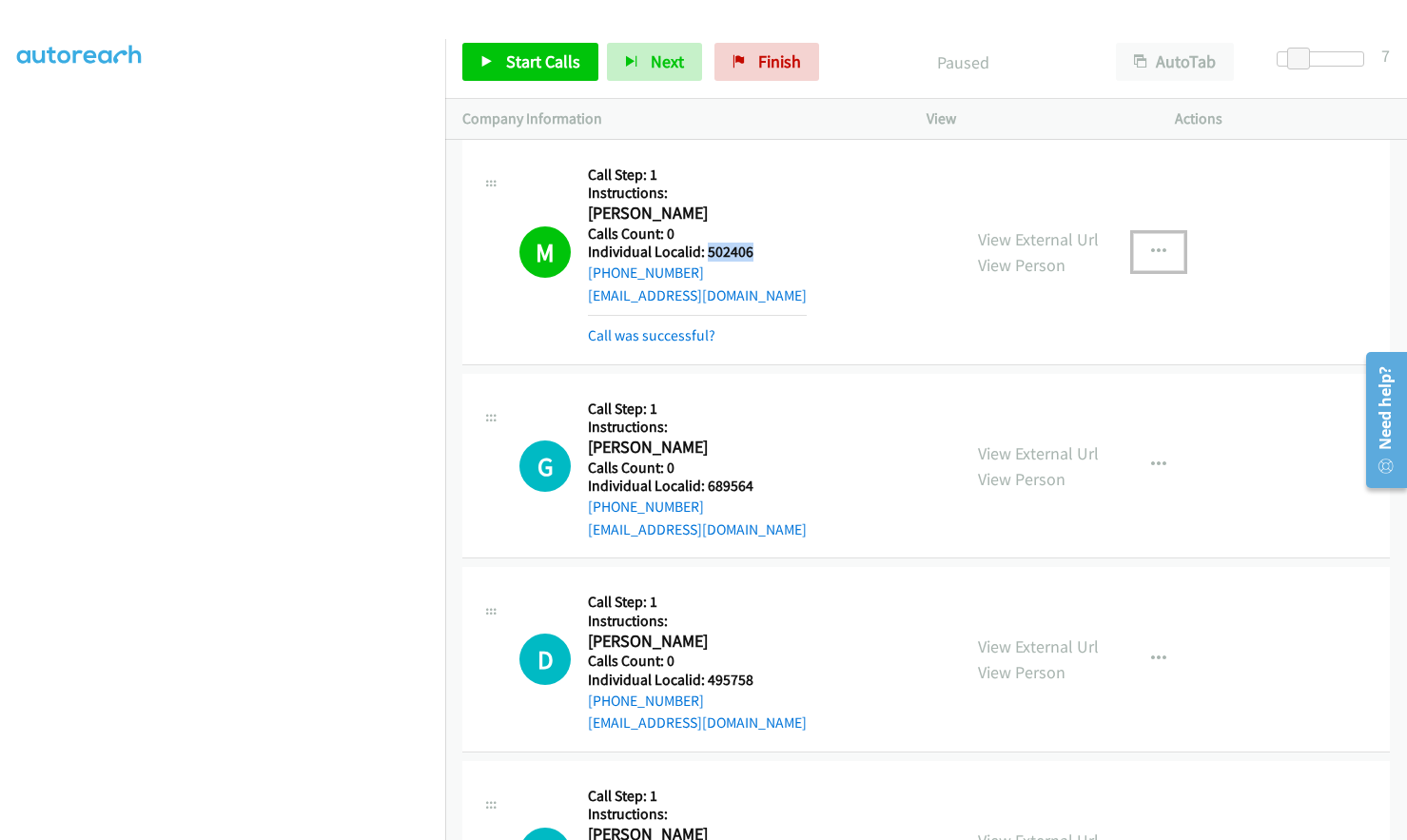 drag, startPoint x: 1153, startPoint y: 245, endPoint x: 1097, endPoint y: 332, distance: 103.46497 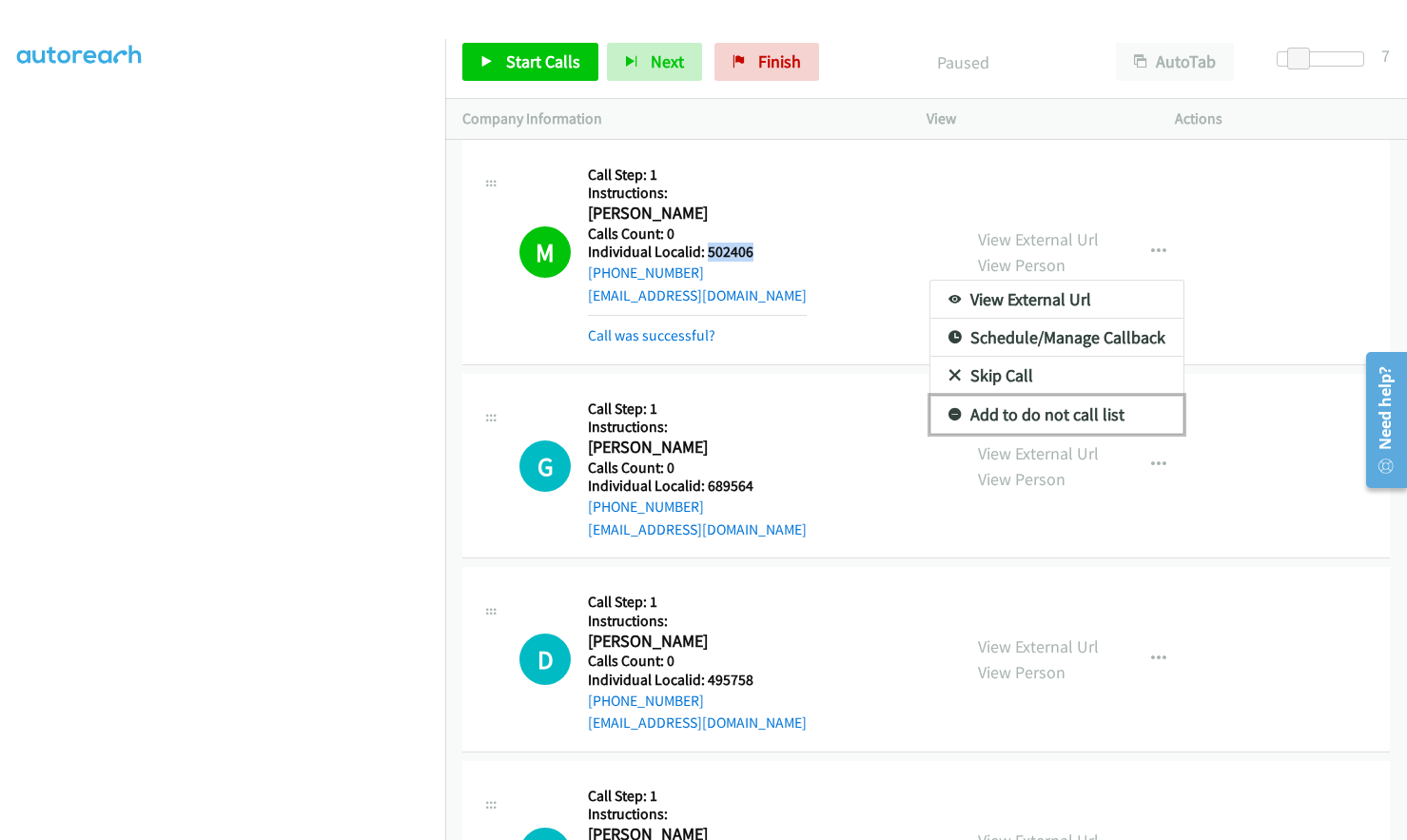click at bounding box center [955, 416] 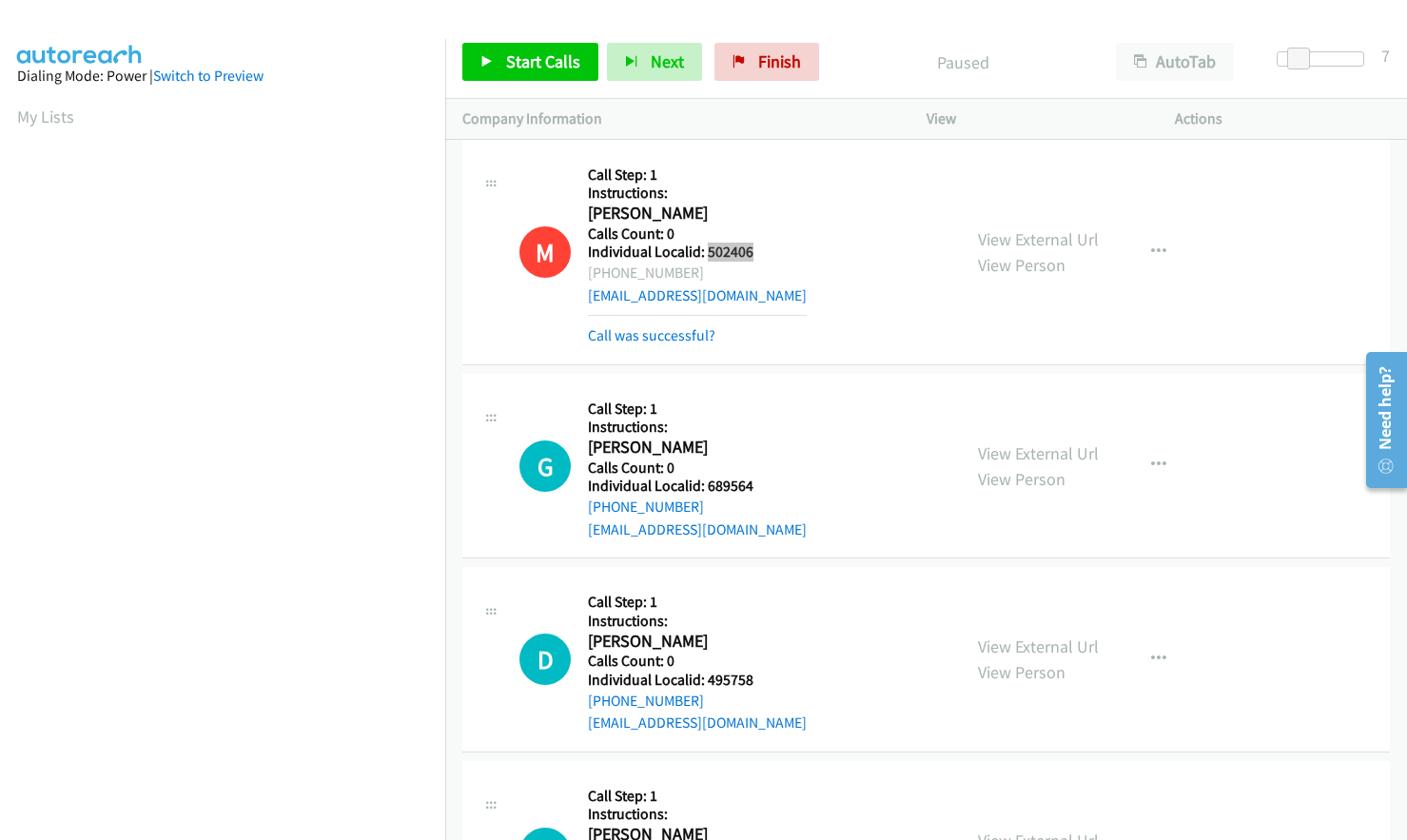 scroll, scrollTop: 227, scrollLeft: 0, axis: vertical 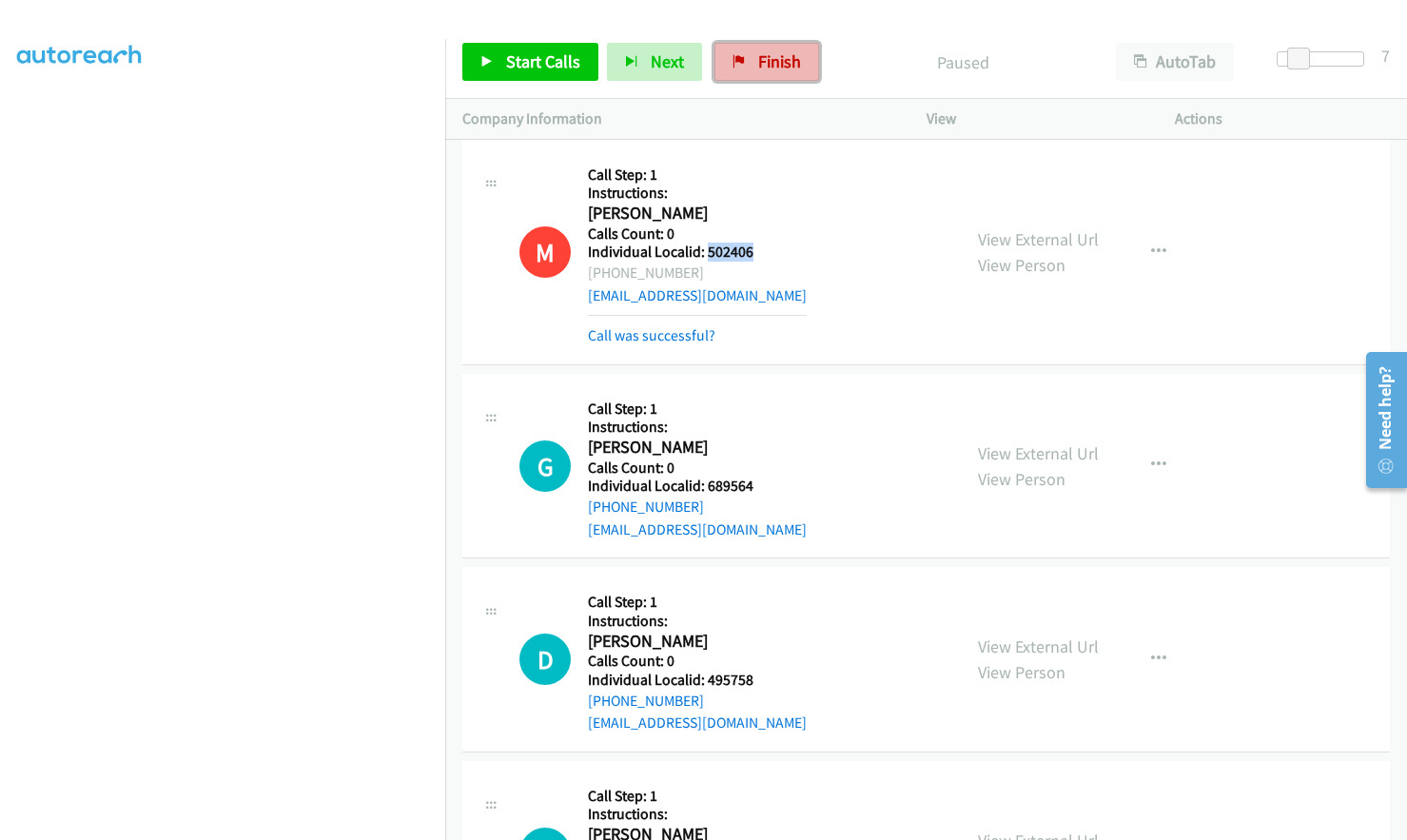 click on "Finish" at bounding box center (779, 61) 